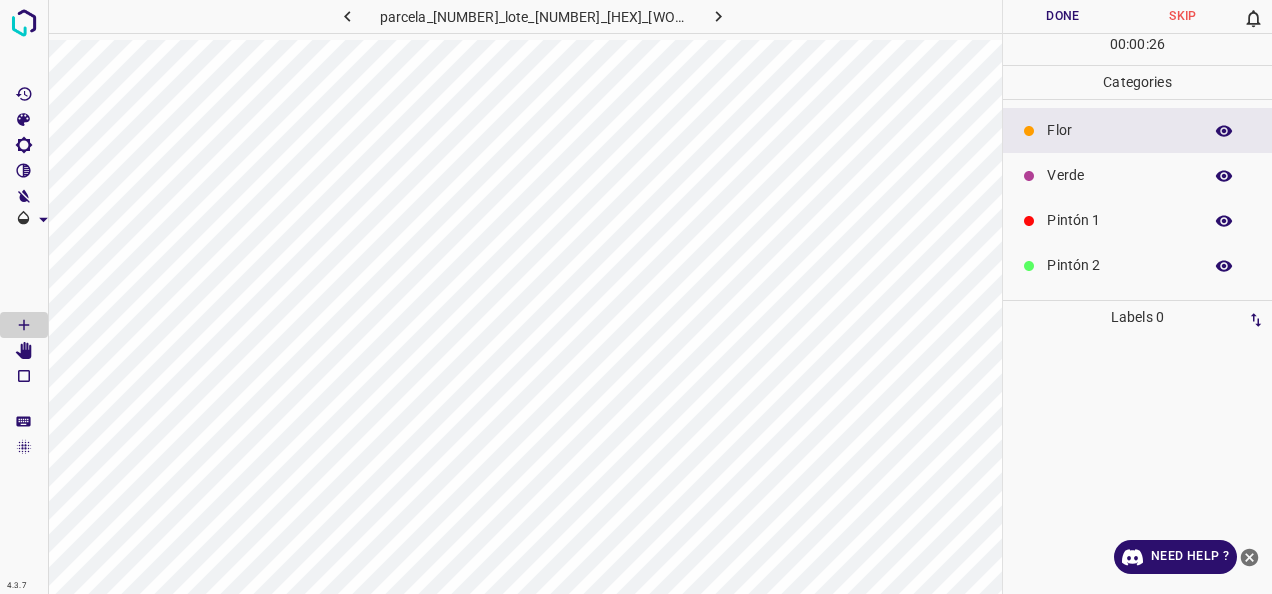 scroll, scrollTop: 0, scrollLeft: 0, axis: both 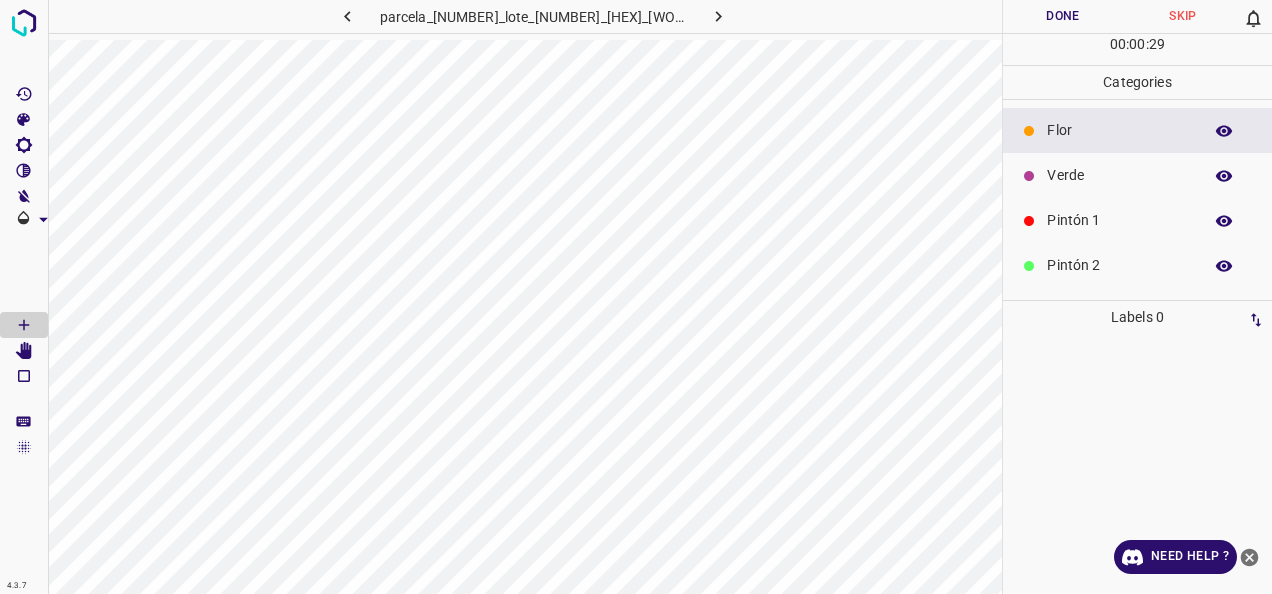 click 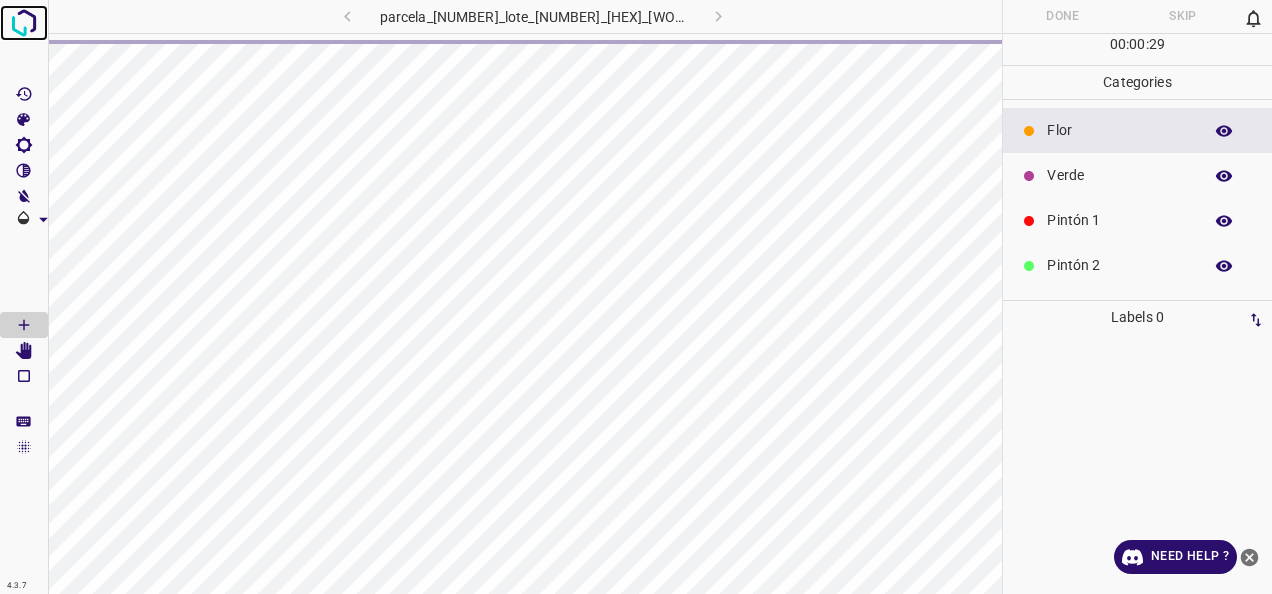 click at bounding box center [24, 23] 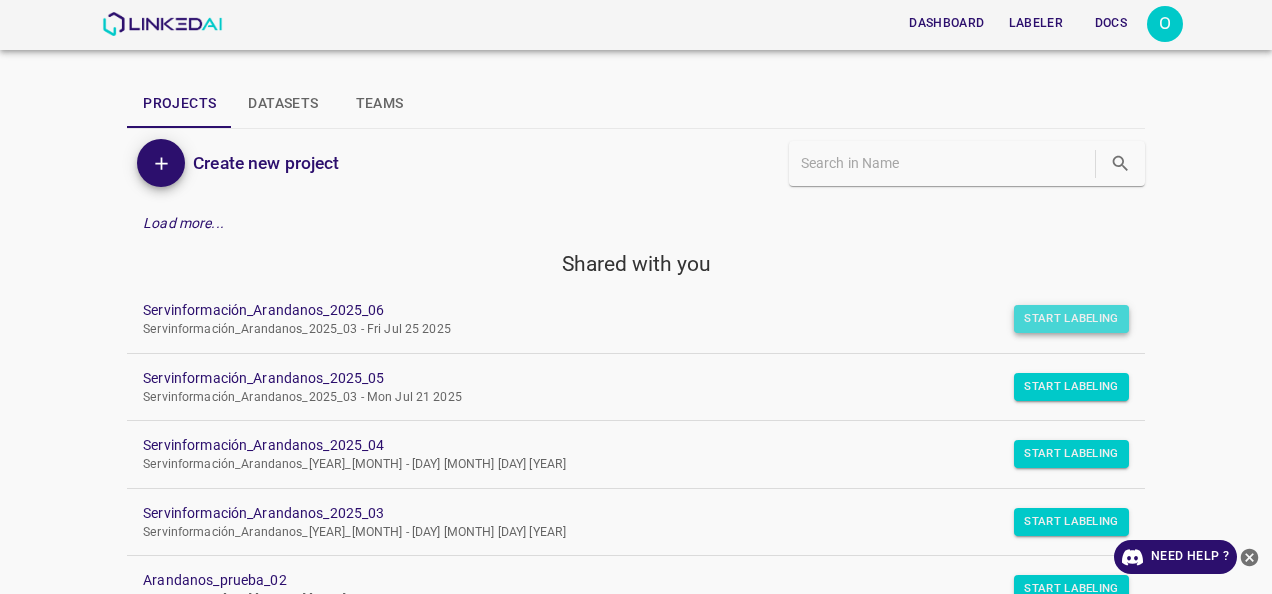 click on "Start Labeling" at bounding box center (1071, 319) 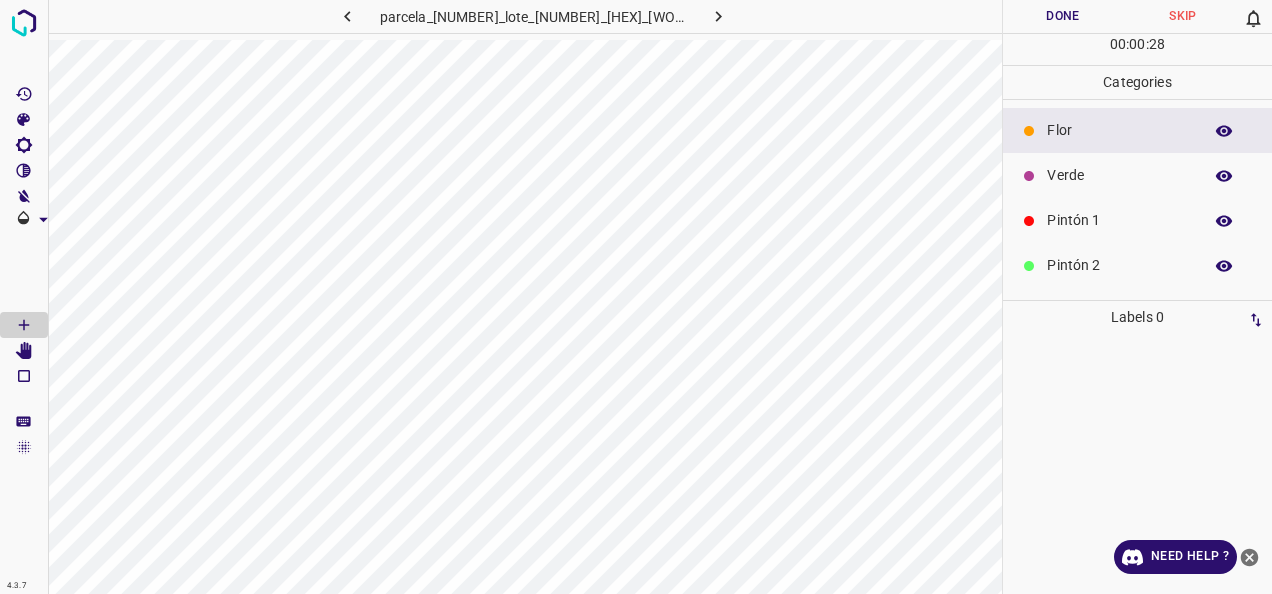 click 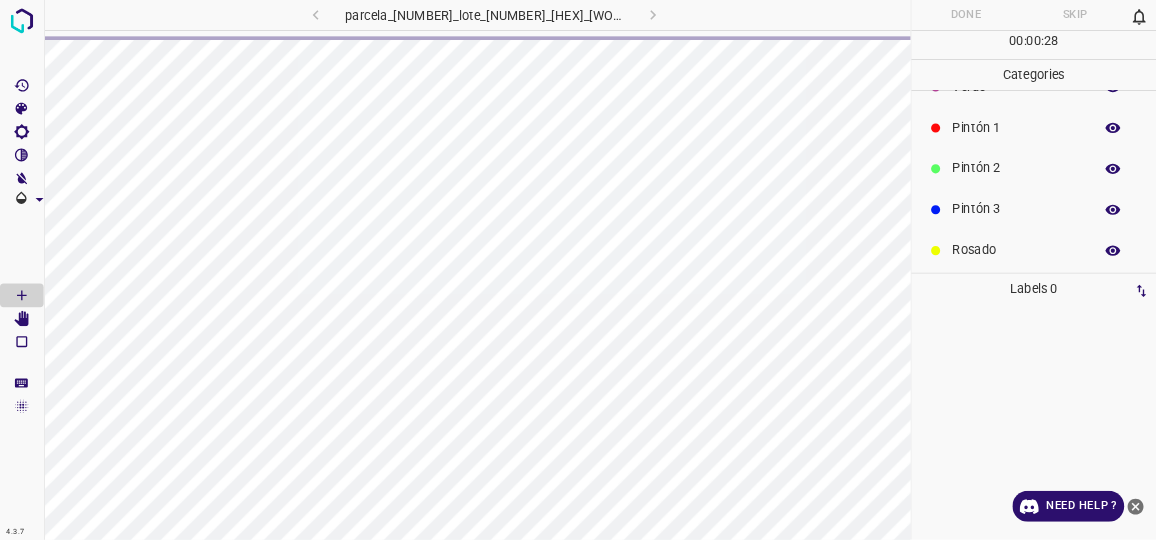 scroll, scrollTop: 0, scrollLeft: 0, axis: both 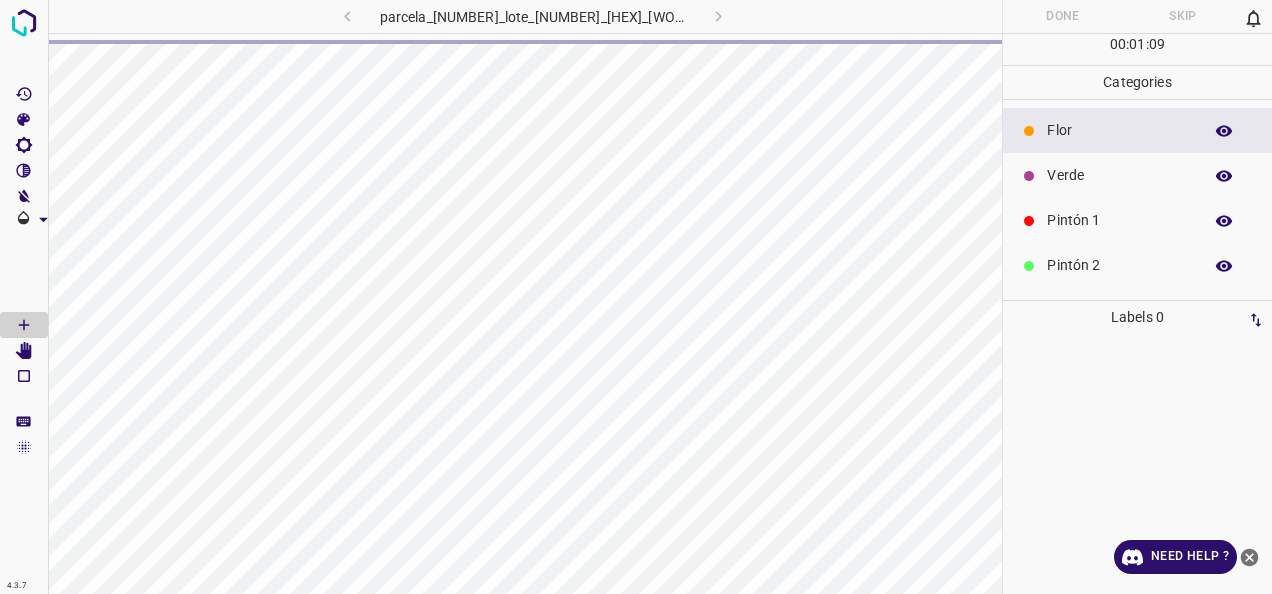 click on "parcela_[NUMBER]_lote_[NUMBER]_[HEX]_[WORD]_[NUMBER]_[NUMBER].jpg" at bounding box center [533, 16] 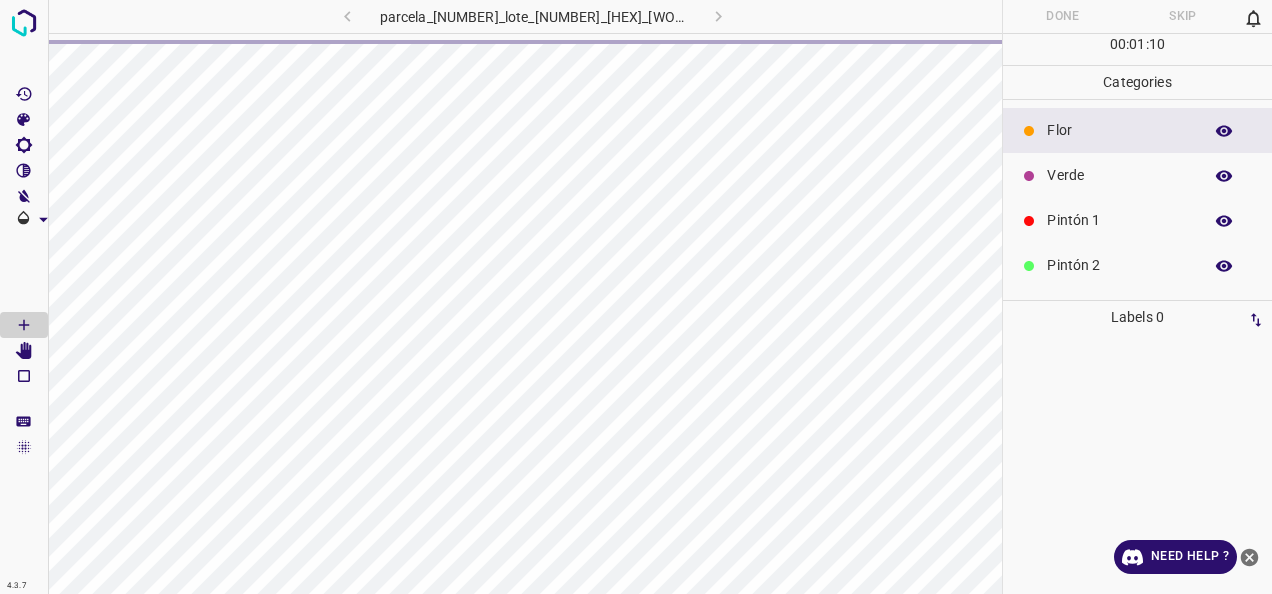 click on "parcela_[NUMBER]_lote_[NUMBER]_[HEX]_[WORD]_[NUMBER]_[NUMBER].jpg" at bounding box center (533, 16) 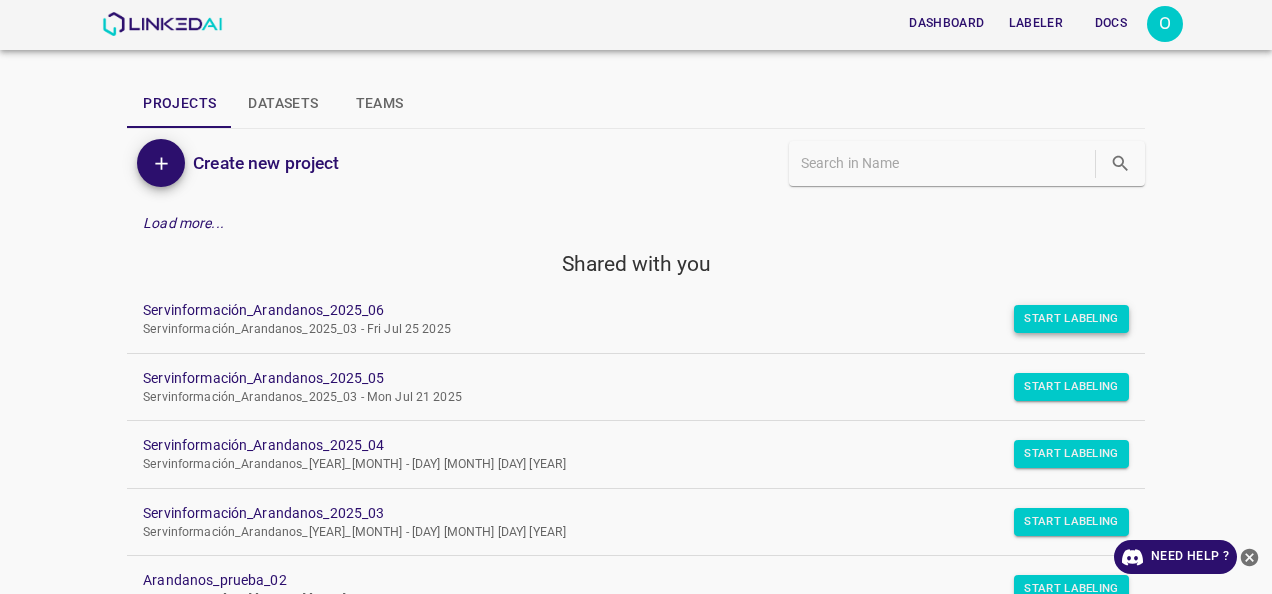 click on "Start Labeling" at bounding box center [1071, 319] 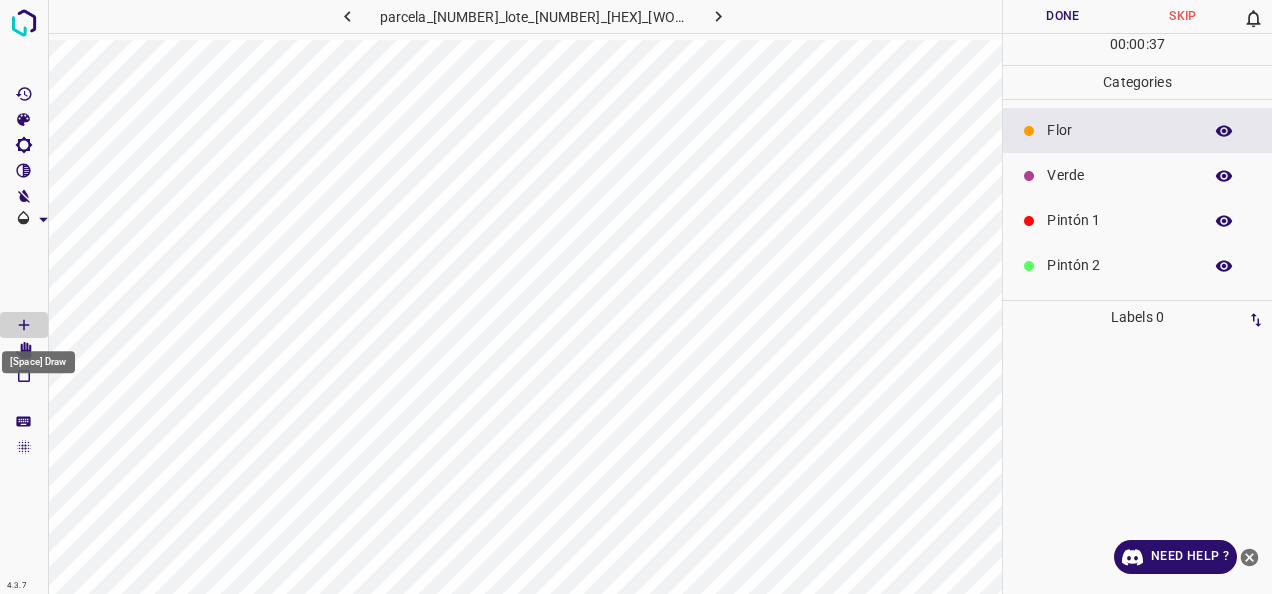click on "[Space] Draw" at bounding box center (38, 356) 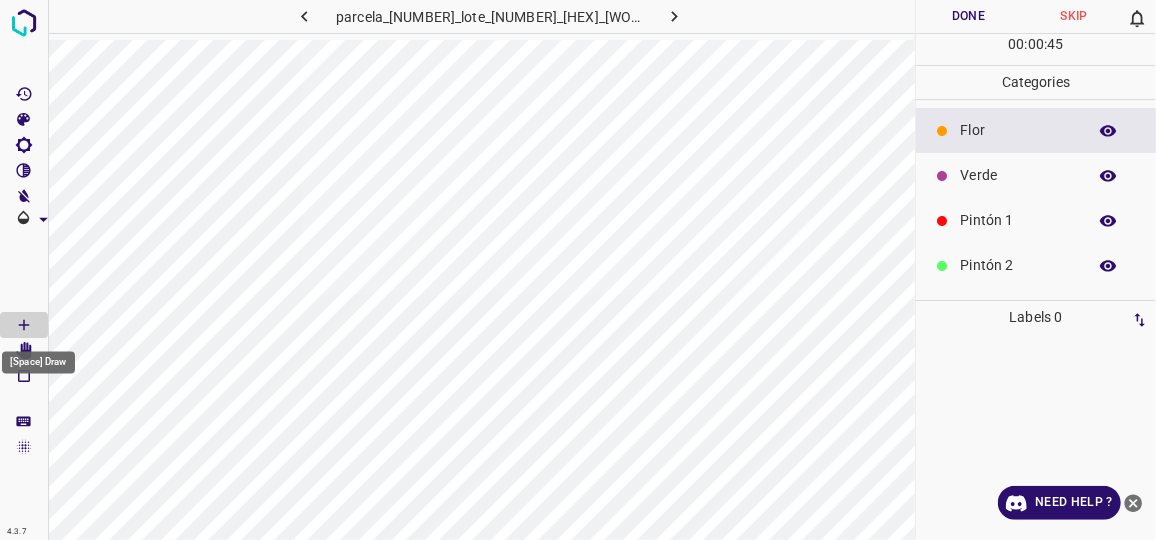 click on "[Space] Draw" at bounding box center [38, 357] 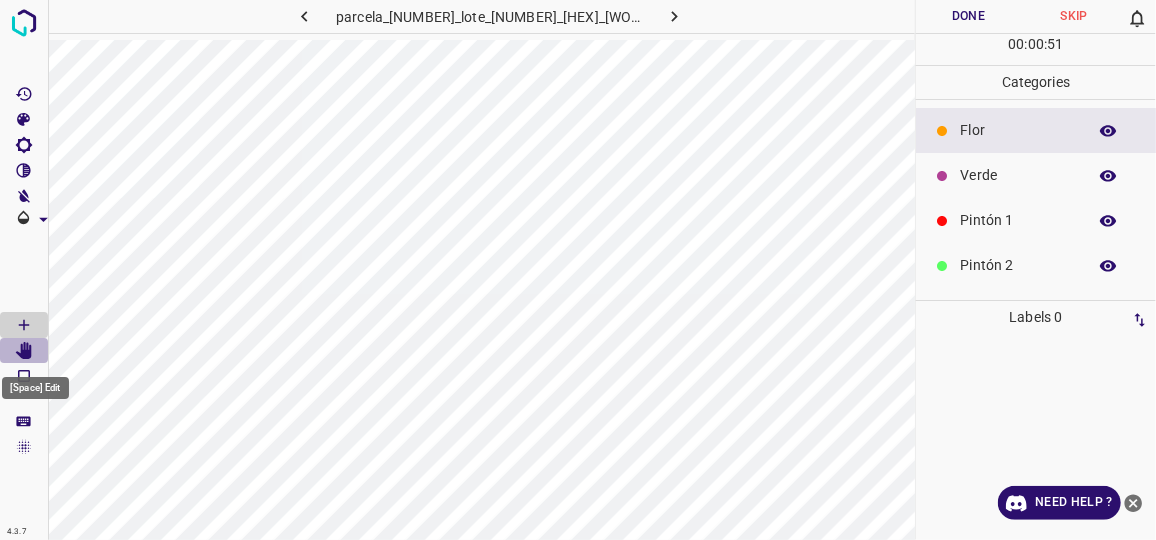 click 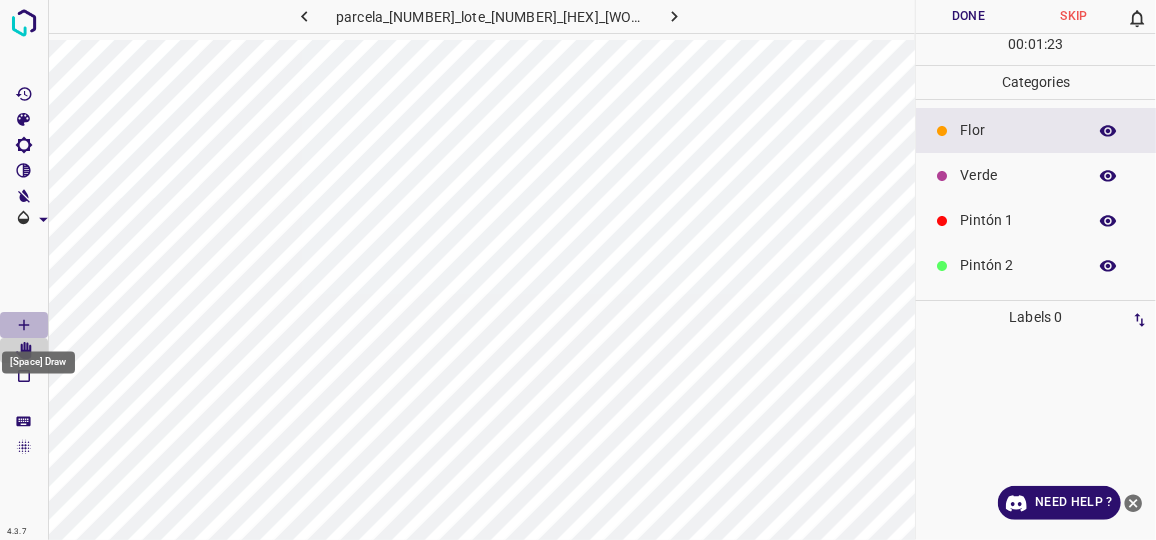 click 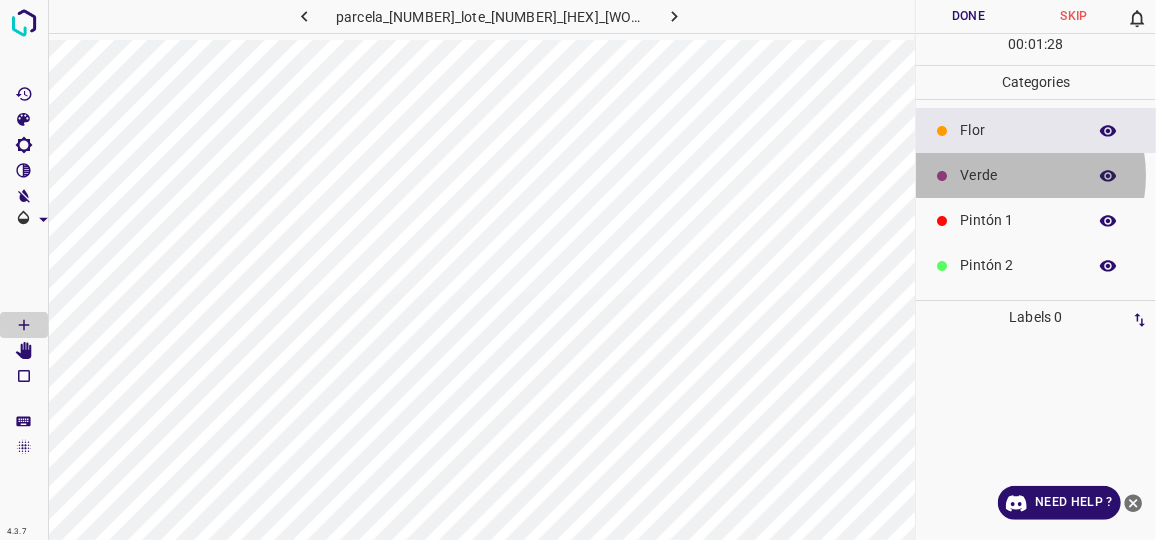 click on "Verde" at bounding box center [1018, 175] 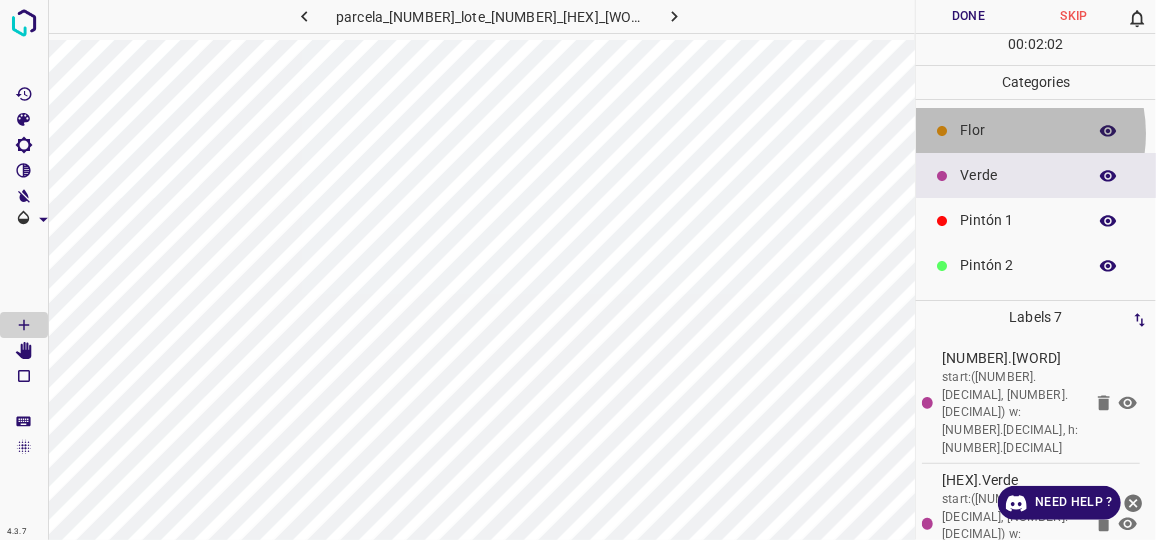 click on "Flor" at bounding box center (1018, 130) 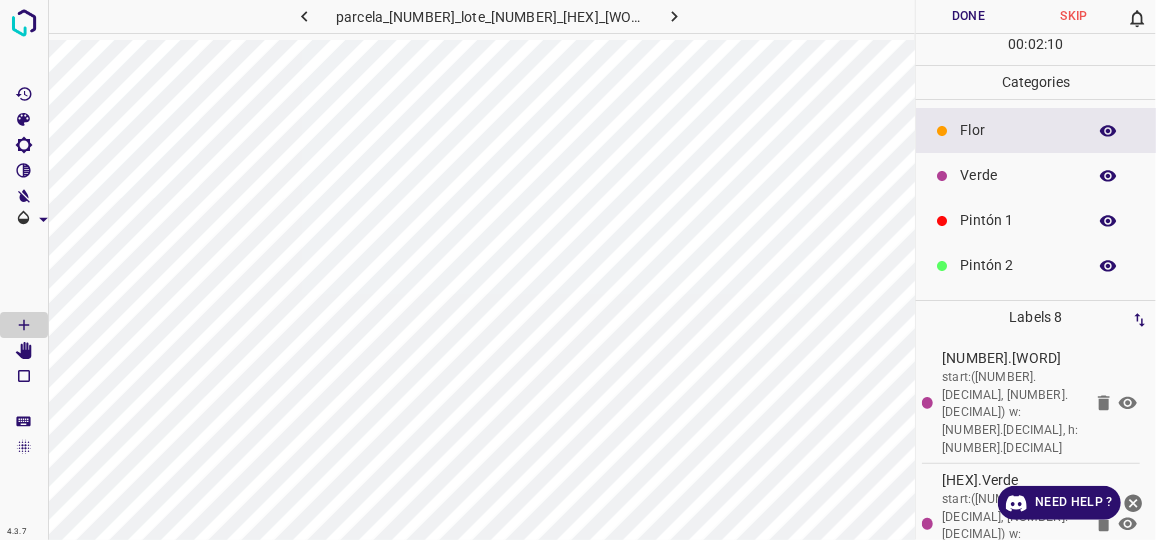click on "Verde" at bounding box center (1018, 175) 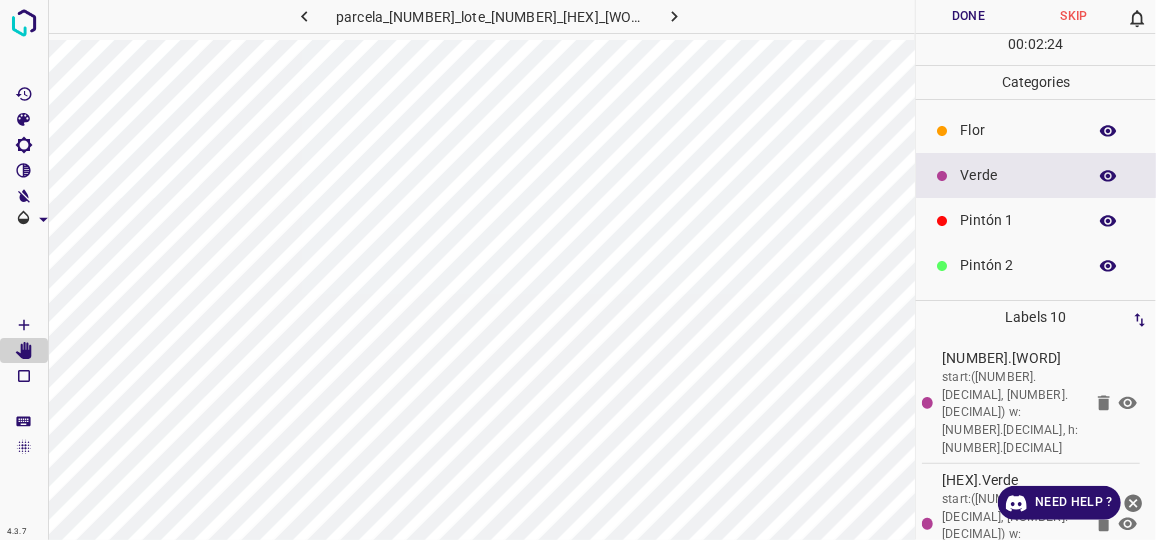 click on "Verde" at bounding box center [1018, 175] 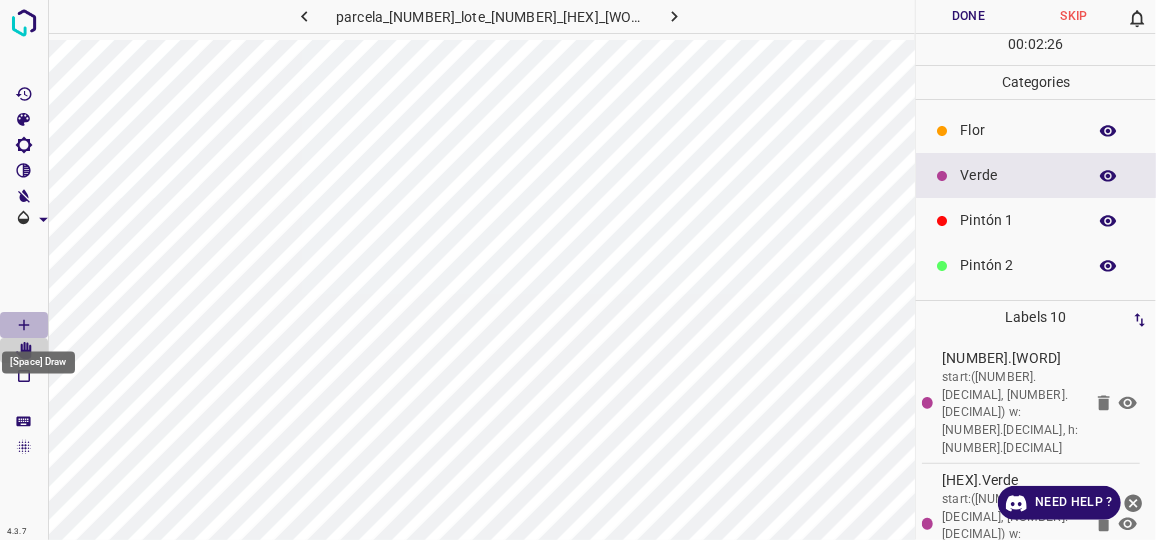 click at bounding box center (24, 325) 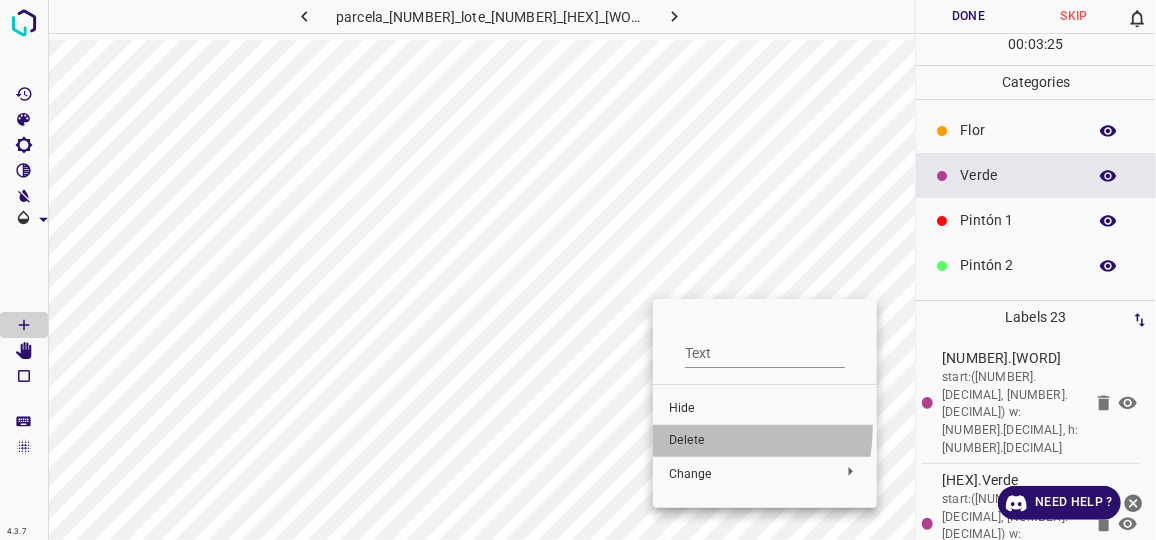click on "Delete" at bounding box center (765, 441) 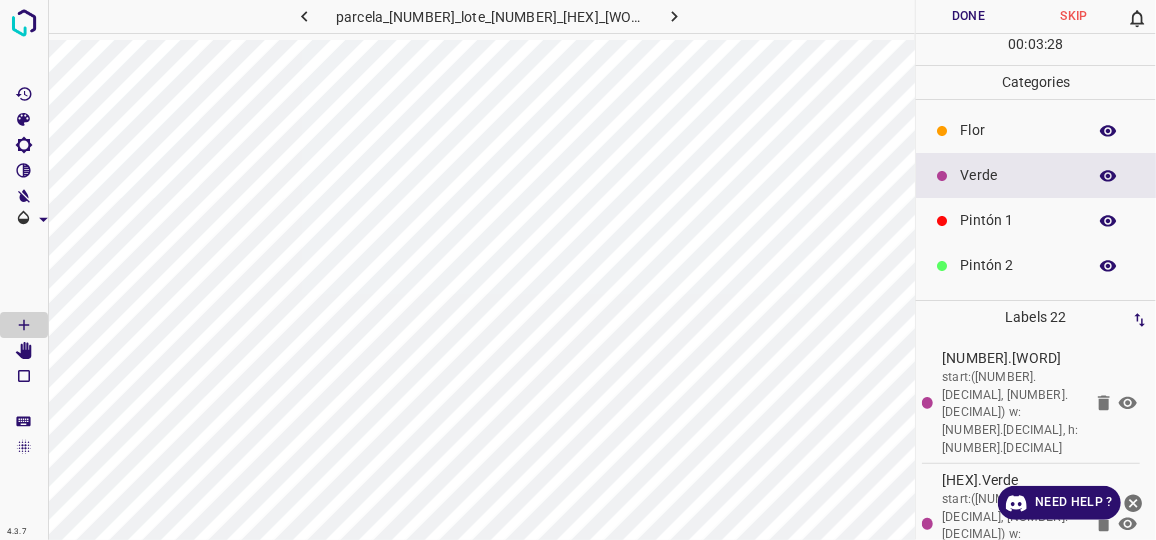 click on "Verde" at bounding box center (1018, 175) 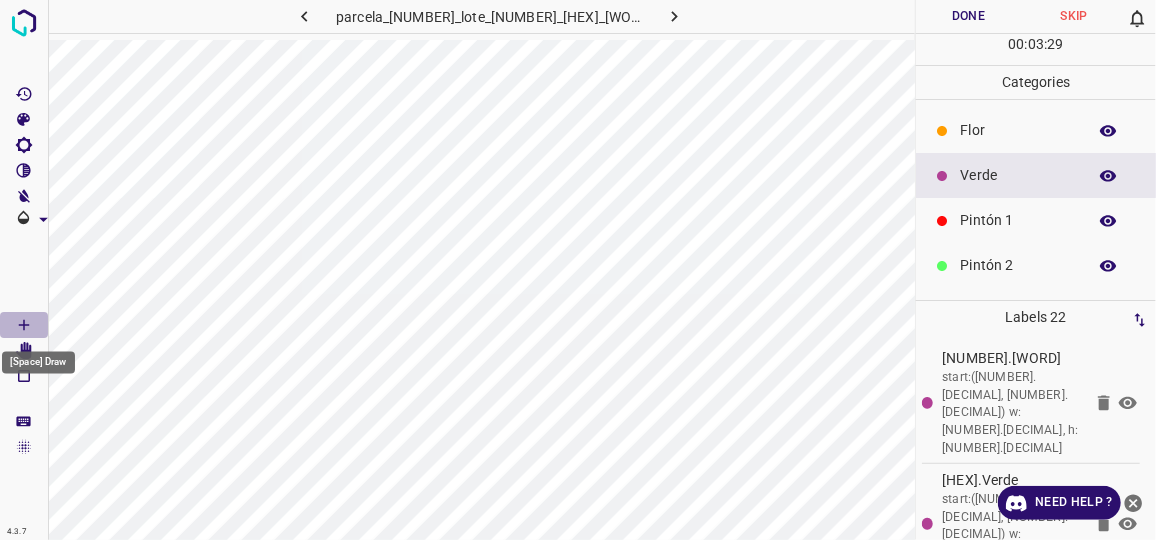 click 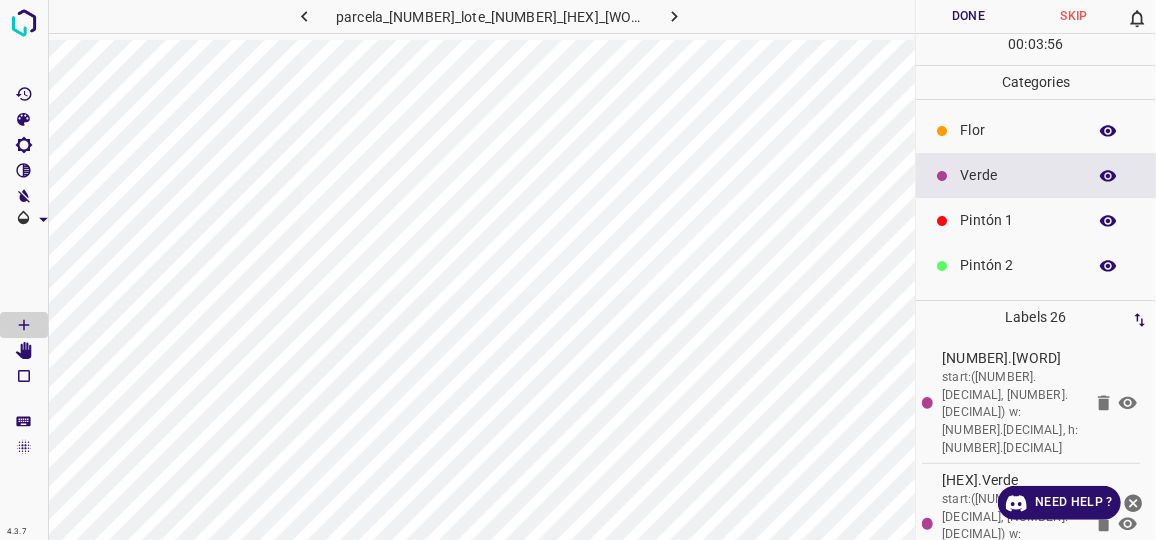 click on "Pintón 1" at bounding box center (1018, 220) 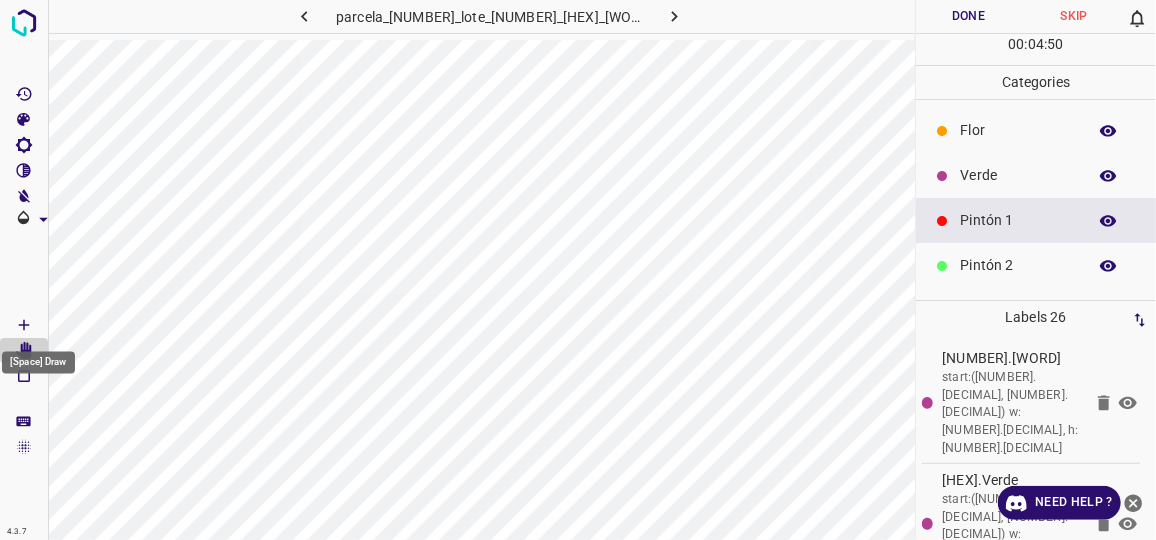 click 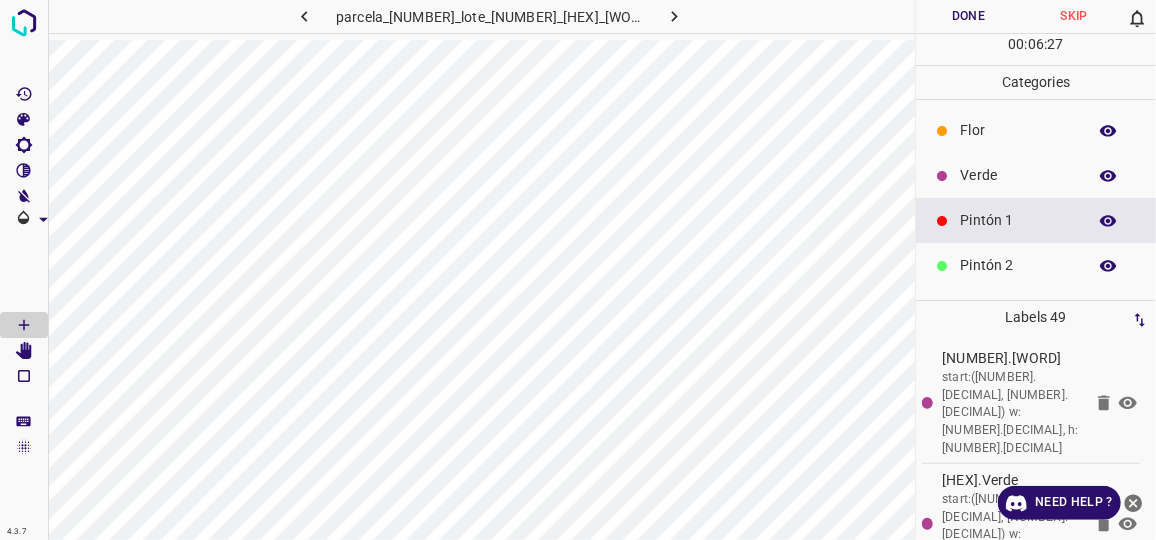 click on "Verde" at bounding box center [1018, 175] 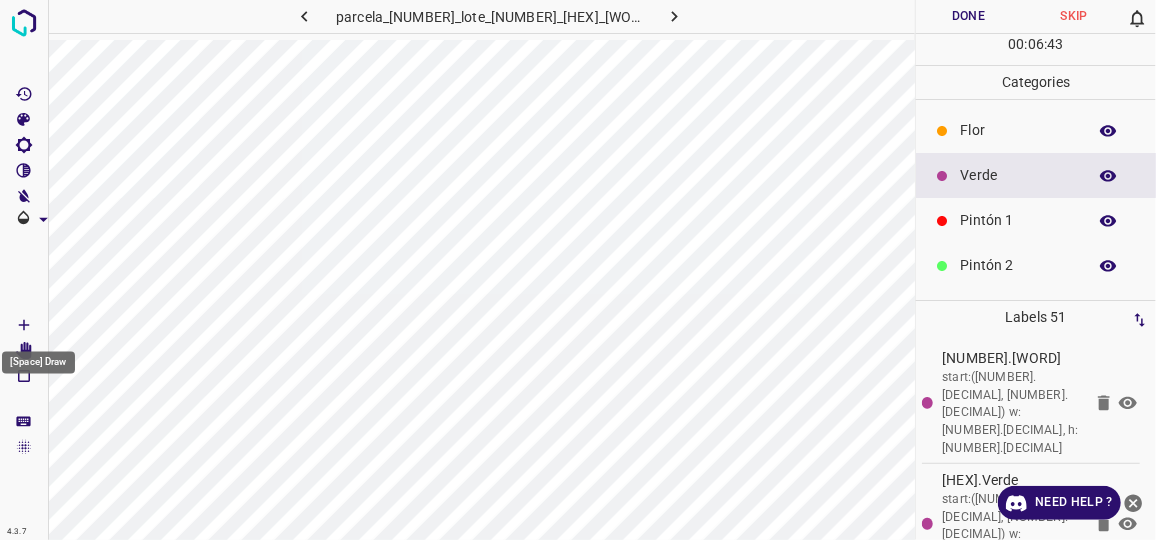 click on "[Space] Draw" at bounding box center (38, 357) 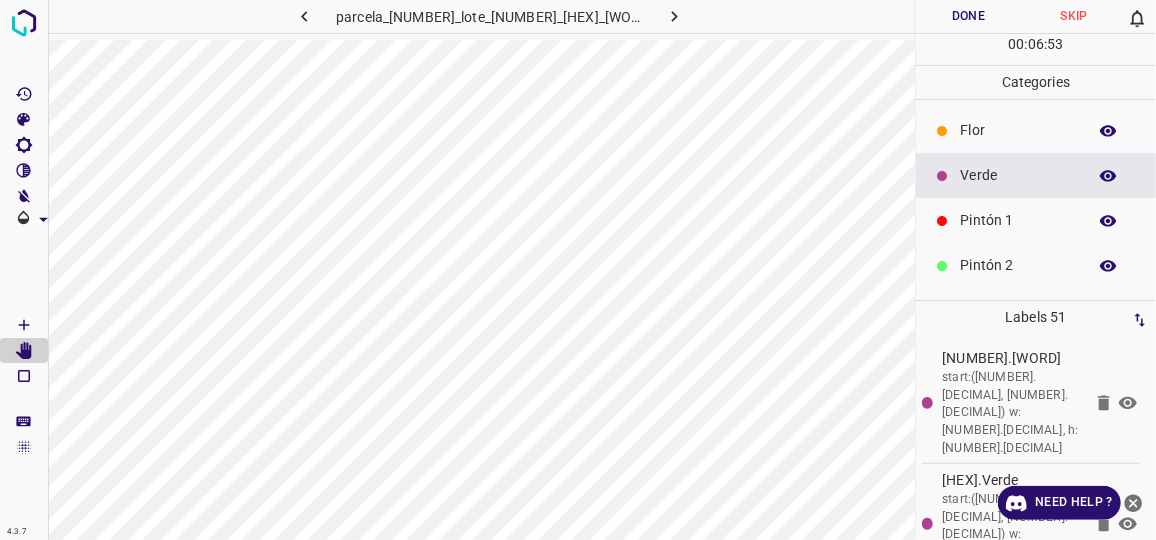 click on "Verde" at bounding box center (1018, 175) 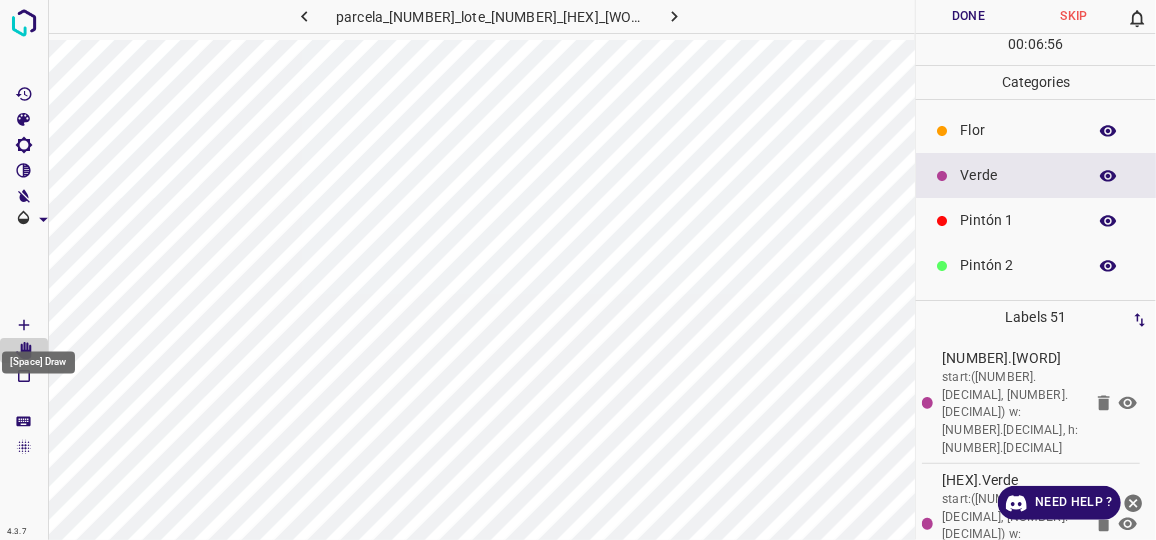 click 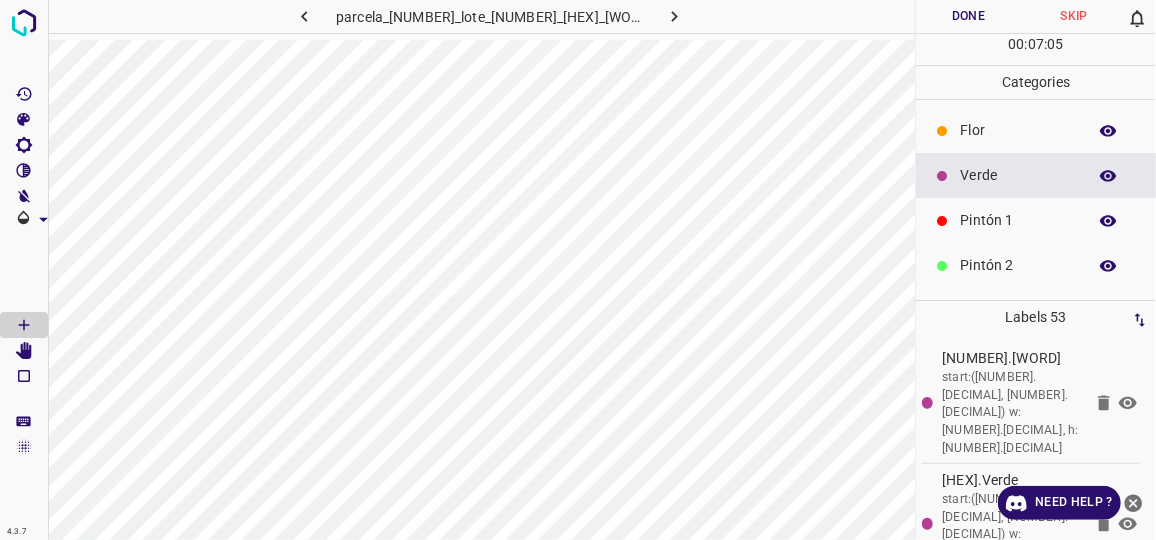 click on "Flor" at bounding box center (1018, 130) 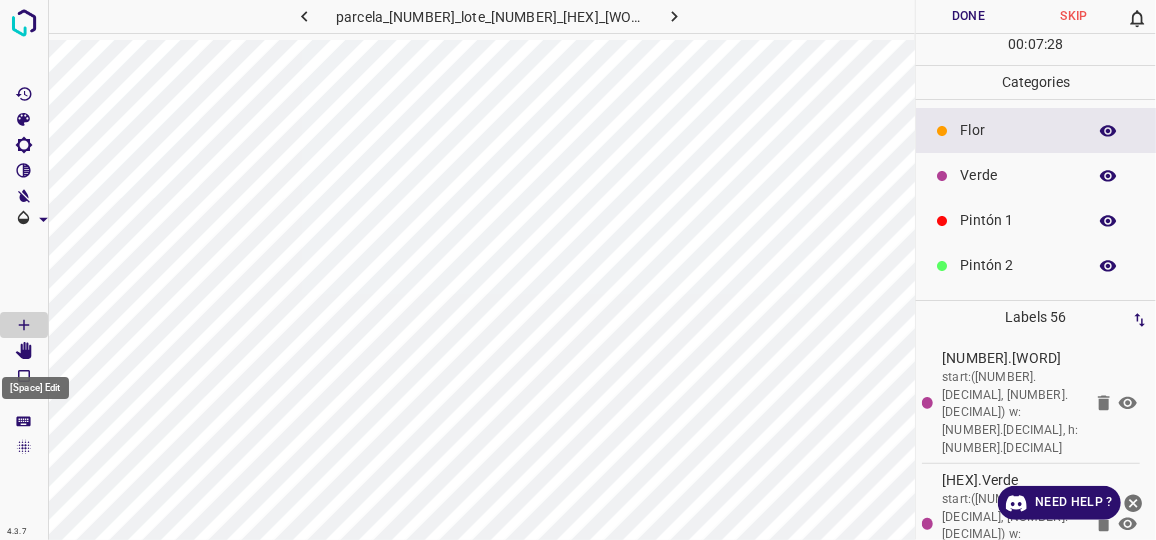 click 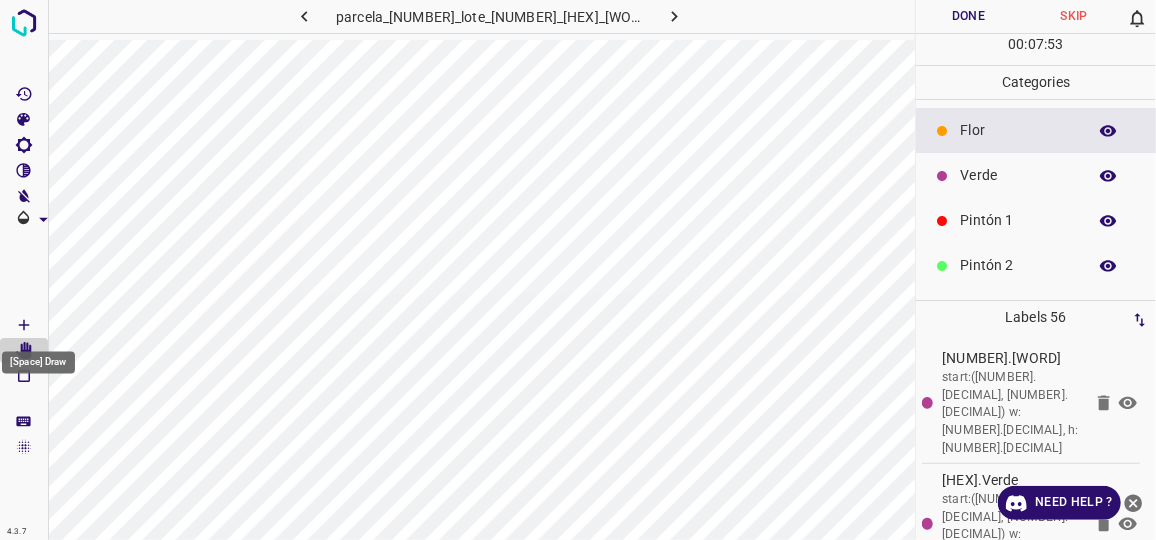 click on "[Space] Draw" at bounding box center [38, 357] 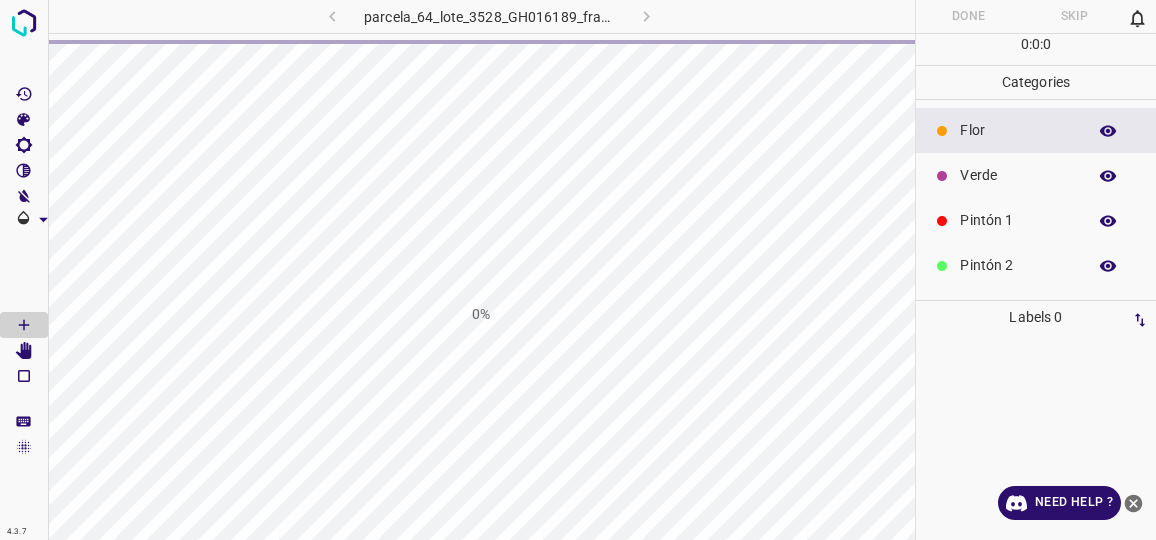 scroll, scrollTop: 0, scrollLeft: 0, axis: both 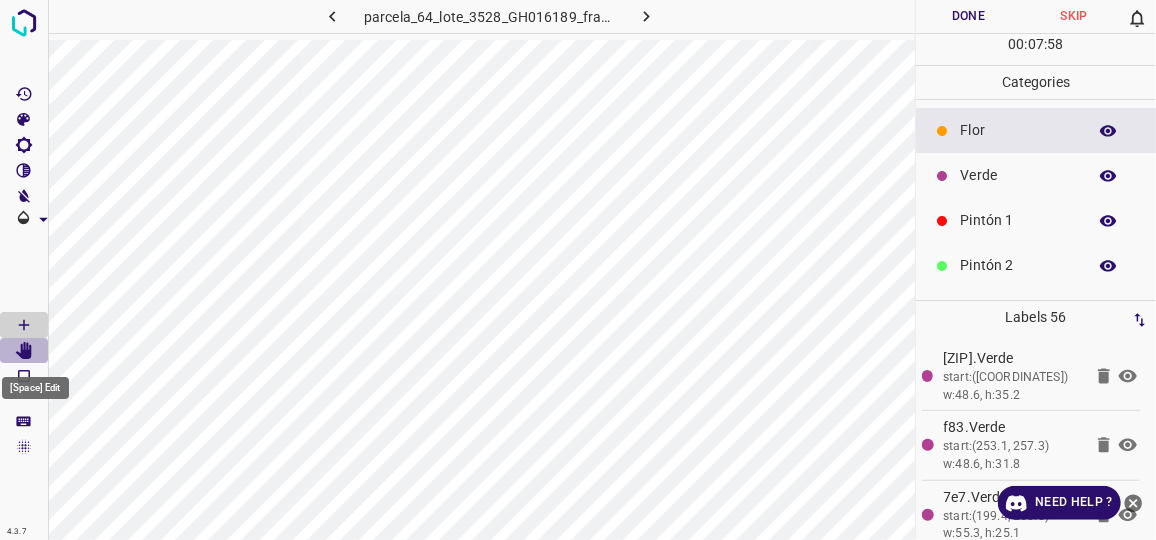 click 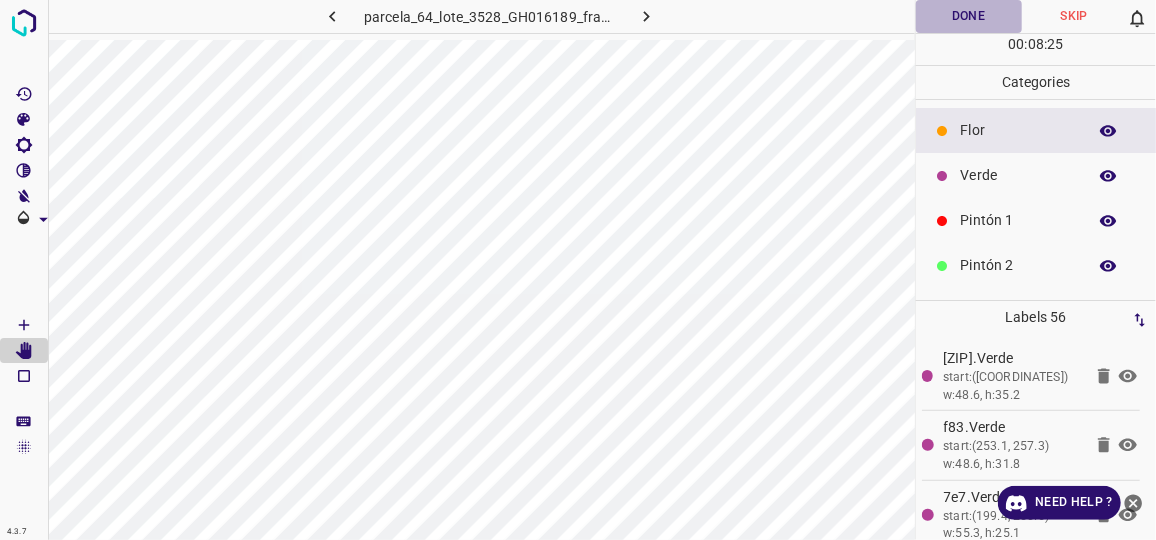click on "Done" at bounding box center (969, 16) 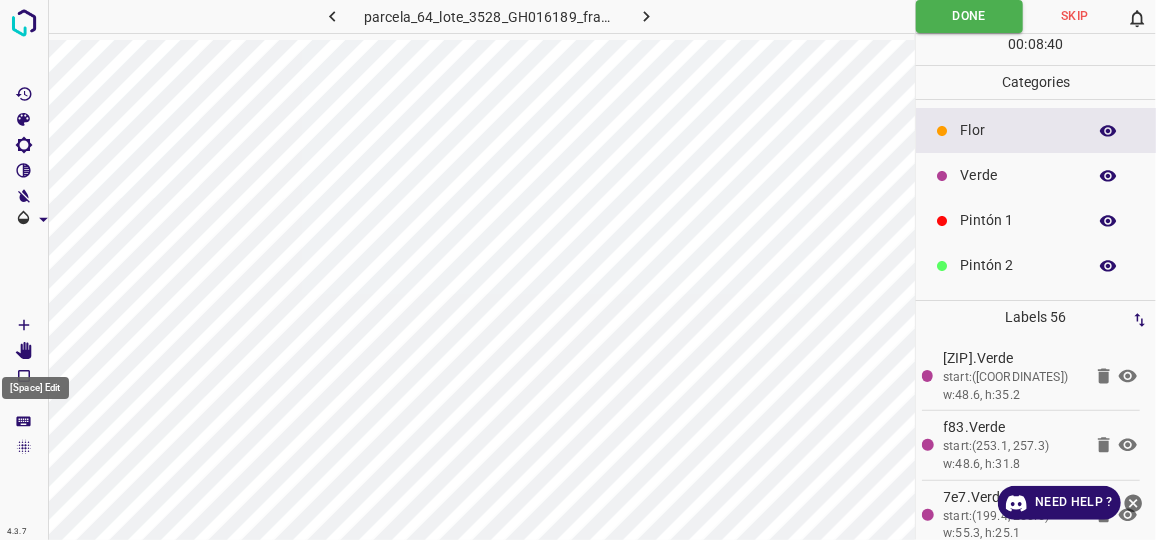 click at bounding box center (24, 351) 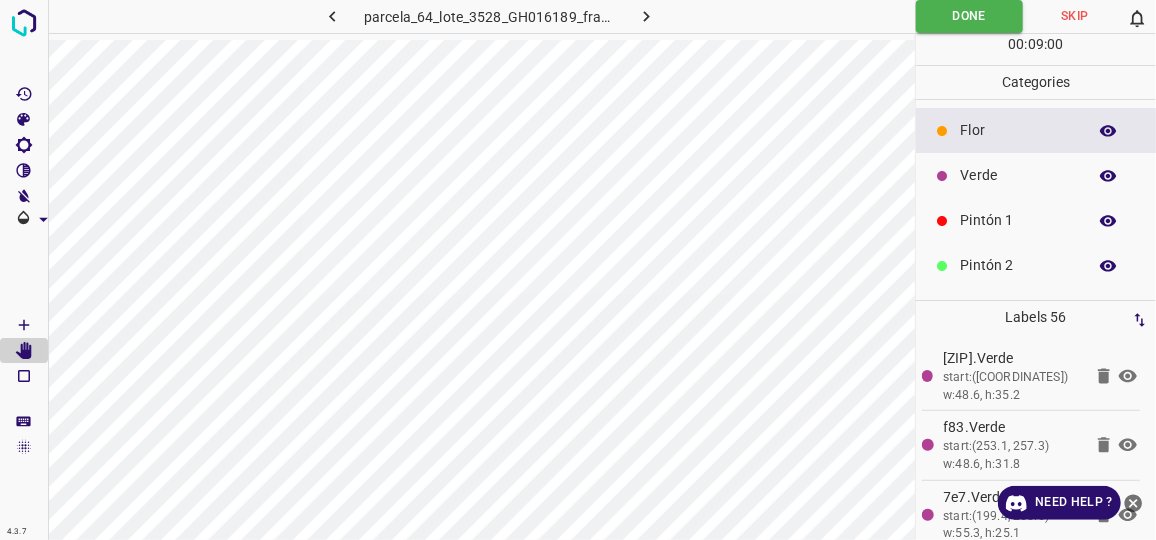 click on "Flor" at bounding box center (1018, 130) 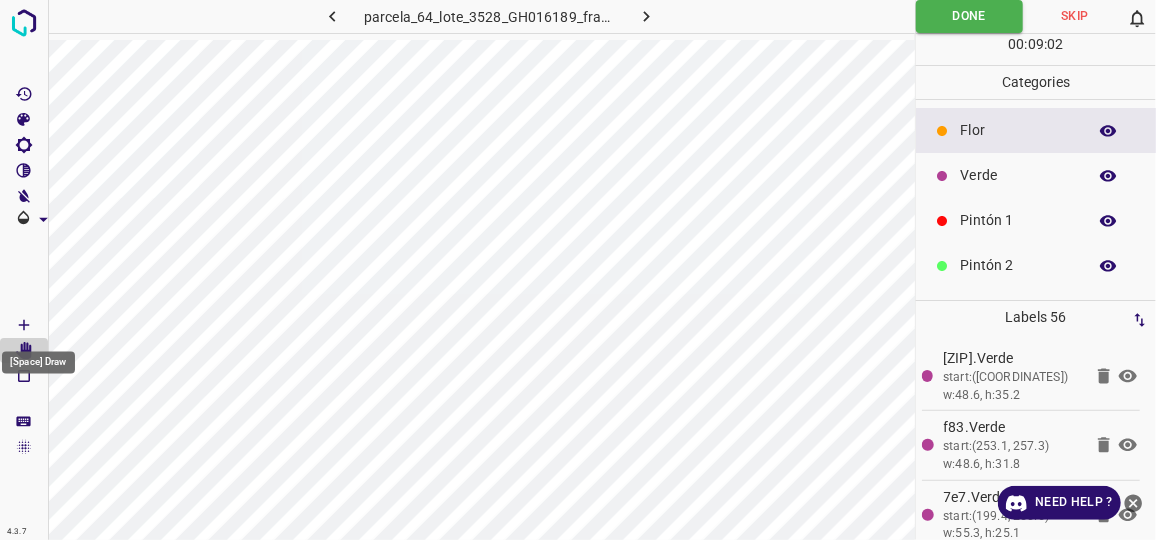click 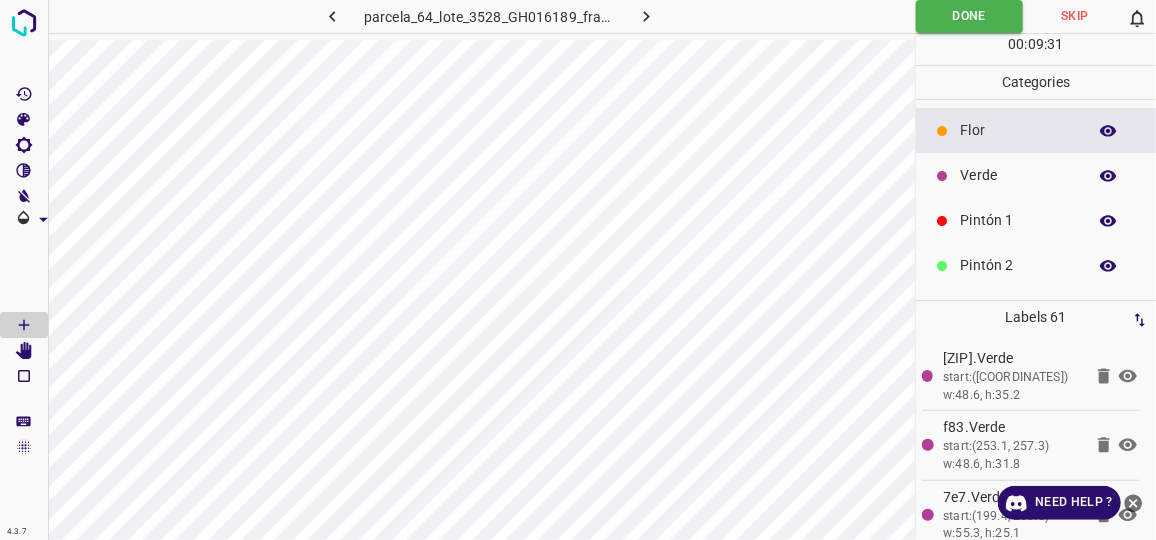 click on "Verde" at bounding box center (1018, 175) 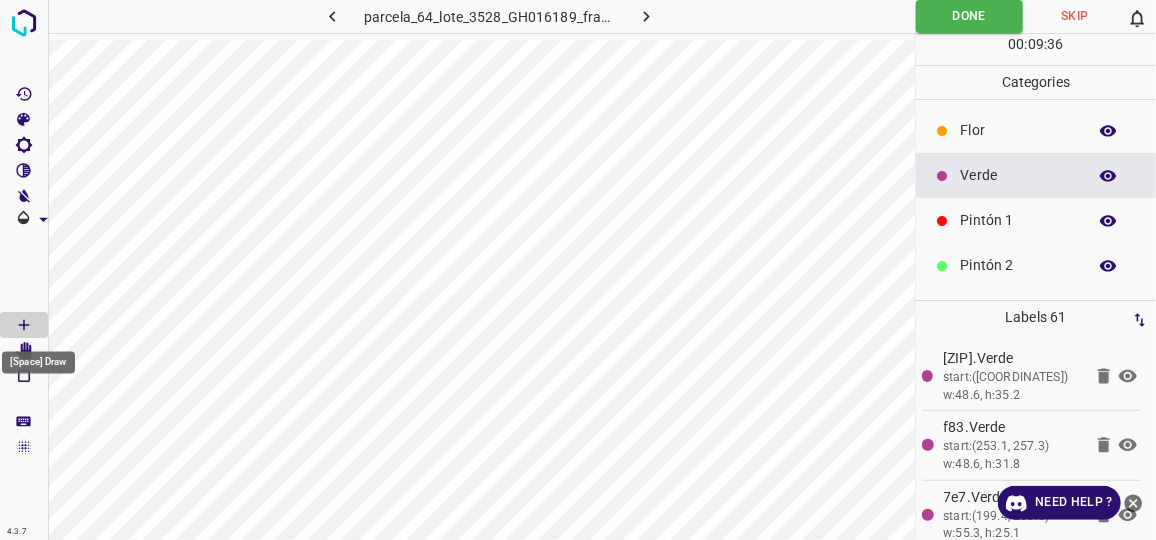 click on "[Space] Draw" at bounding box center [38, 363] 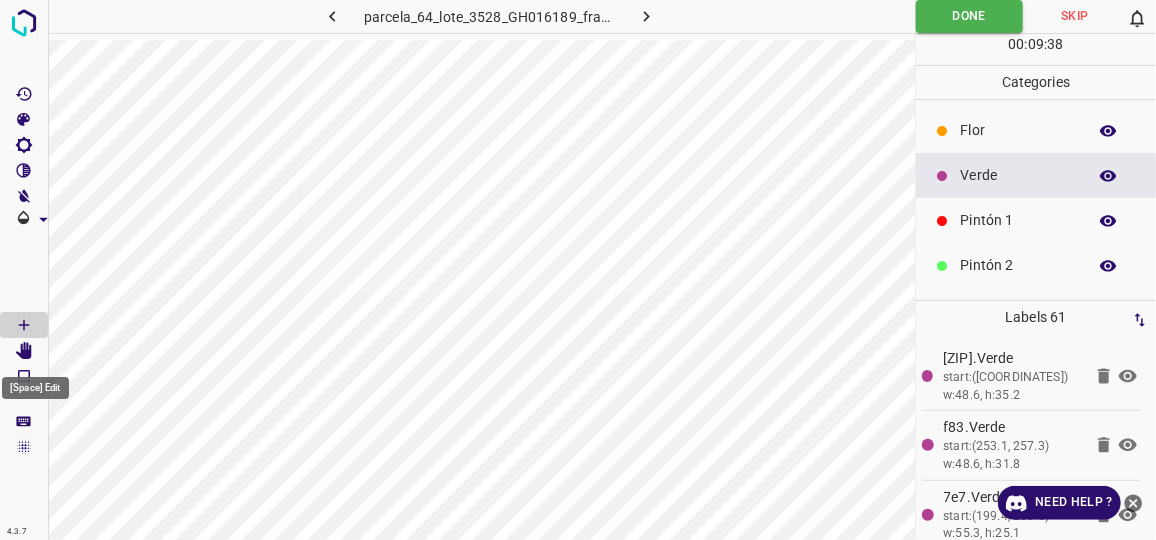click 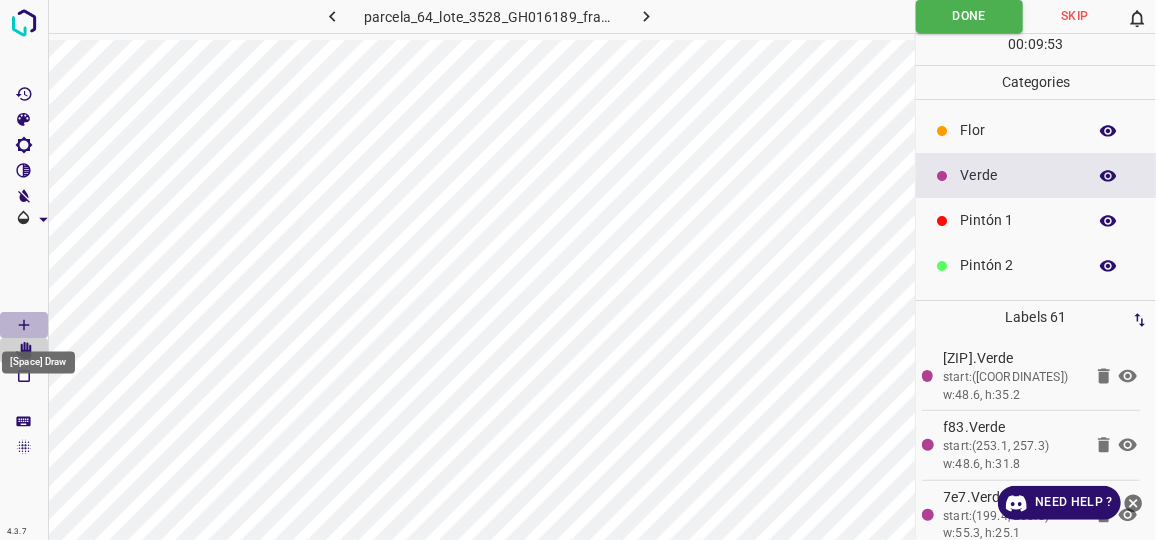 click 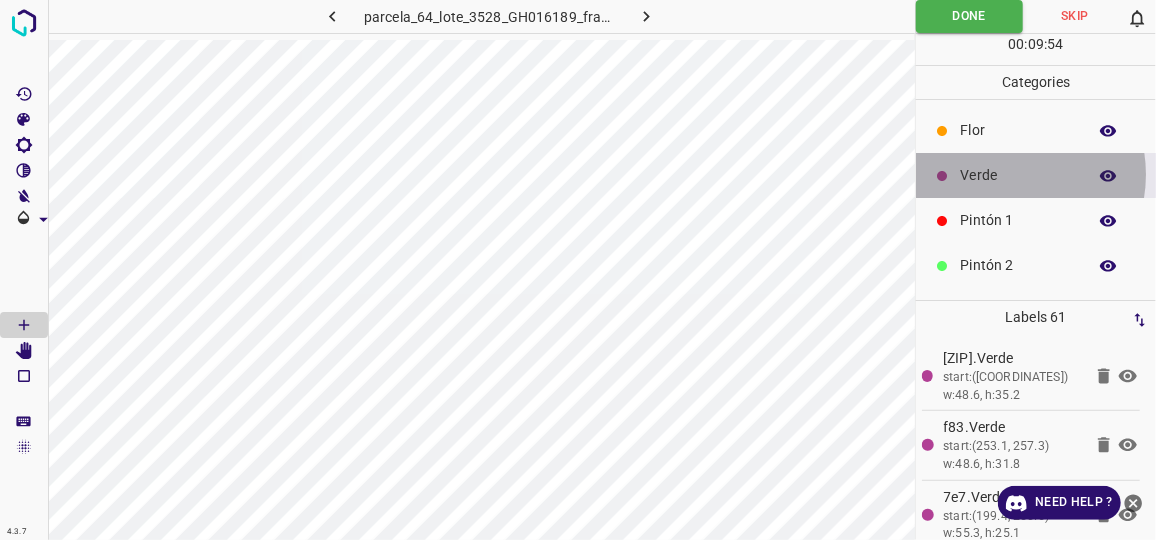 click on "Verde" at bounding box center [1018, 175] 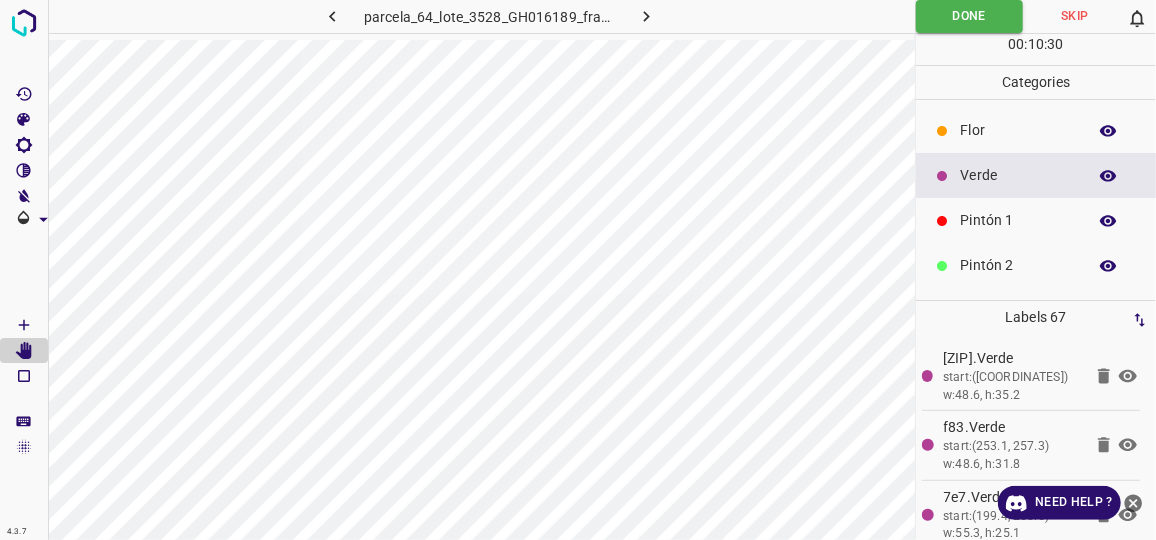 click on "Verde" at bounding box center [1018, 175] 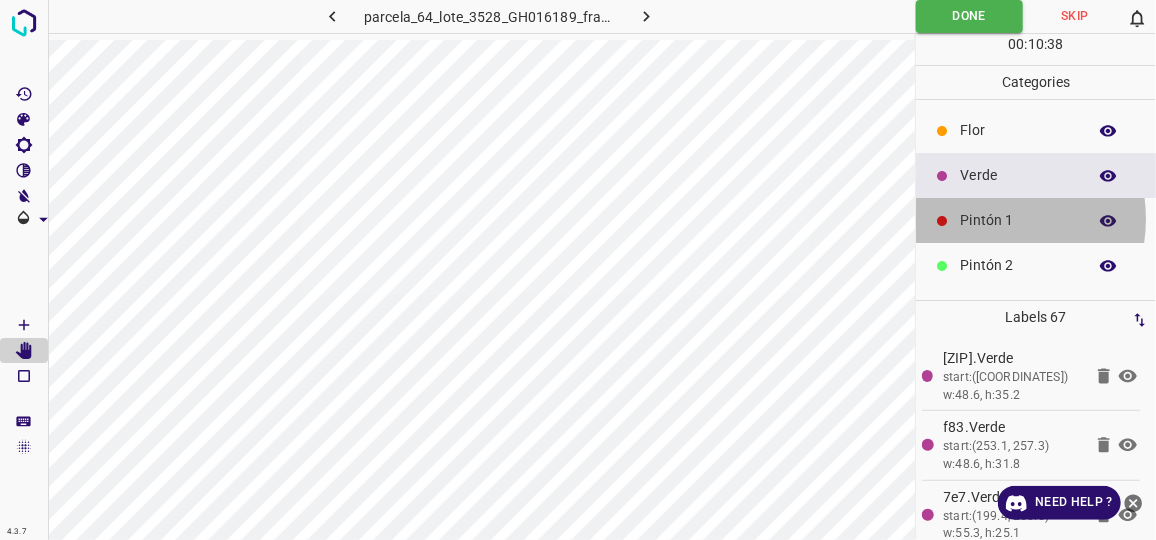 click on "Pintón 1" at bounding box center [1018, 220] 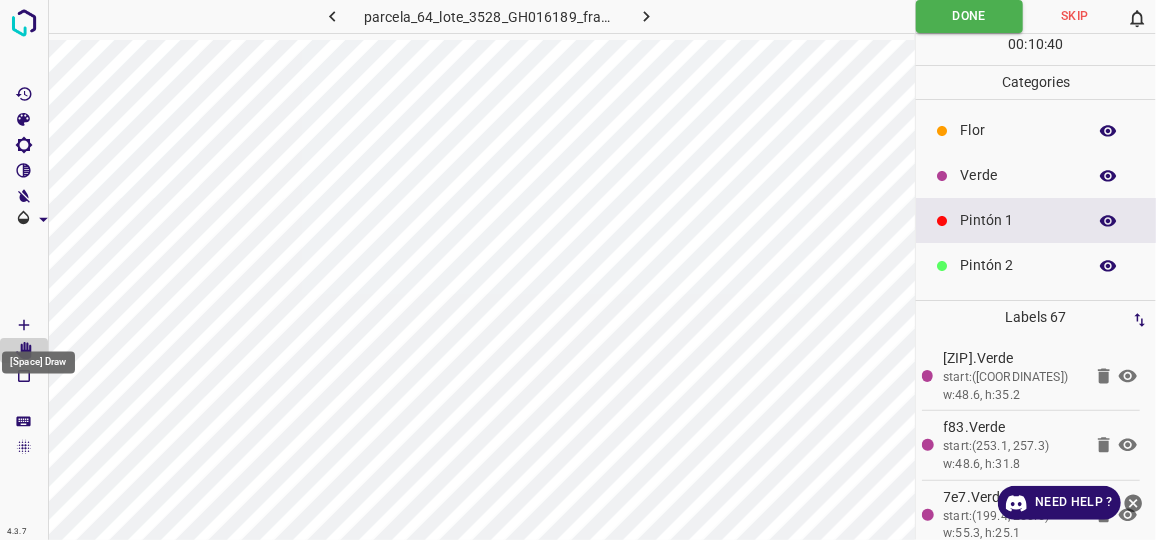 click 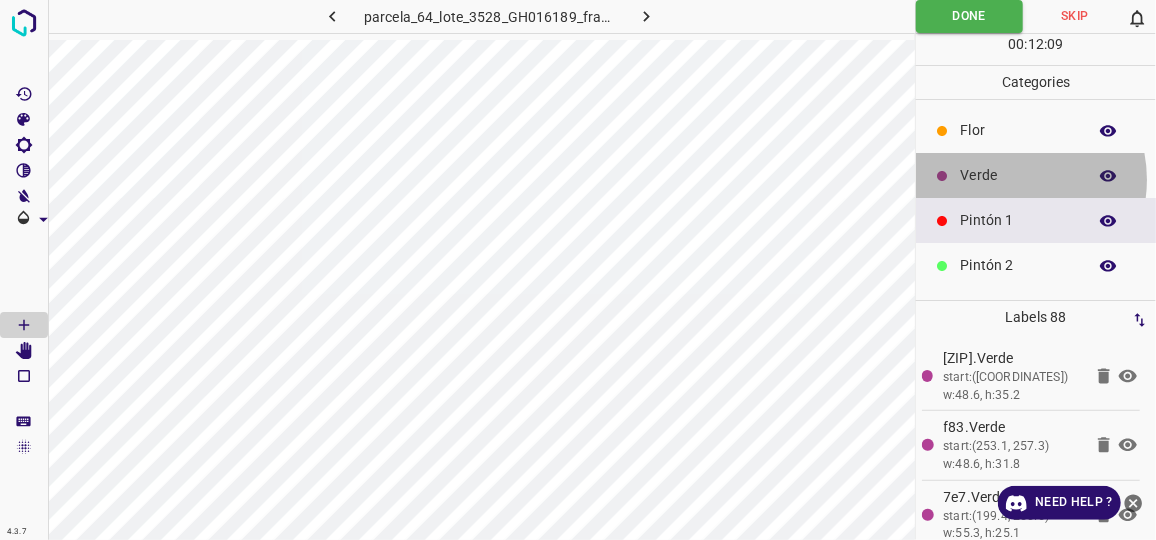 click on "Verde" at bounding box center [1018, 175] 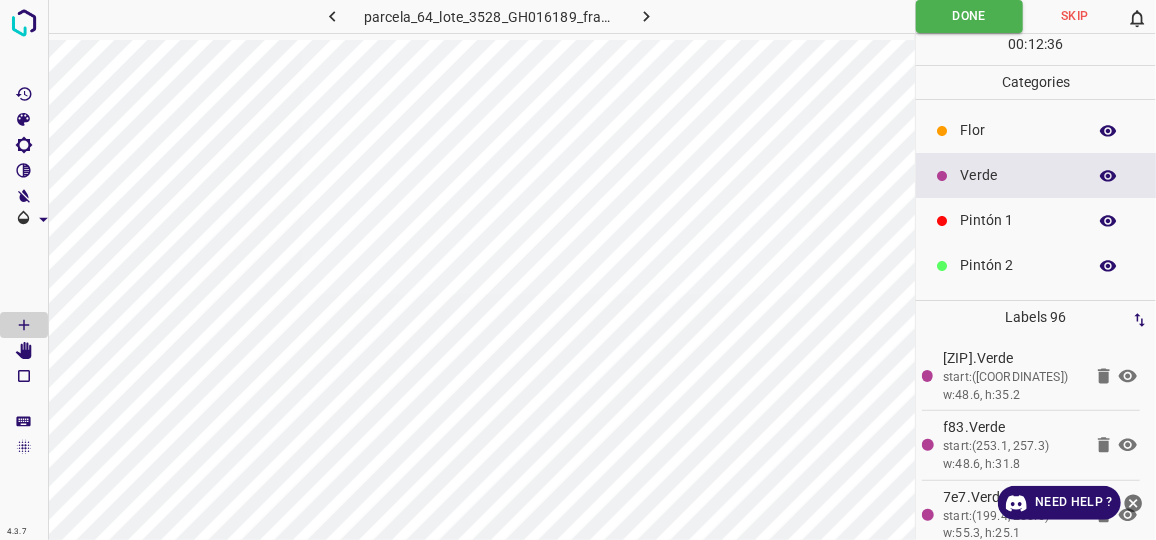 click on "Flor" at bounding box center (1018, 130) 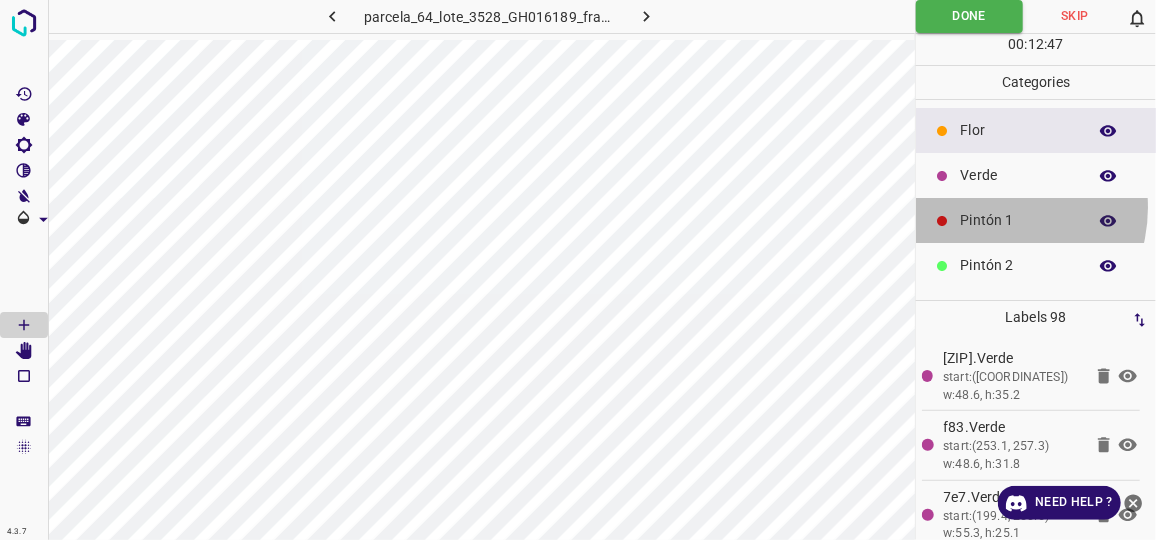 click on "Pintón 1" at bounding box center (1036, 220) 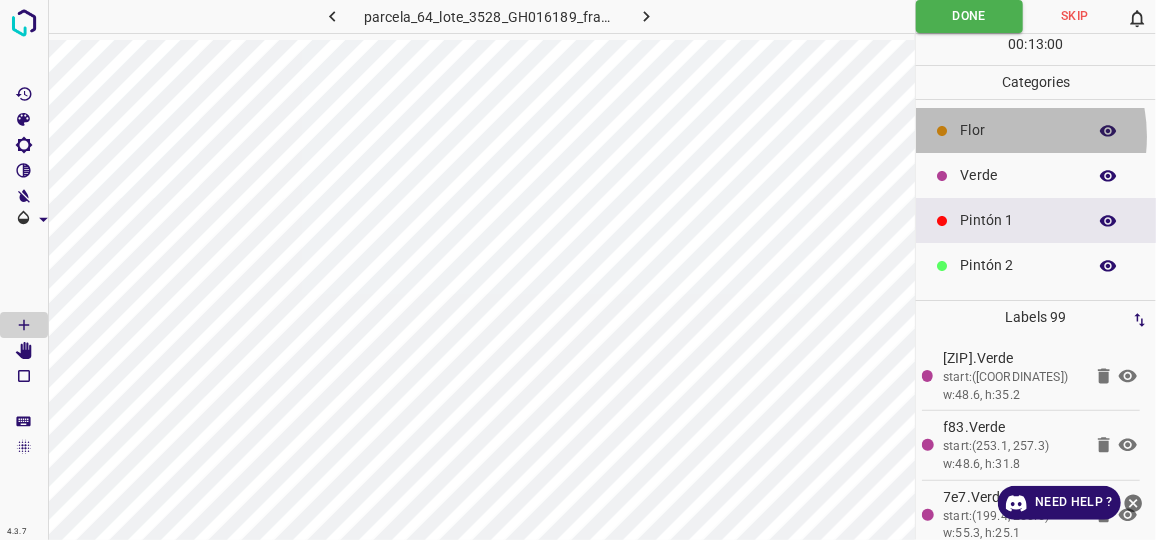 click on "Flor" at bounding box center (1018, 130) 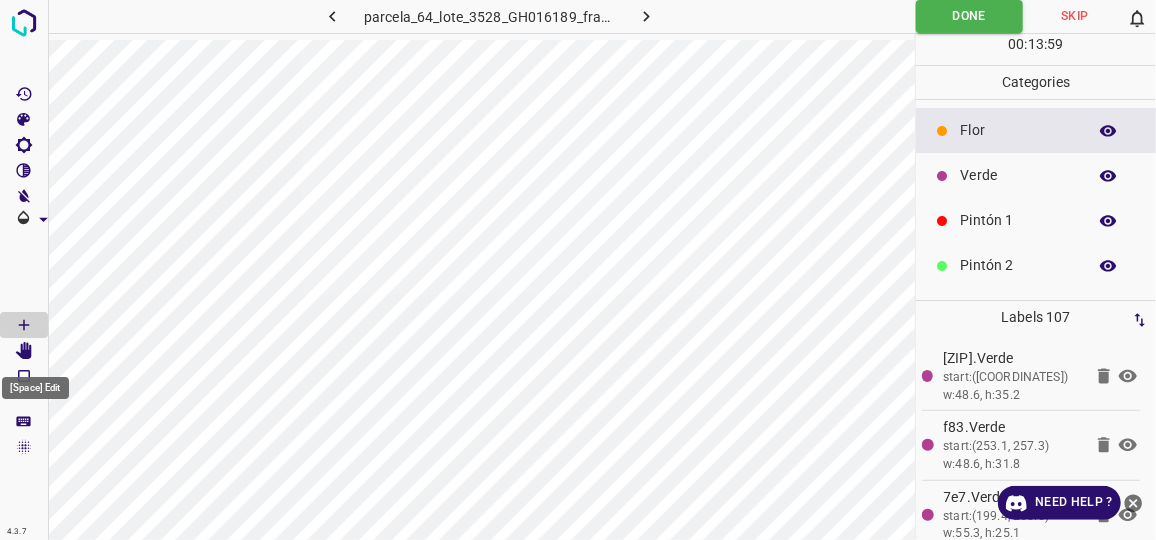 click at bounding box center [24, 351] 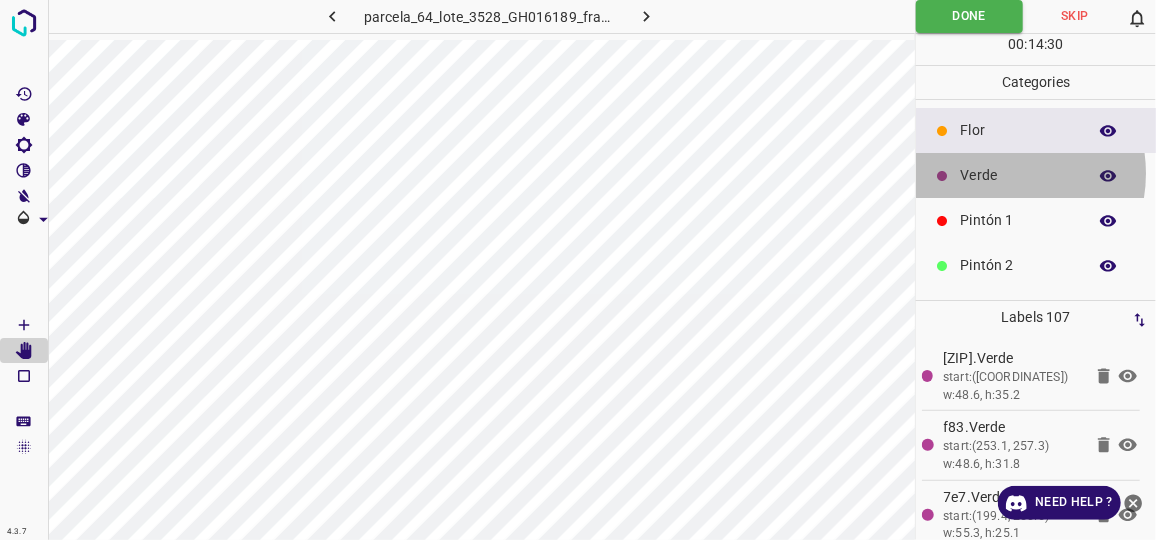 click on "Verde" at bounding box center [1018, 175] 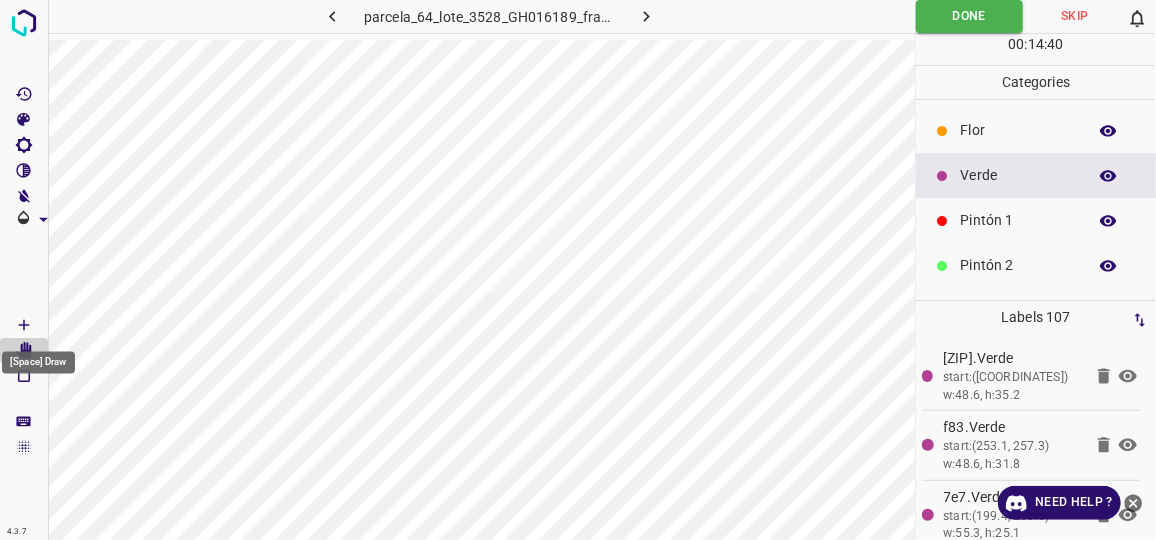 click 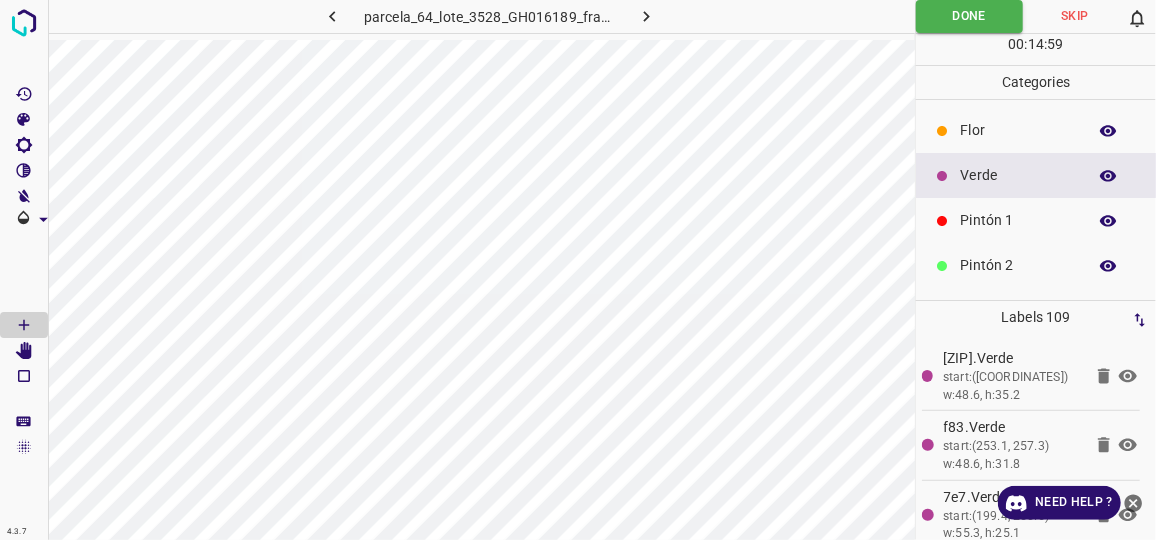 click on "parcela_64_lote_3528_GH016189_frame_00043_41574.jpg Done Skip 0 00   : 14   : 59   Categories Flor Verde Pintón 1 Pintón 2 Pintón 3 Rosado Guinda Azul Labels   109 190.Verde
start:(236.3, 287.5)
w:48.6, h:35.2
f83.Verde
start:(253.1, 257.3)
w:48.6, h:31.8
7e7.Verde
start:(199.4, 250.6)
w:55.3, h:25.1
f9d.Verde
start:(189.4, 274.1)
w:43.5, h:25.1
d67.Verde
start:(164.2, 299.2)
w:51.9, h:41.9
f72.Verde
start:(124, 247.3)
w:62, h:35.2
08f.Verde
start:(127.3, 282.5)
w:31.8, h:33.5
67f.Flor
start:(159.2, 483.7)
w:83.8, h:65.3
c9f.Verde
start:(440.9, 215.4)
w:31.8, h:31.8
894.Verde
start:(472.8, 205.3)
w:36.8, h:31.8
596.Verde
start:(437.5, 188.6)
w:35.2, h:23.4
7b8.Verde
start:(13.3, 549.1)
w:35.2, h:23.4
322.Verde 80a.Verde" at bounding box center (578, 270) 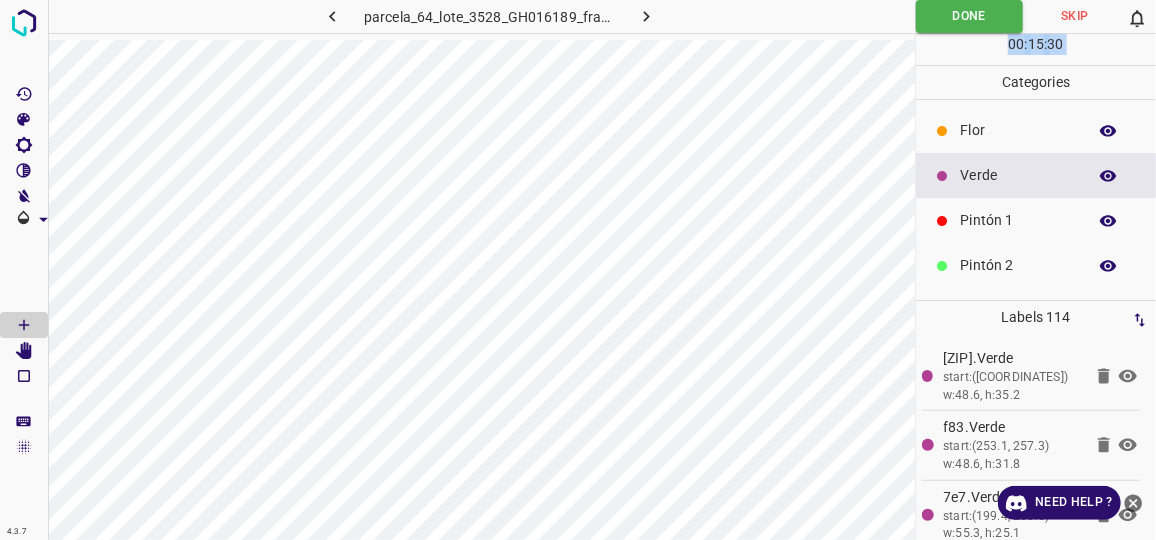 click on "Pintón 1" at bounding box center (1018, 220) 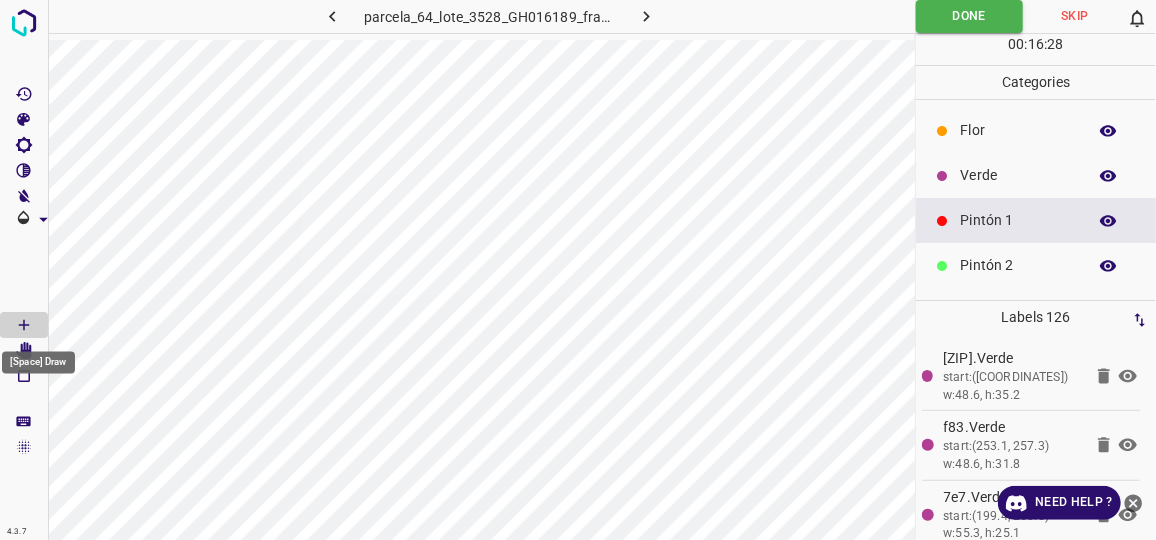 click on "[Space] Draw" at bounding box center [38, 357] 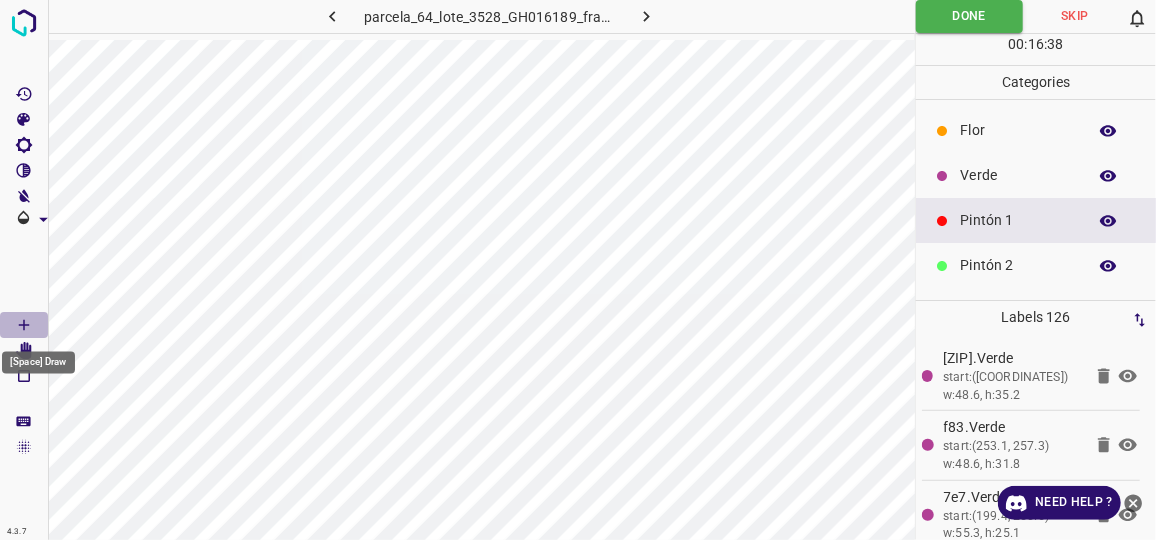 click 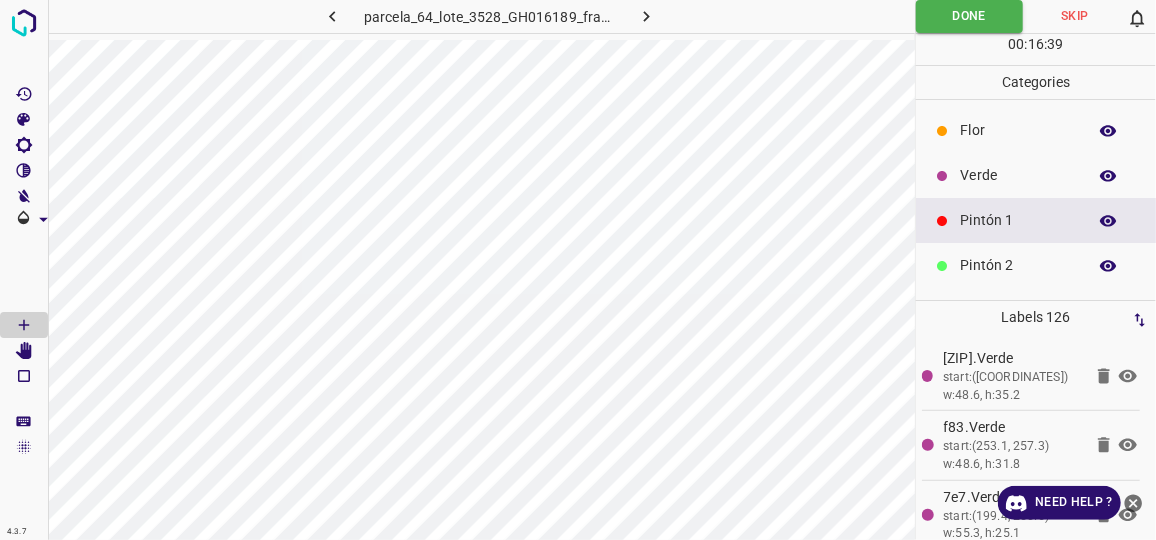 click on "Pintón 1" at bounding box center [1018, 220] 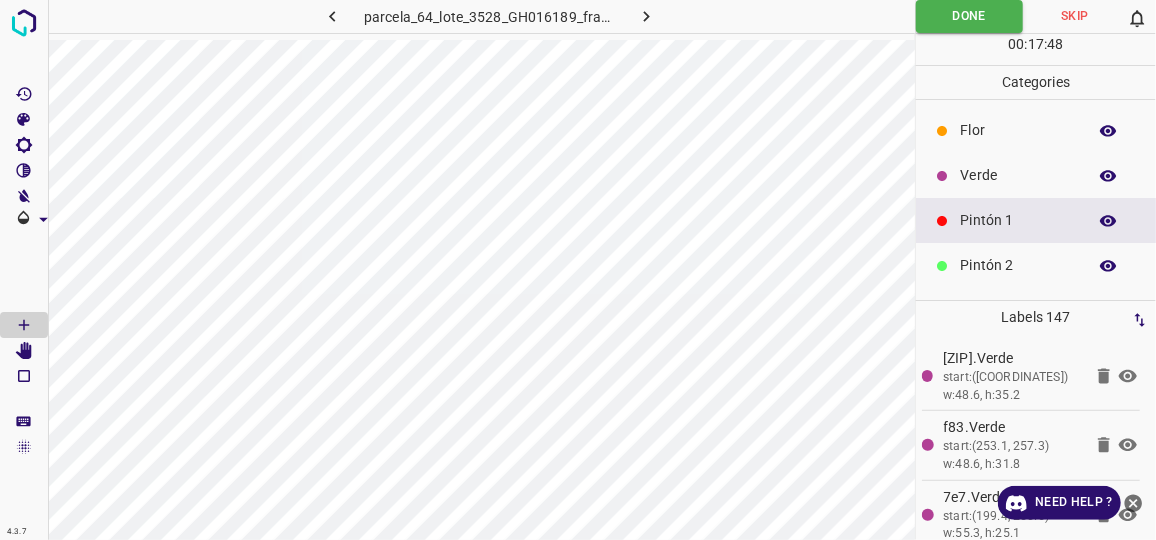 click on "Verde" at bounding box center (1018, 175) 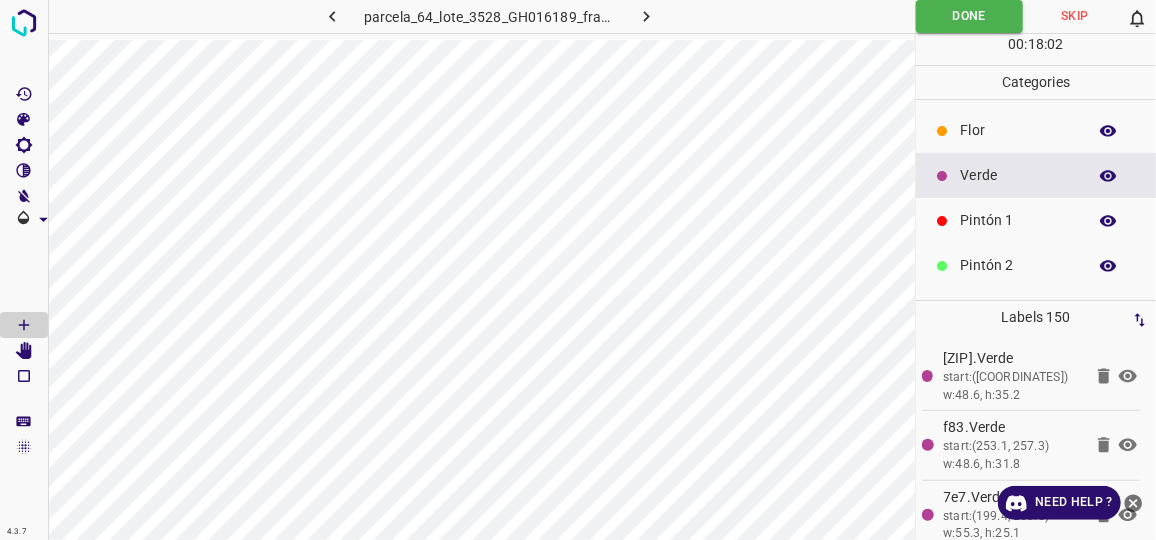 click on "Pintón 1" at bounding box center (1018, 220) 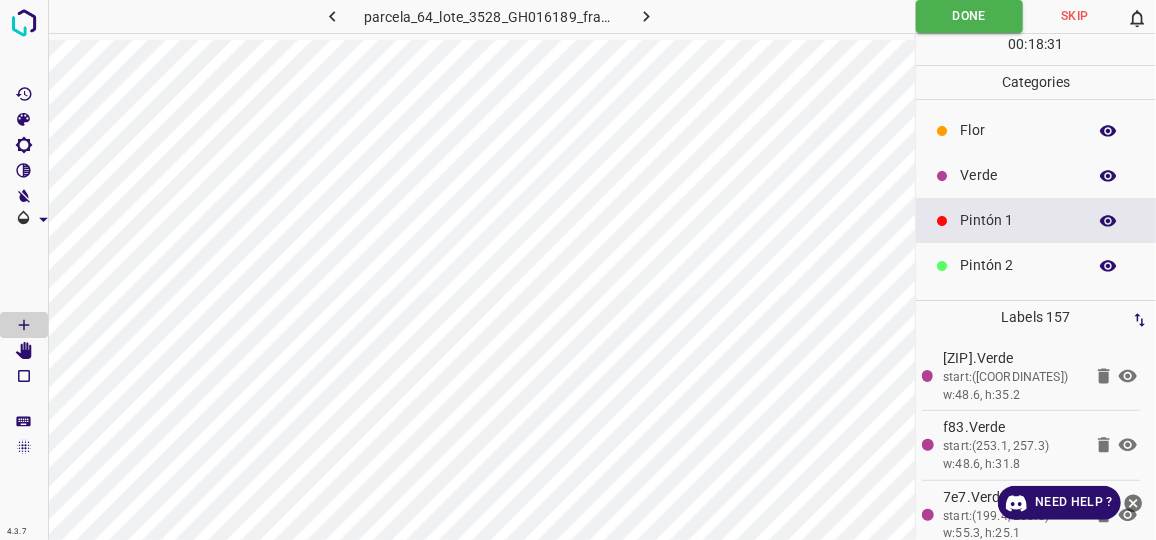 click on "Verde" at bounding box center (1018, 175) 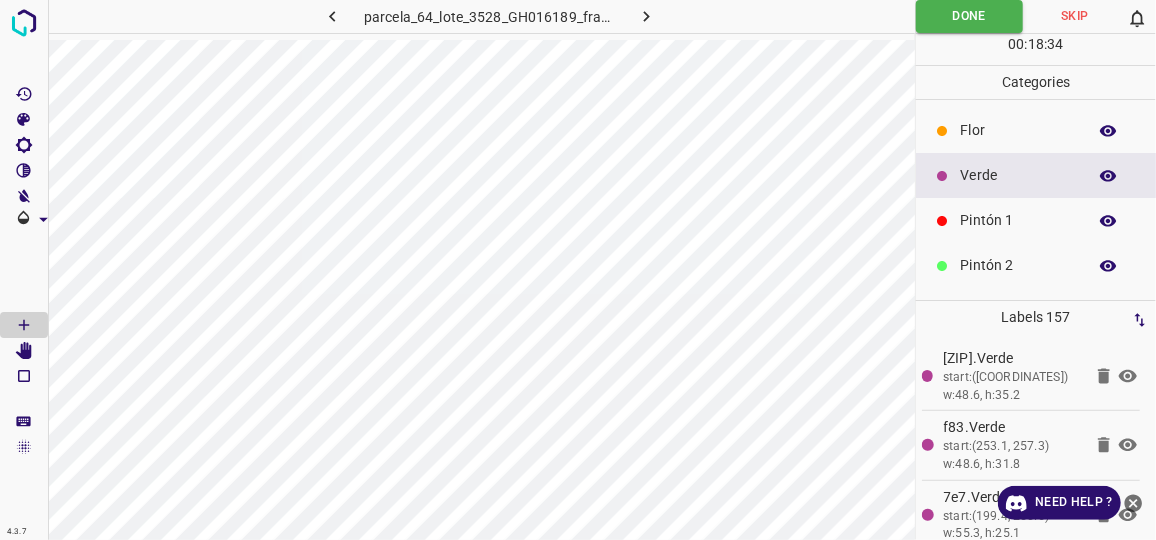 click on "Verde" at bounding box center (1036, 175) 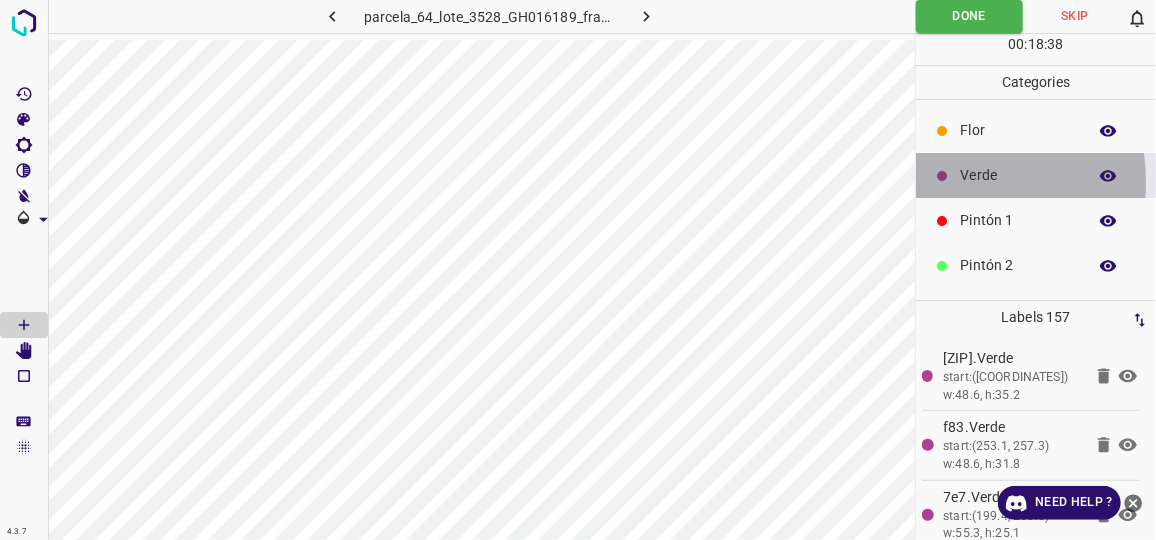 click on "Verde" at bounding box center [1036, 175] 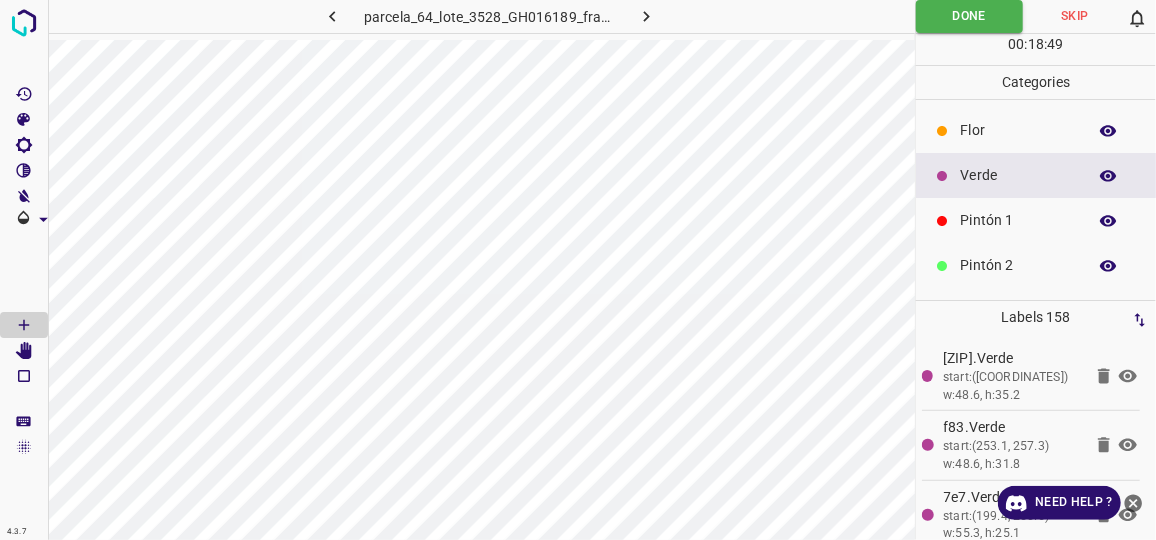 click 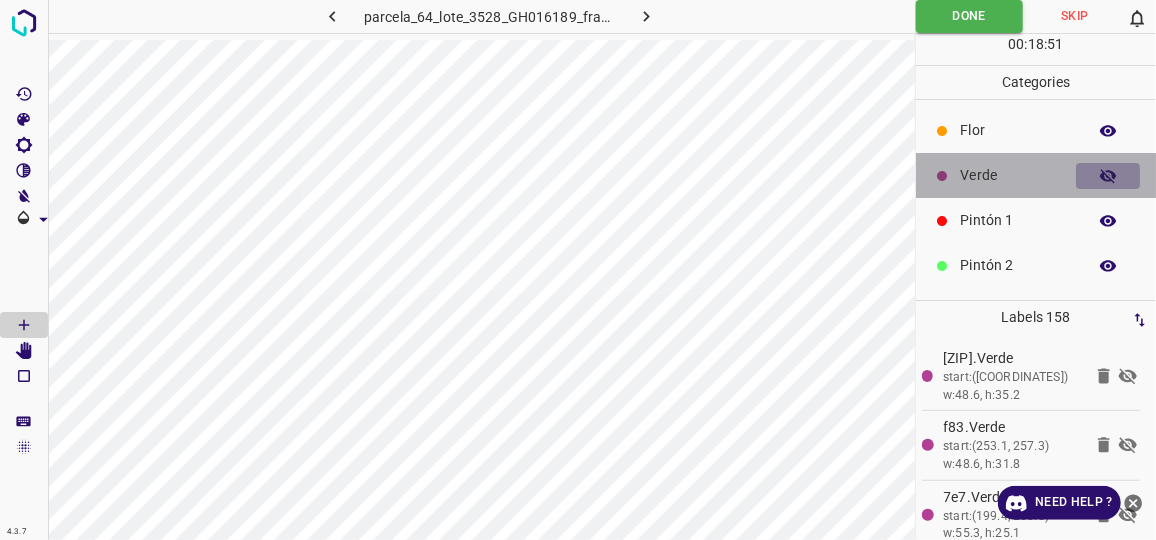 click 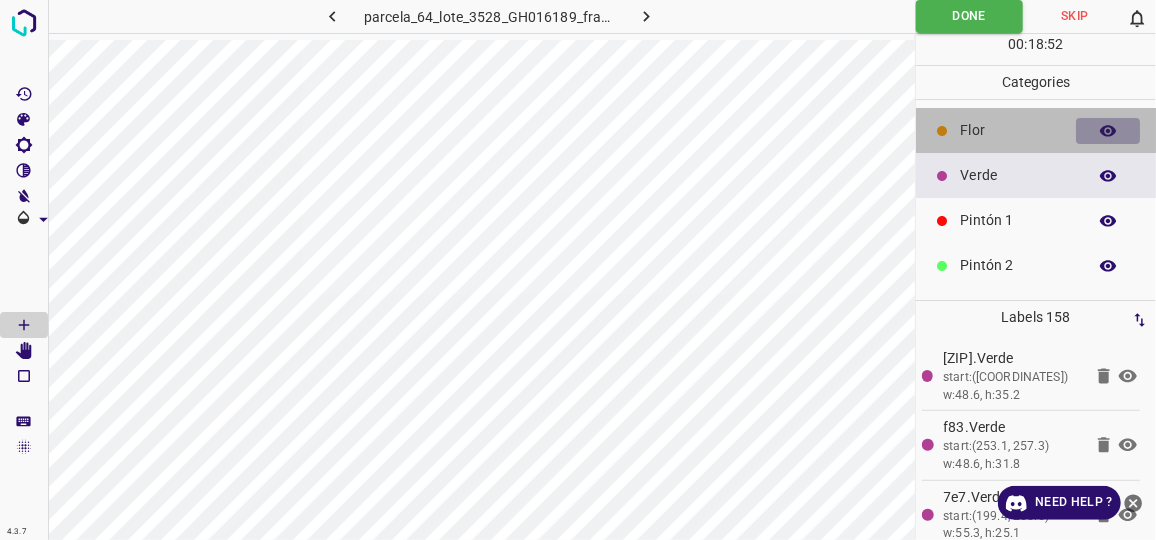 click 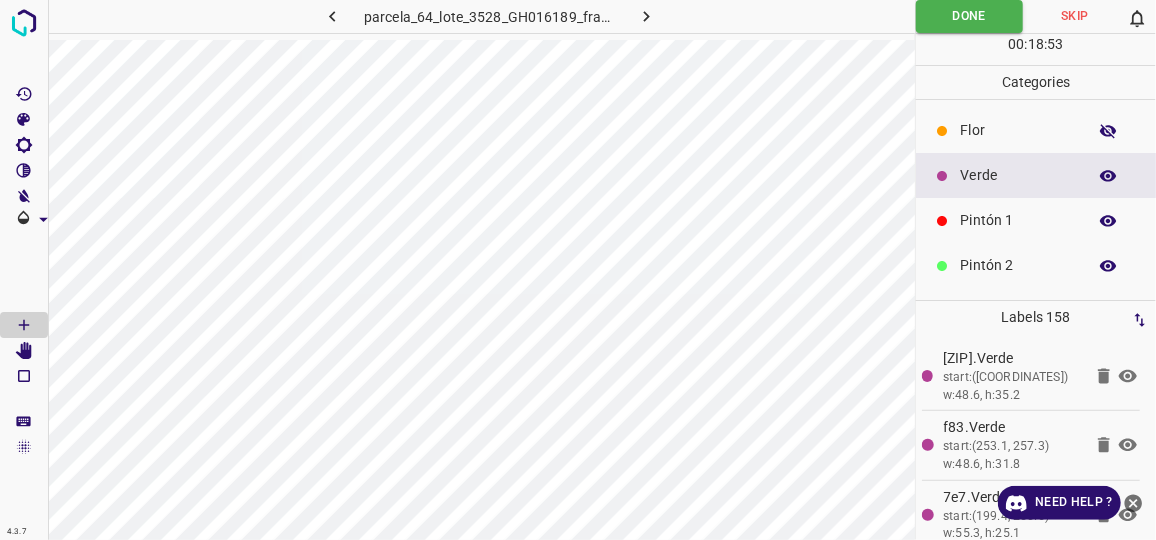 click 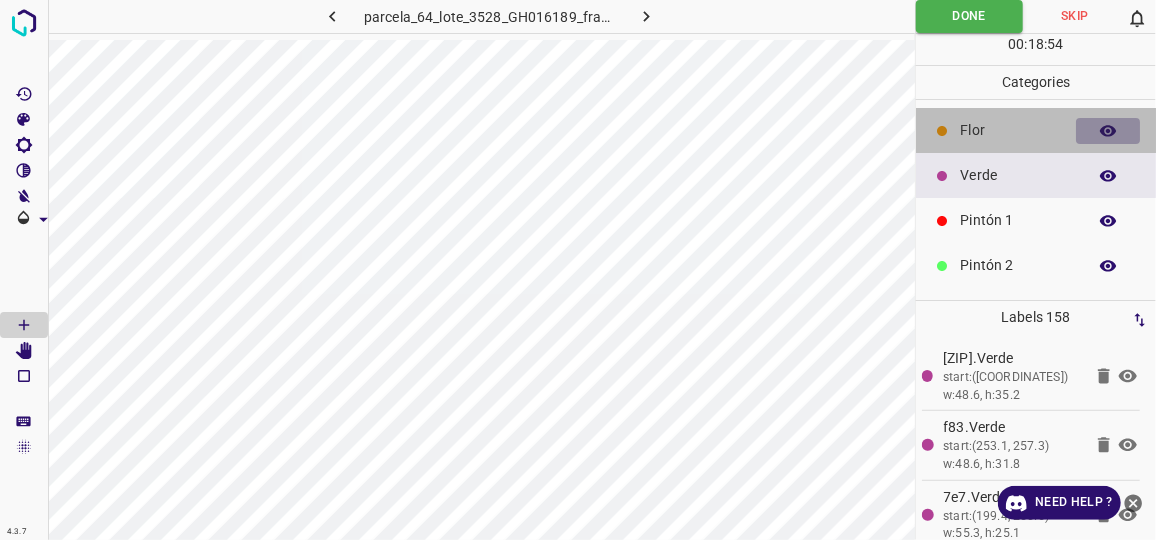 click 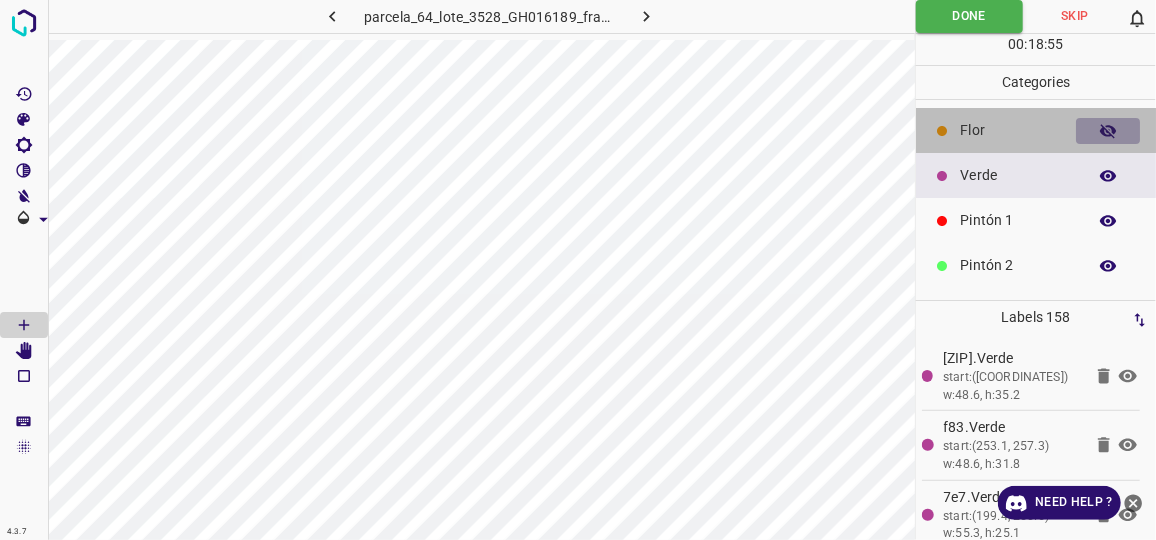 click 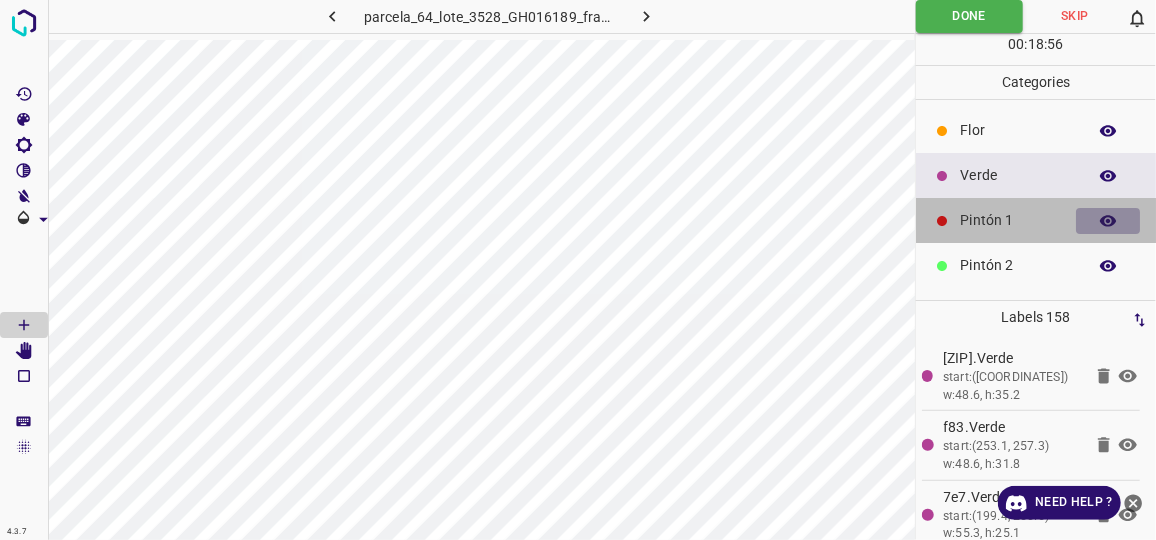 click 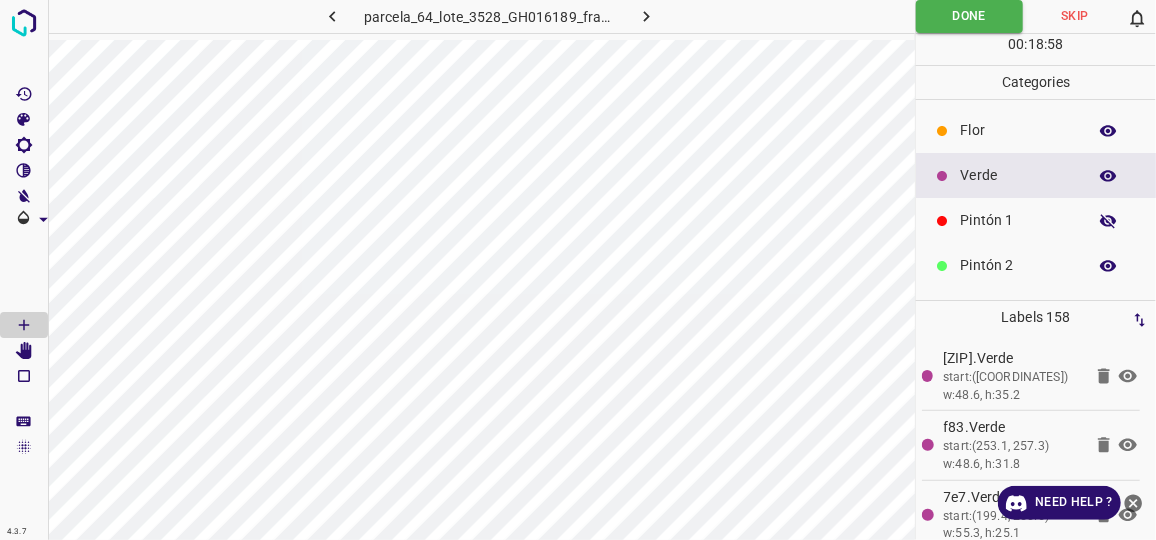 click 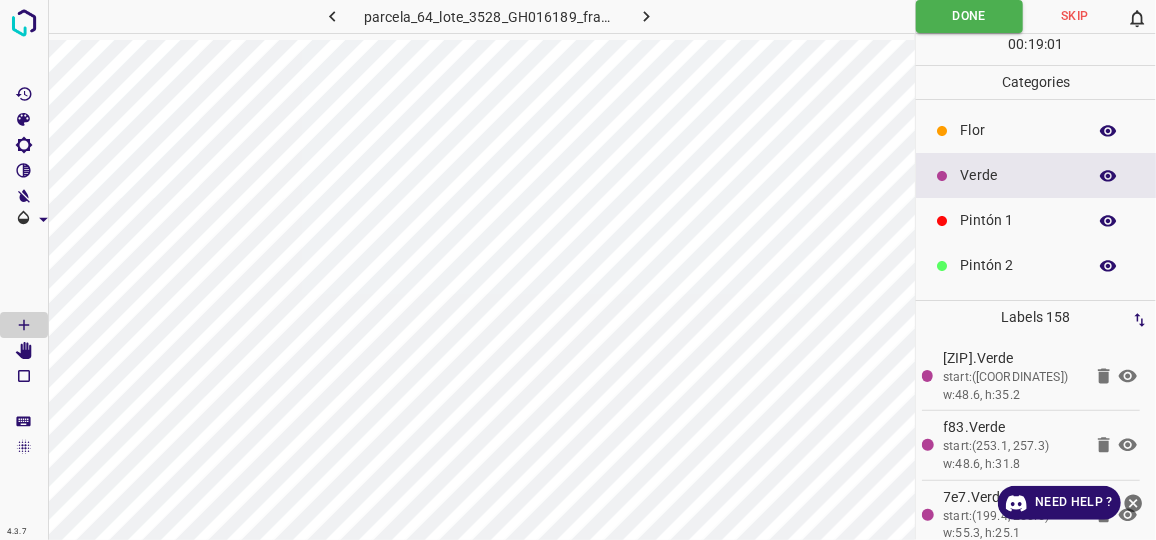 click 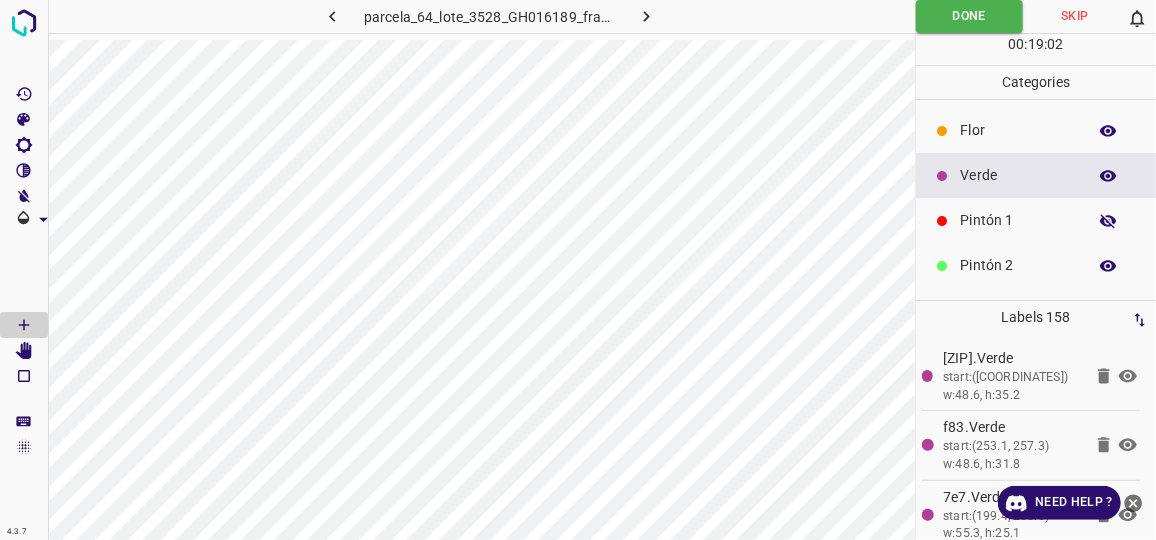 click 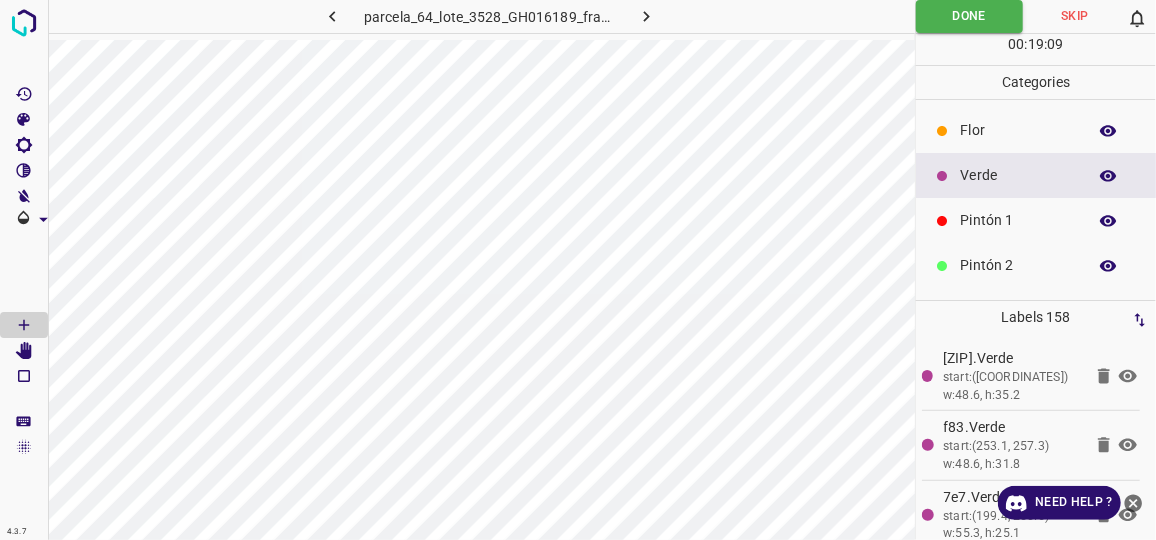 click on "Verde" at bounding box center (1018, 175) 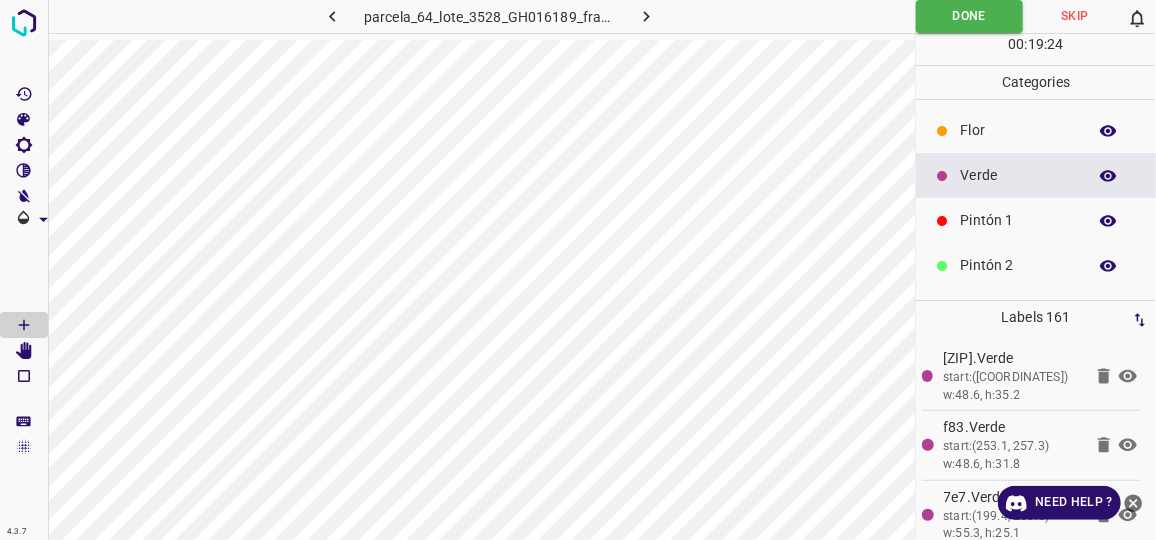 click on "Pintón 1" at bounding box center [1018, 220] 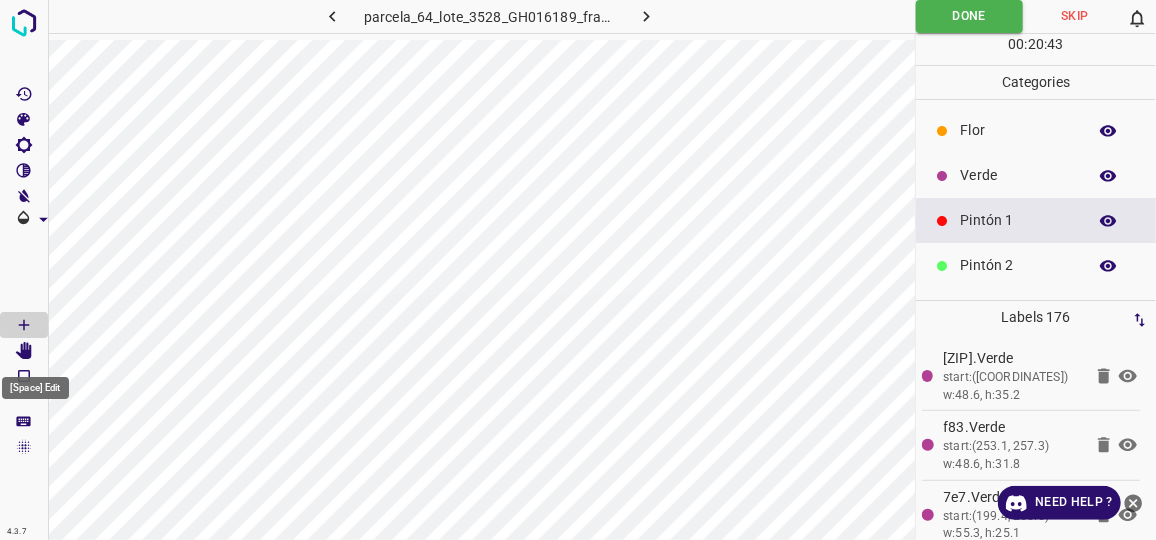 click 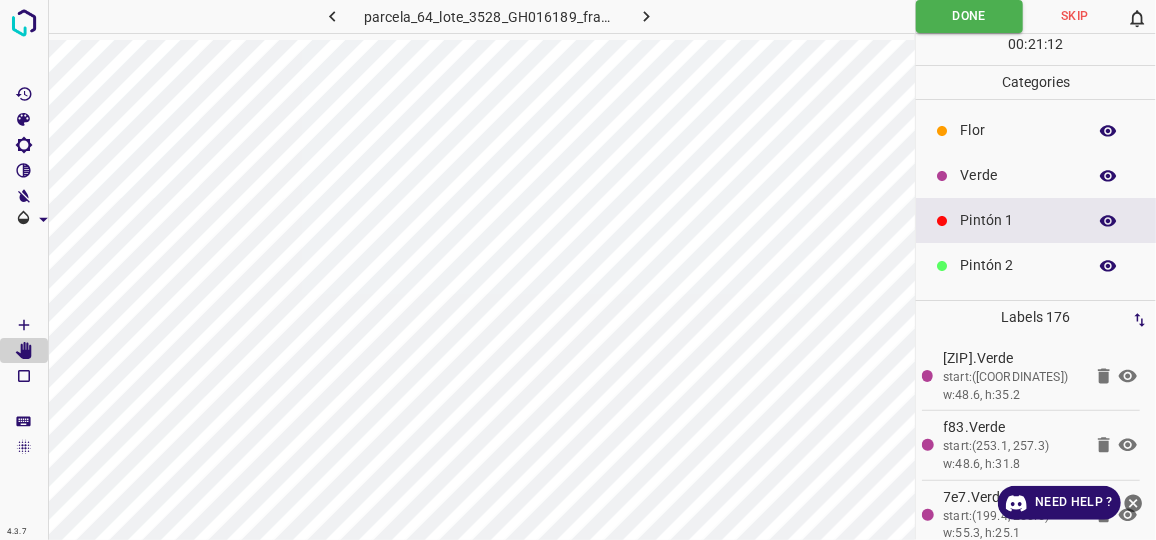 click on "Pintón 1" at bounding box center (1018, 220) 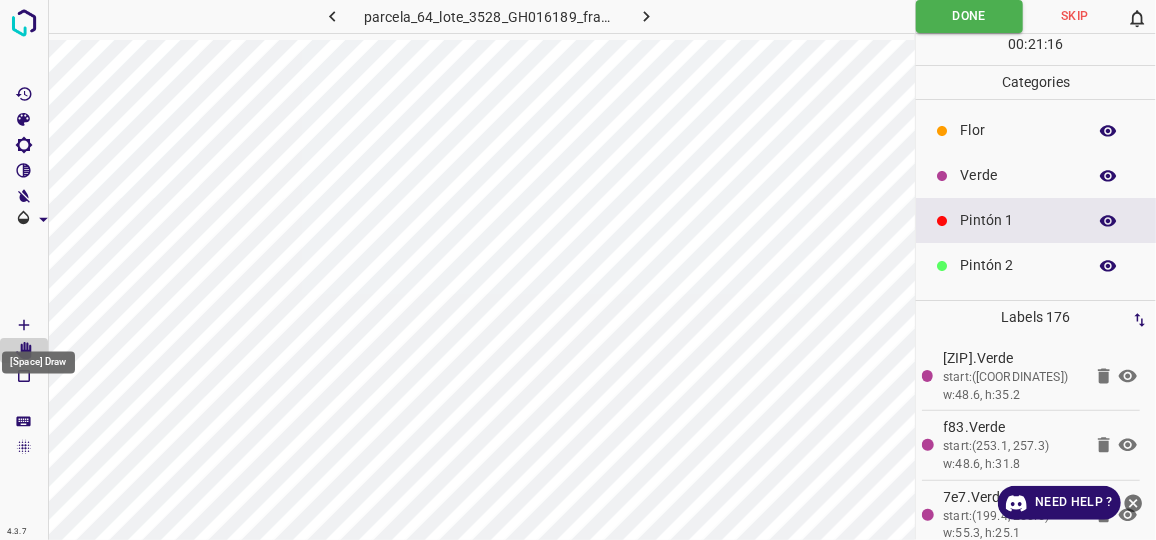 click 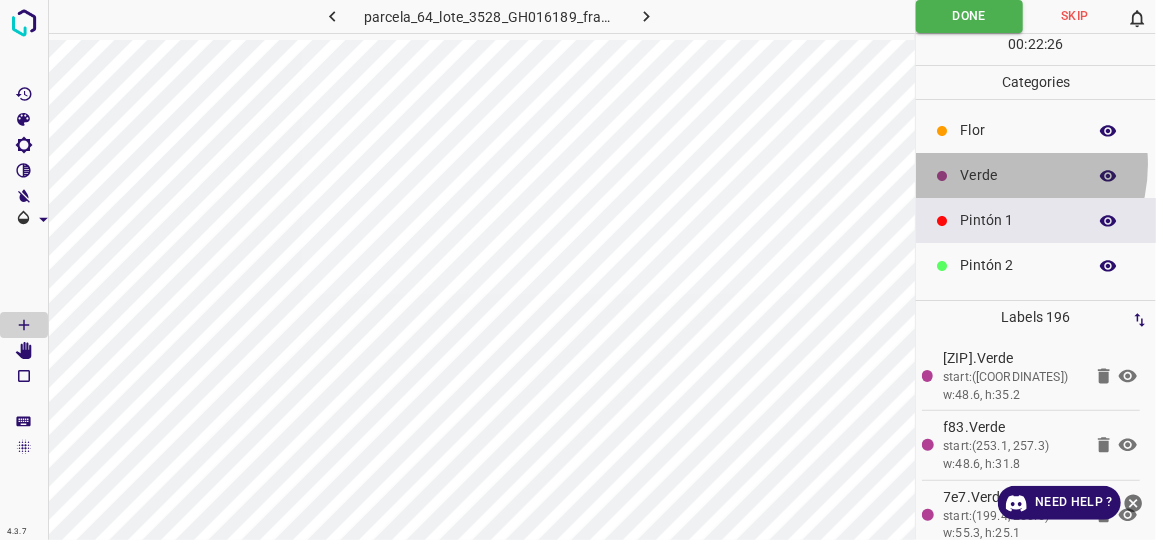click on "Verde" at bounding box center (1018, 175) 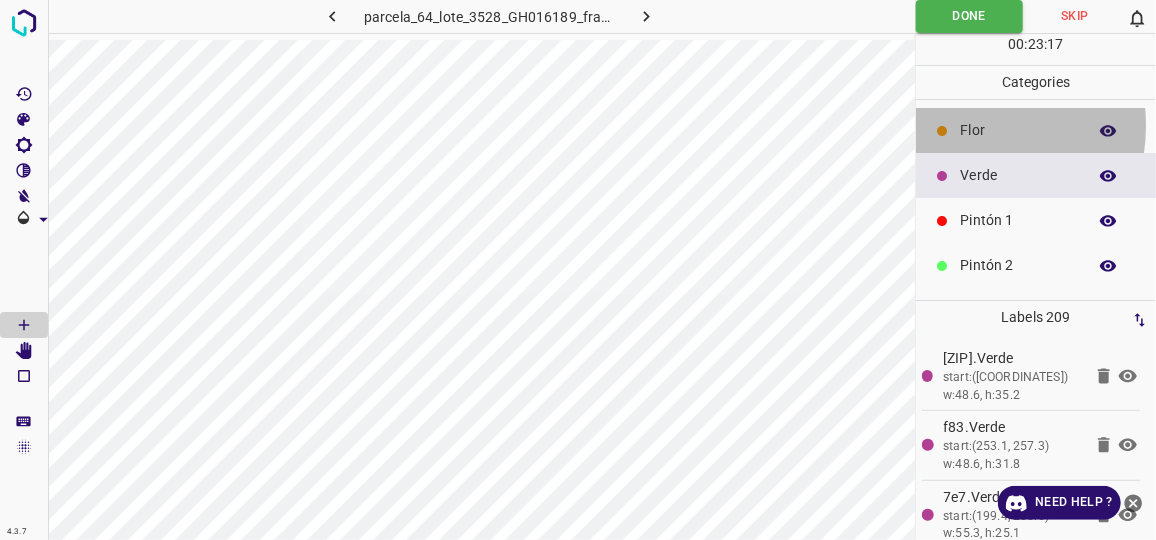 click on "Flor" at bounding box center (1036, 130) 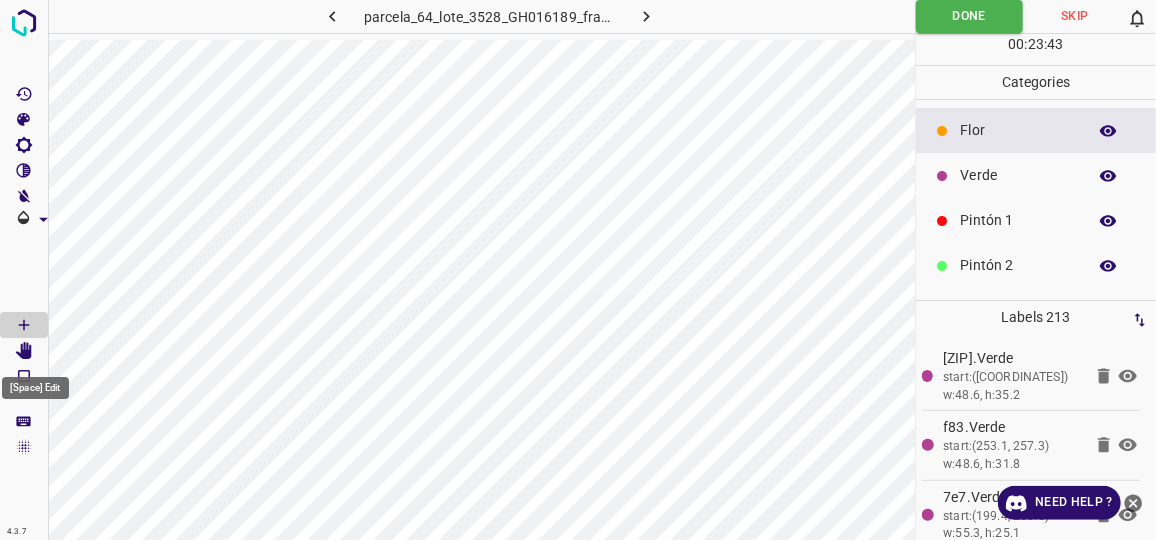 click 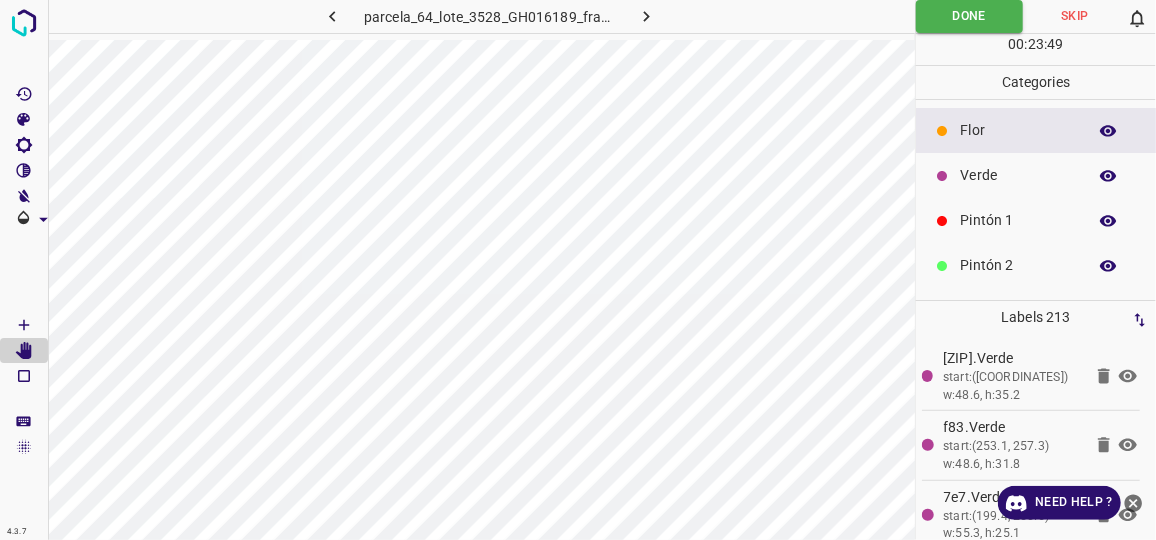 click on "Pintón 1" at bounding box center (1018, 220) 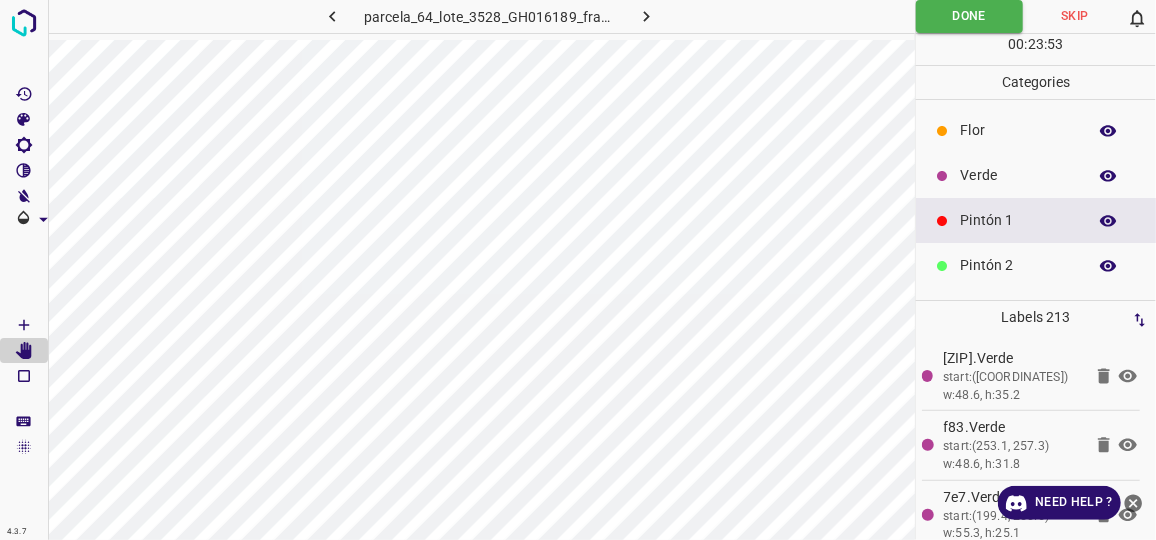 click 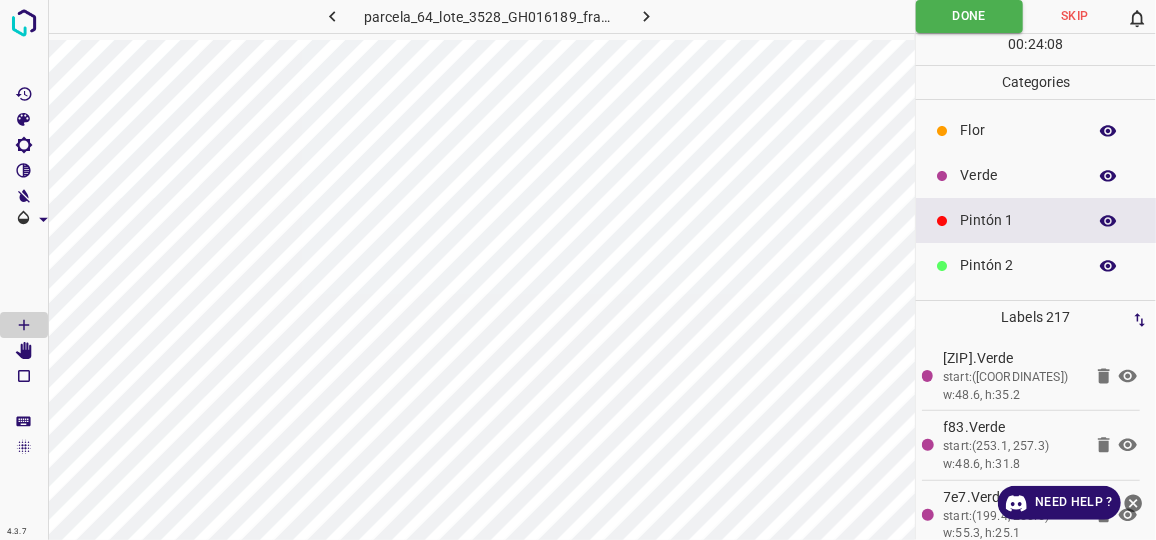 click on "Flor" at bounding box center [1018, 130] 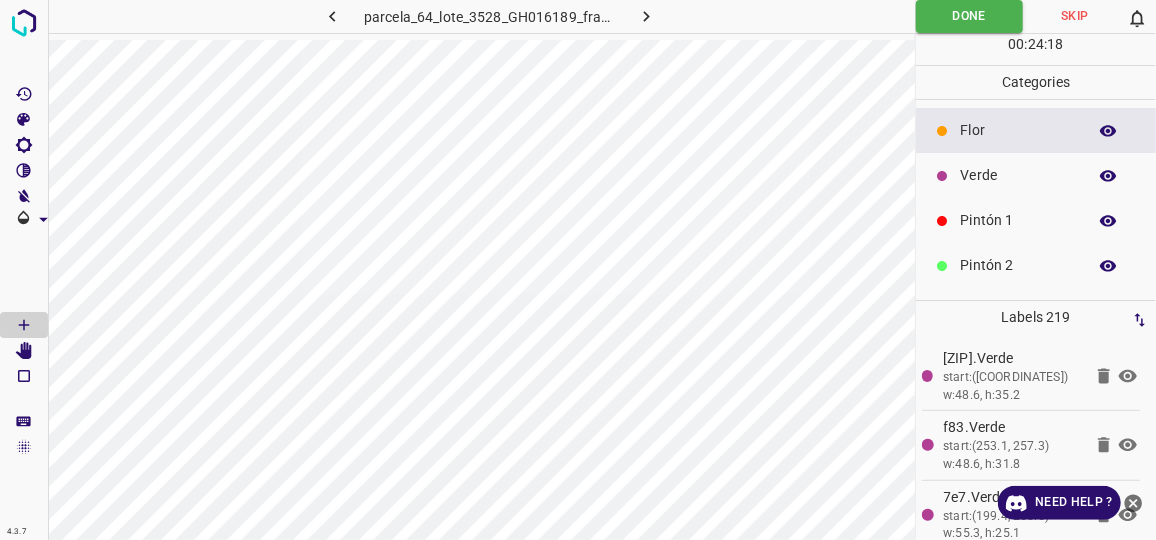 click on "Pintón 1" at bounding box center (1018, 220) 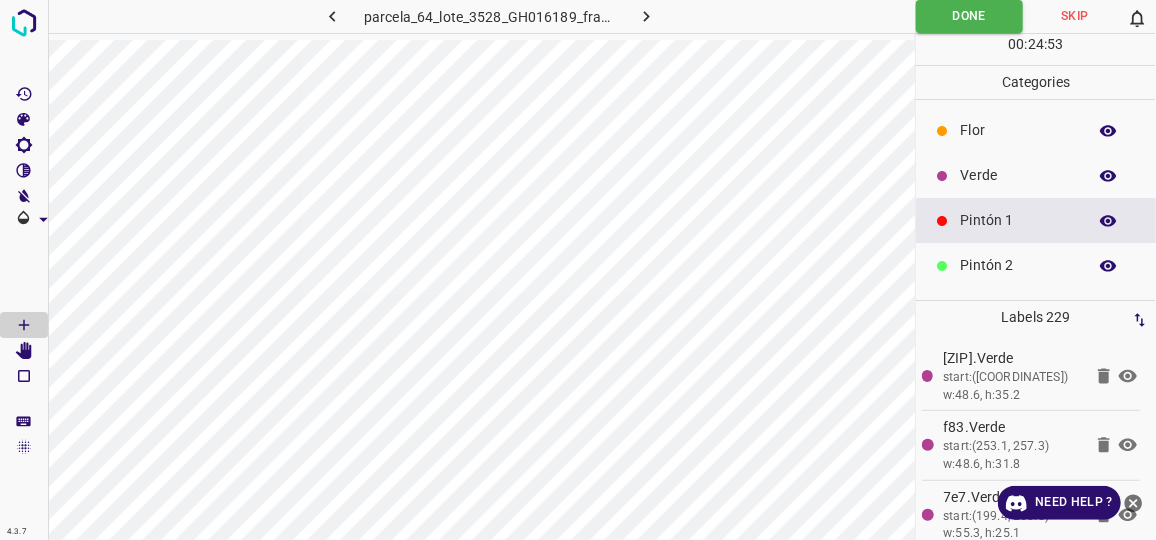 click on "Verde" at bounding box center (1036, 175) 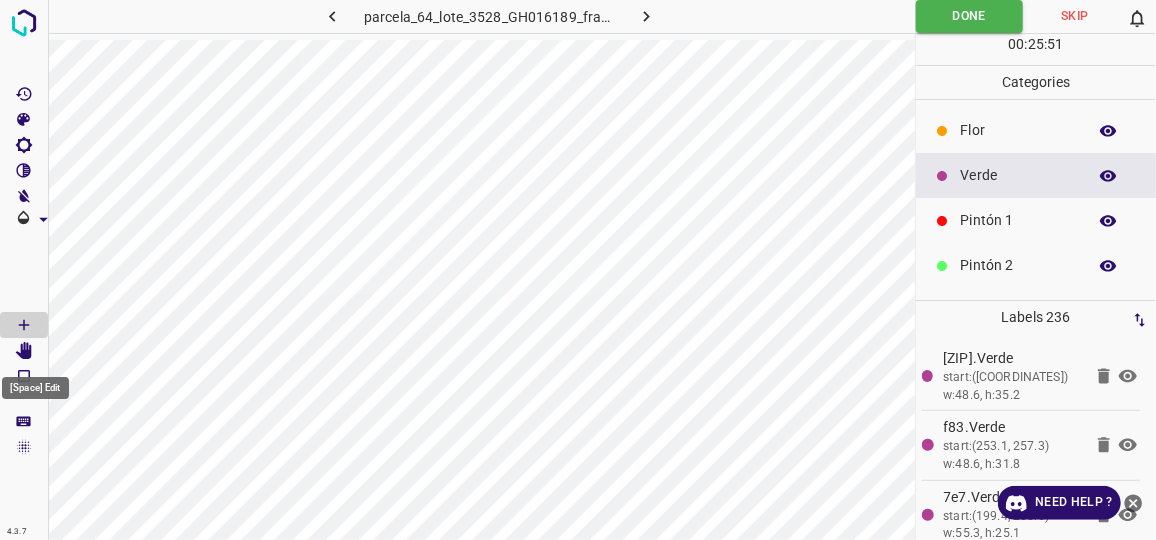 click 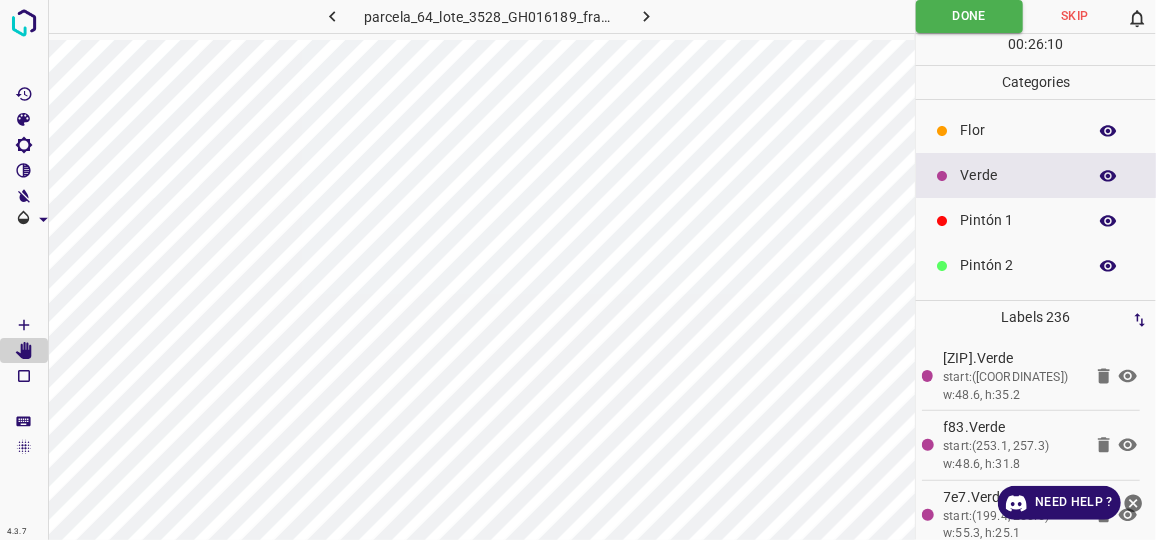 click on "Verde" at bounding box center [1018, 175] 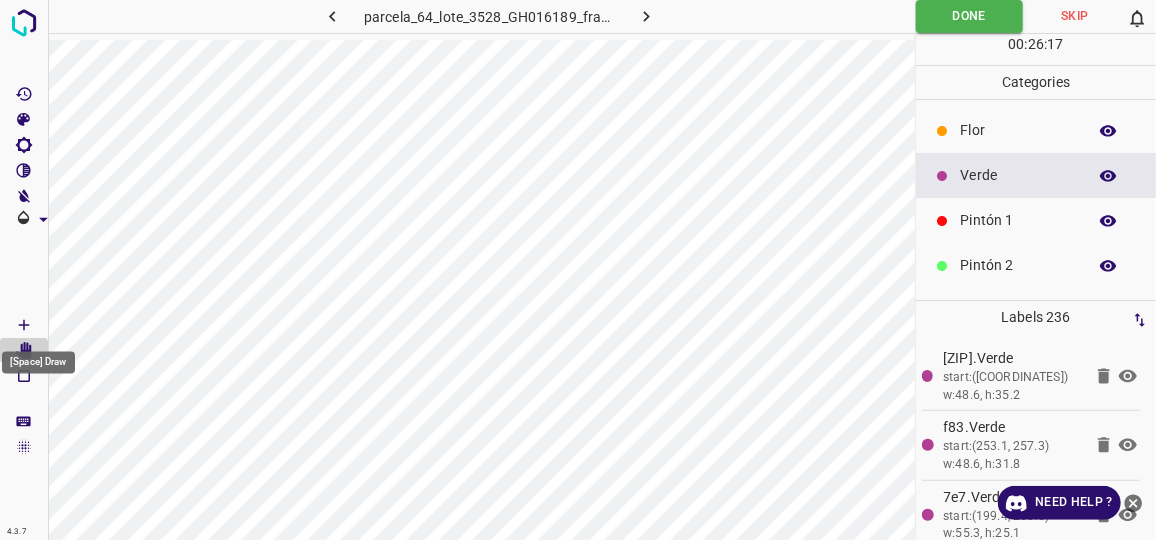 click 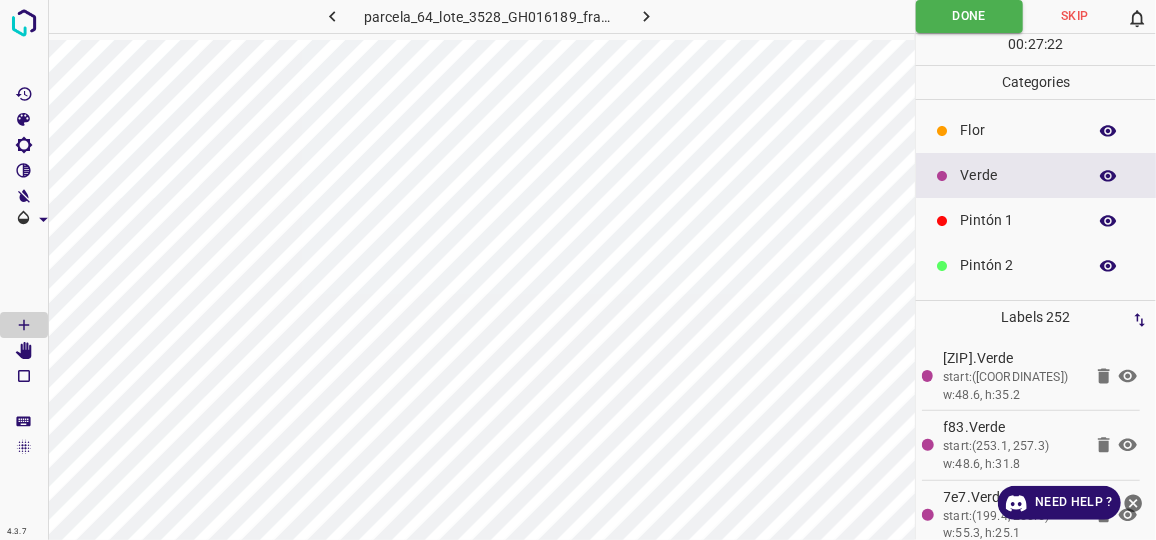 click on "Pintón 1" at bounding box center [1018, 220] 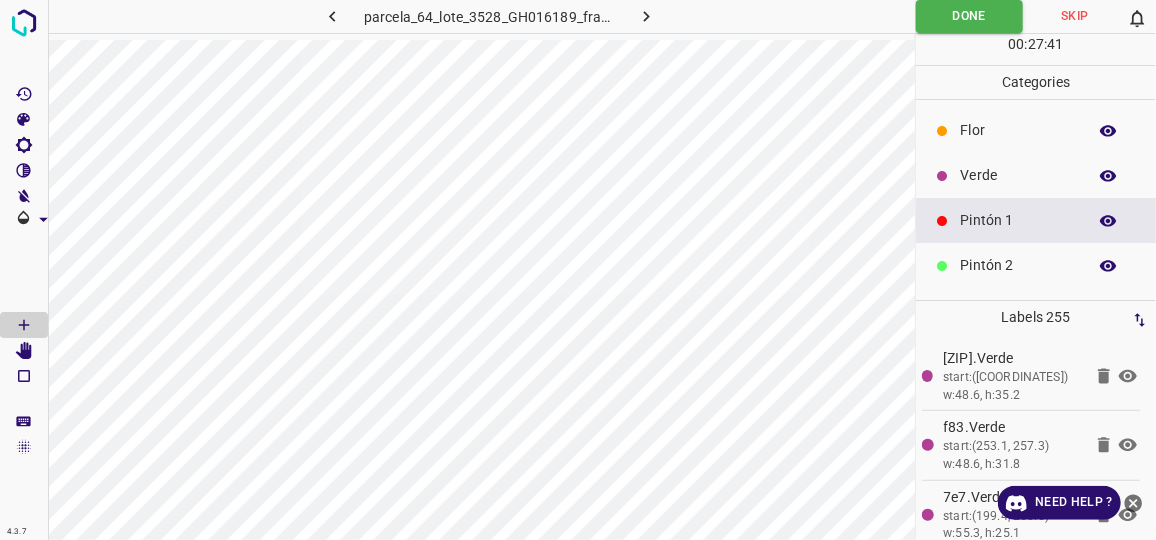 click 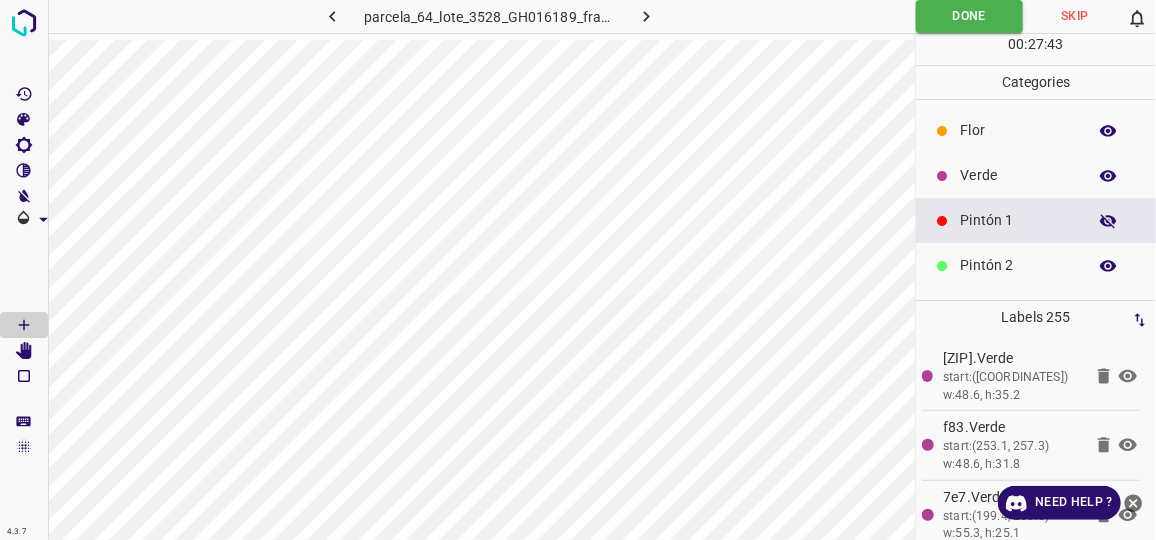 click 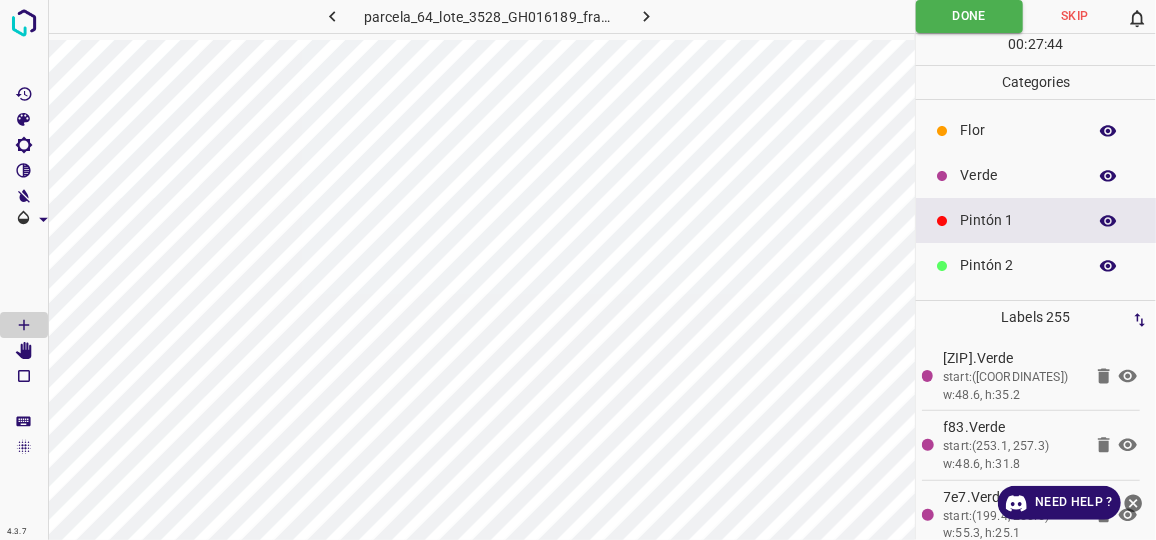 click 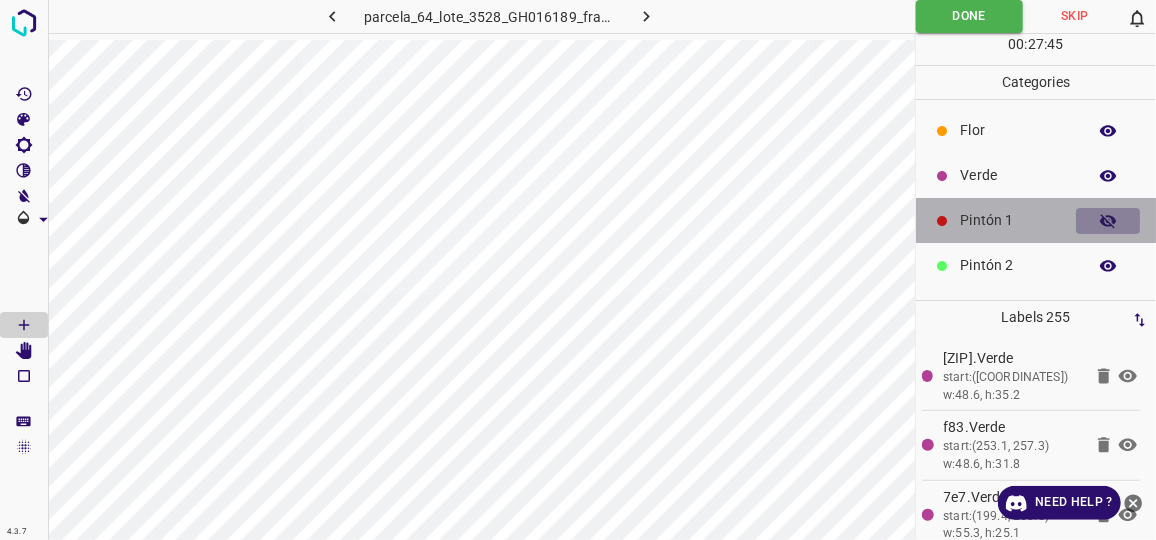 click 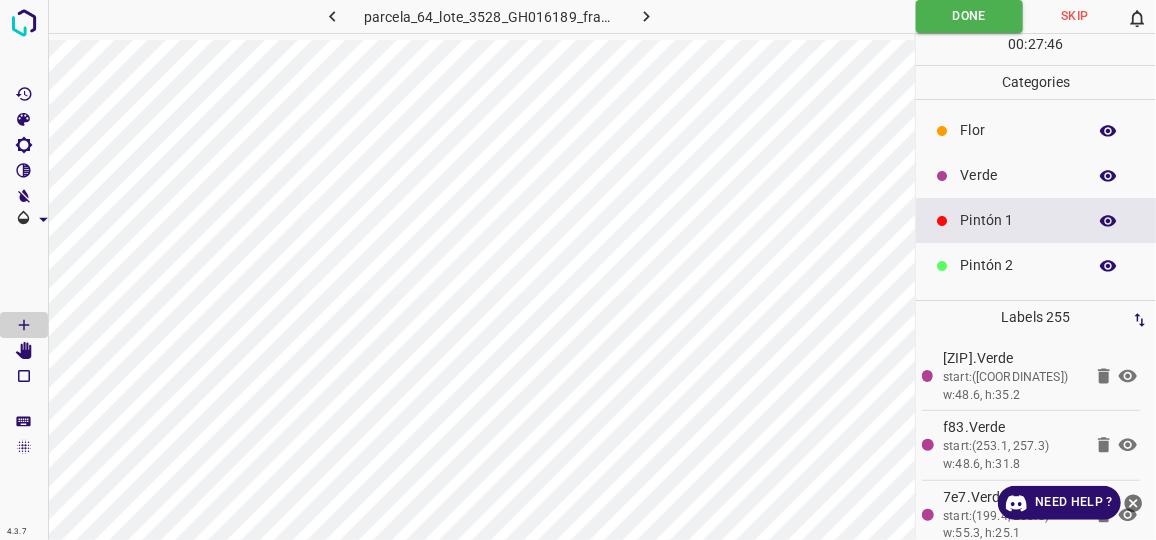 click 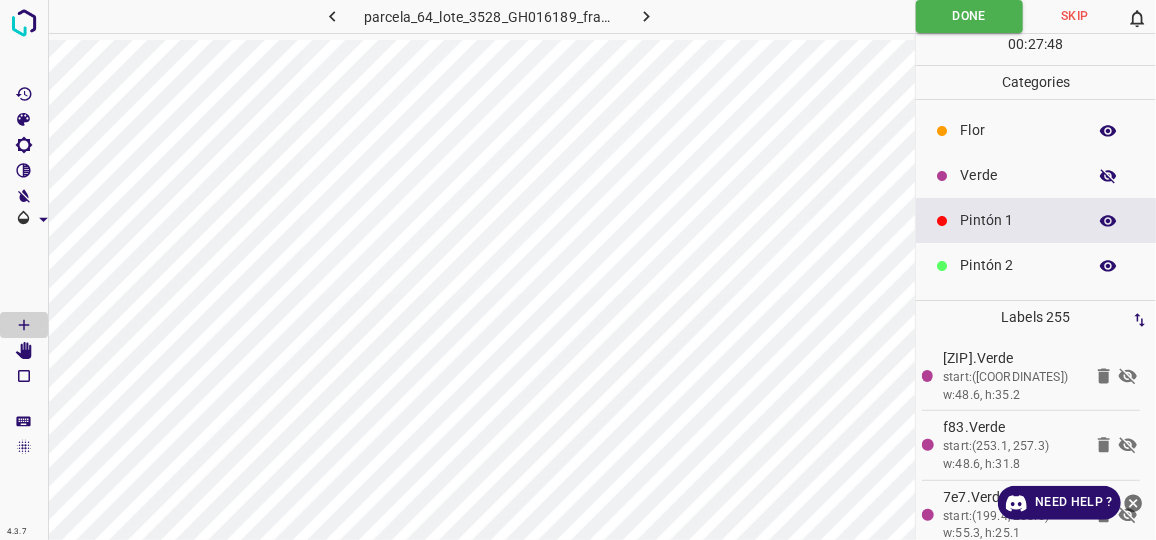 click 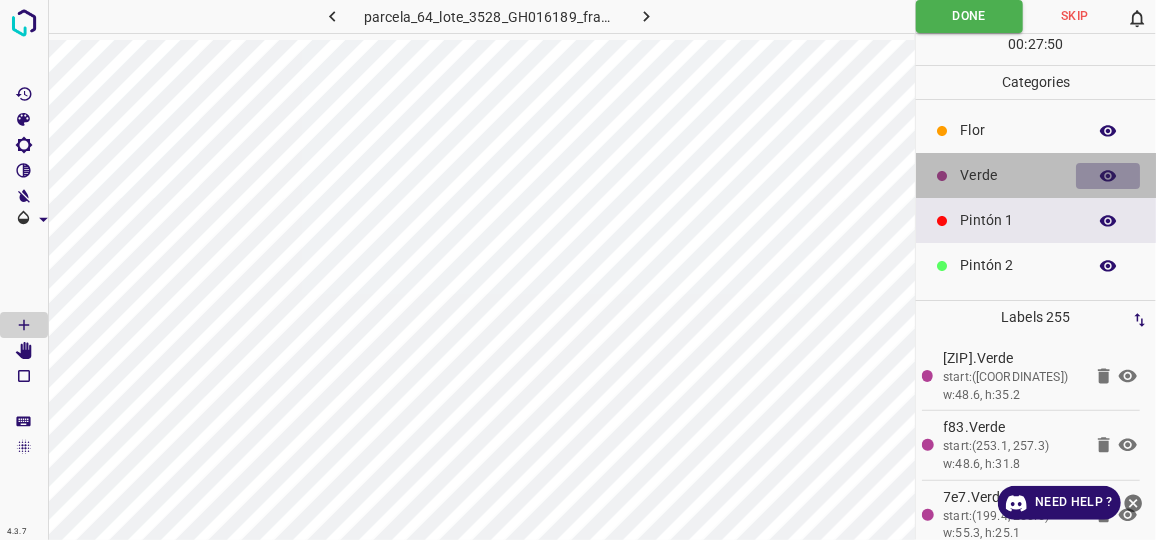 click 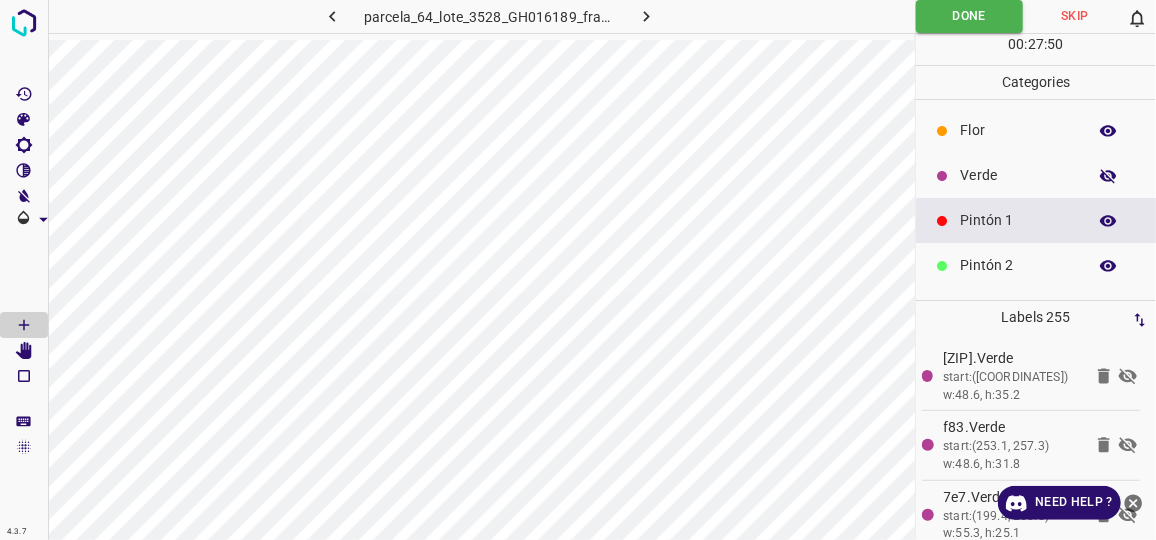 click 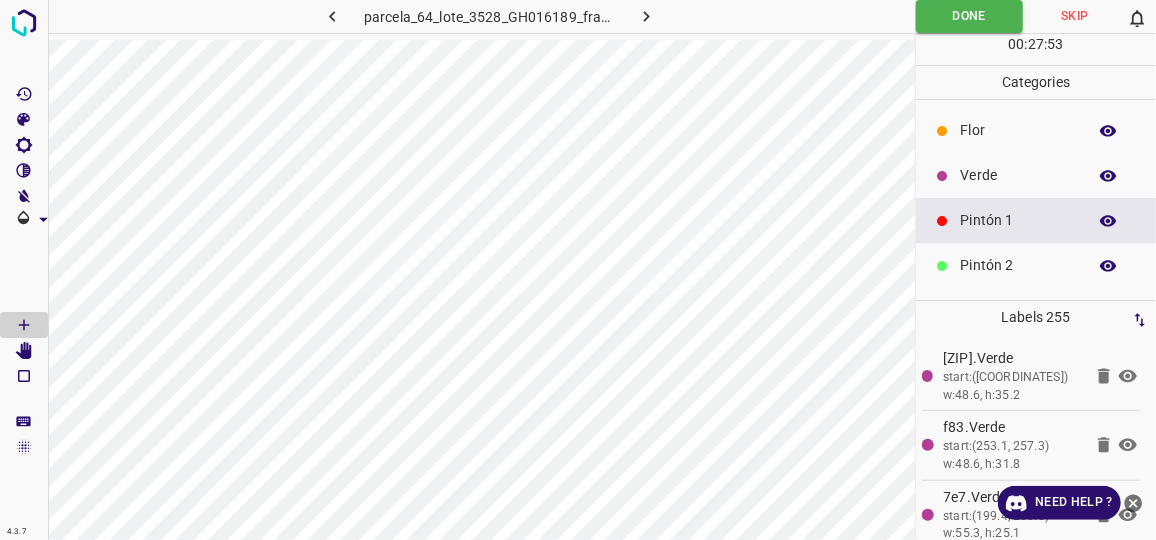 click 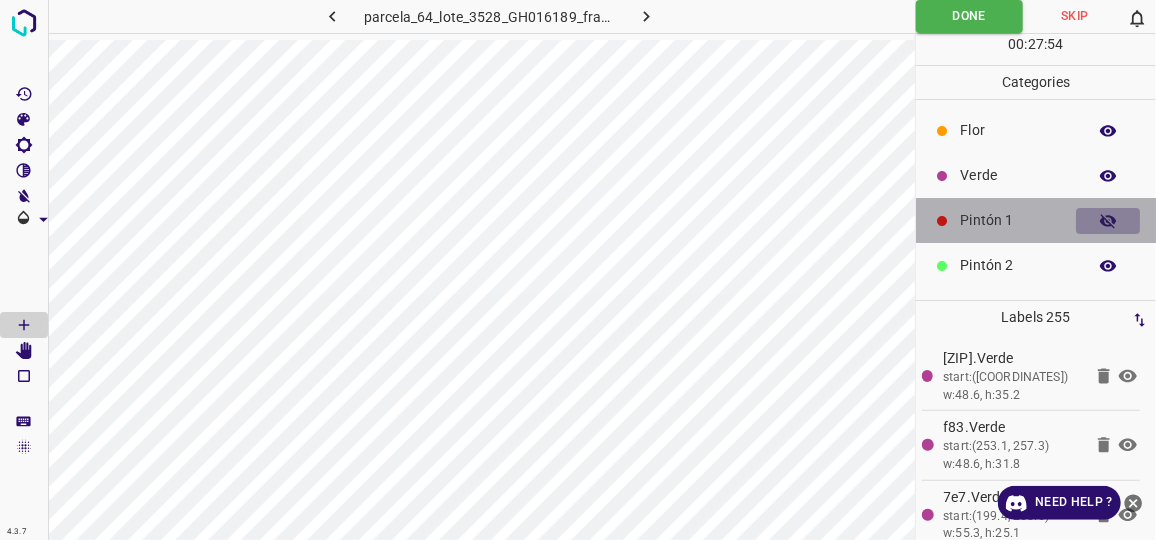 click 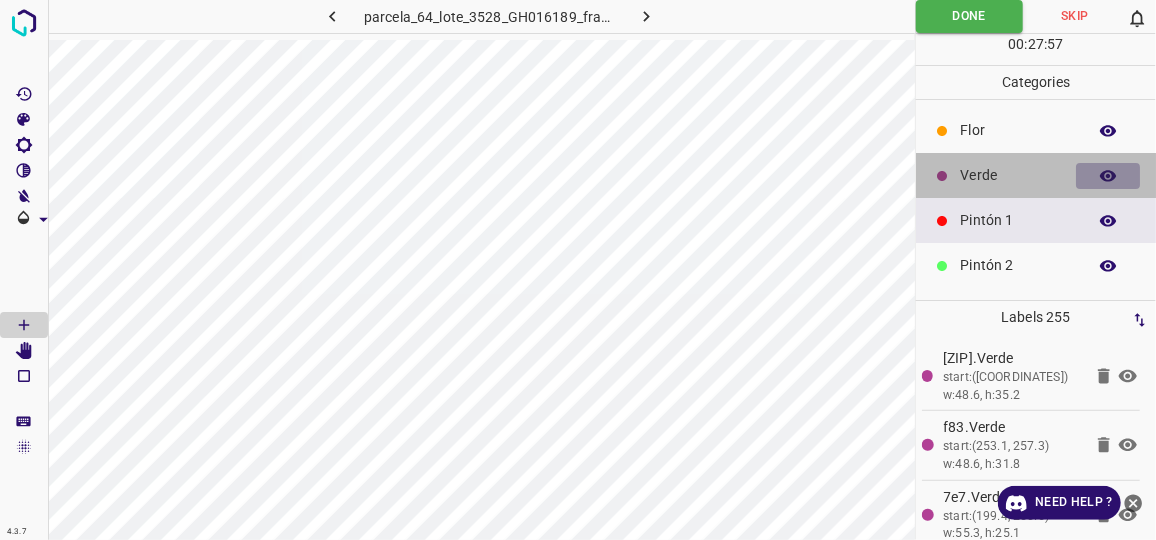 click 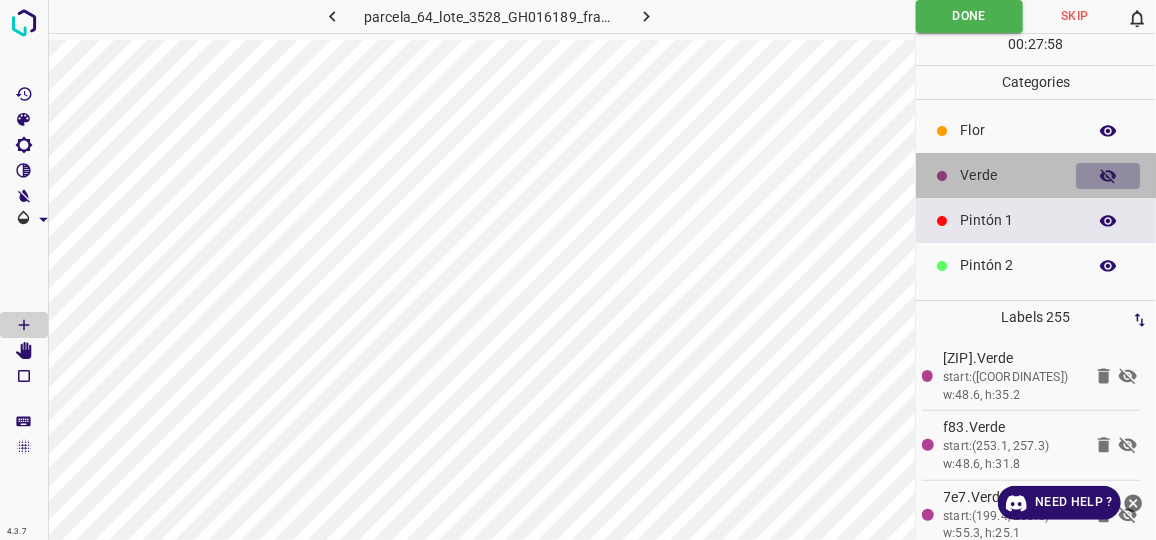 click 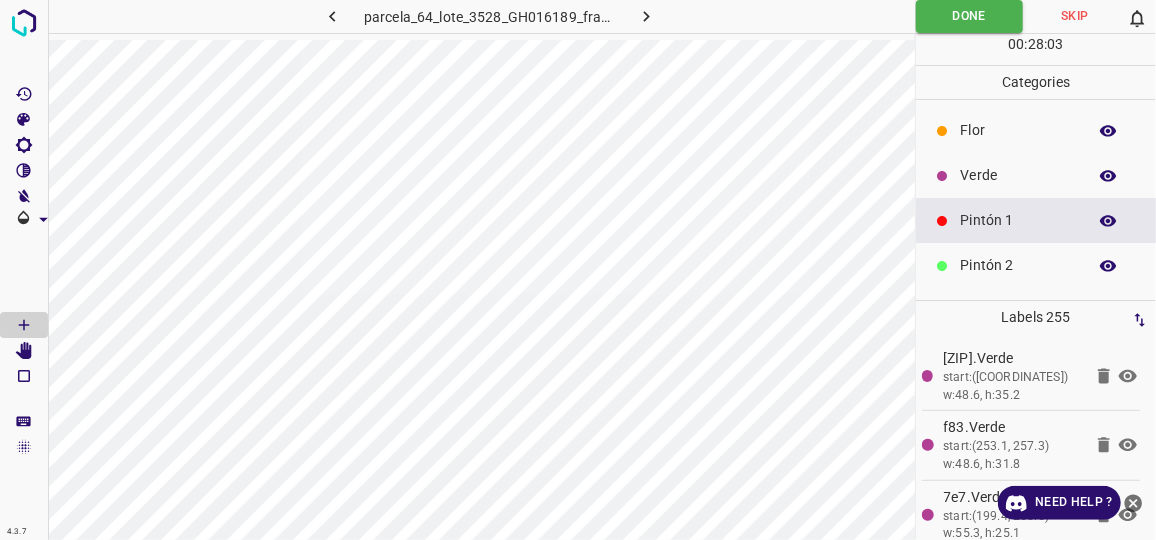click on "Verde" at bounding box center (1018, 175) 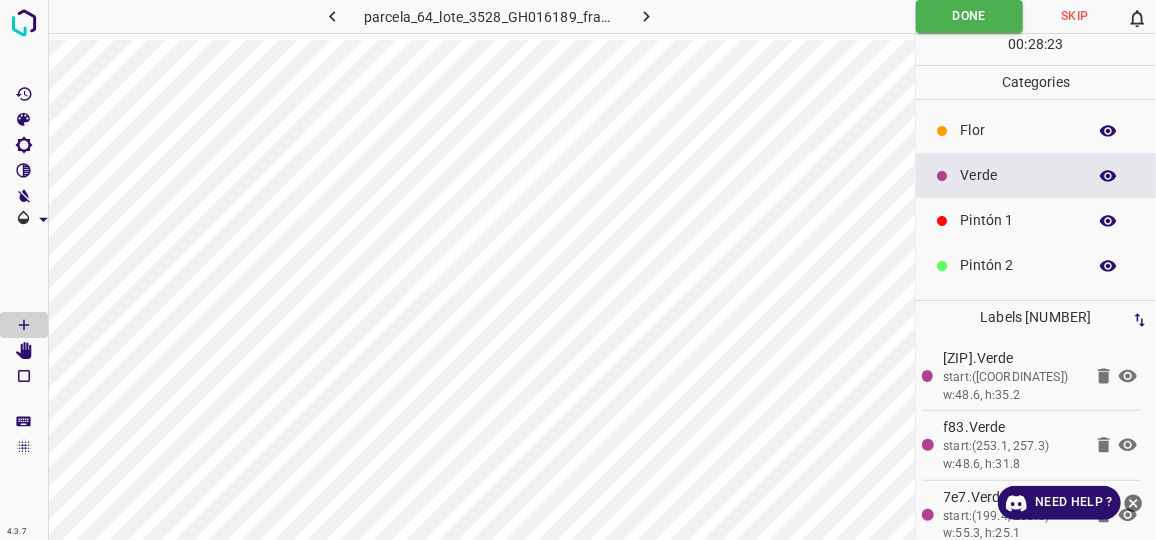 click on "Pintón 2" at bounding box center (1018, 265) 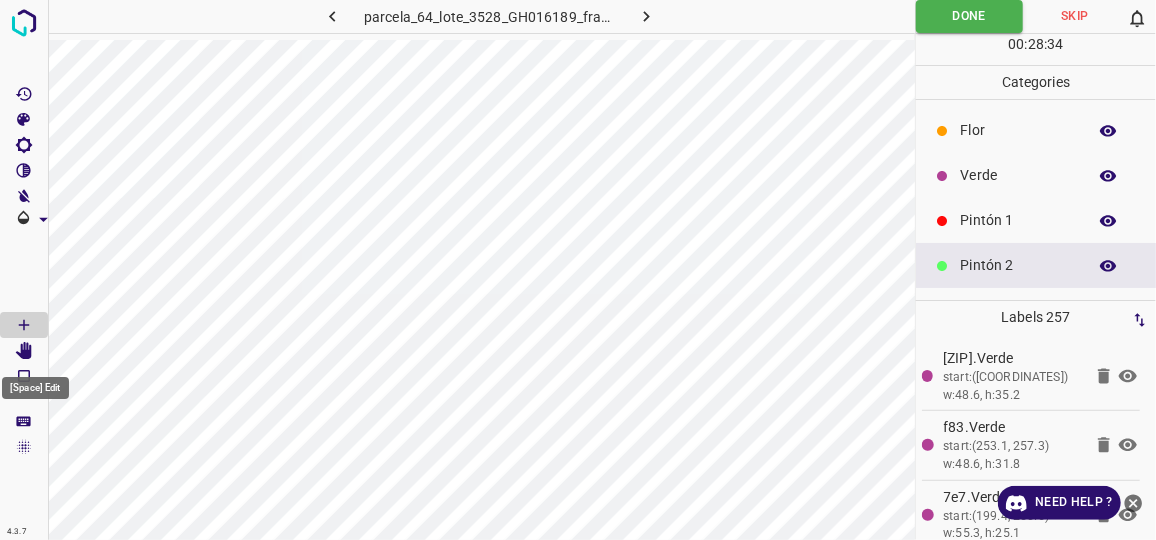 click at bounding box center (24, 351) 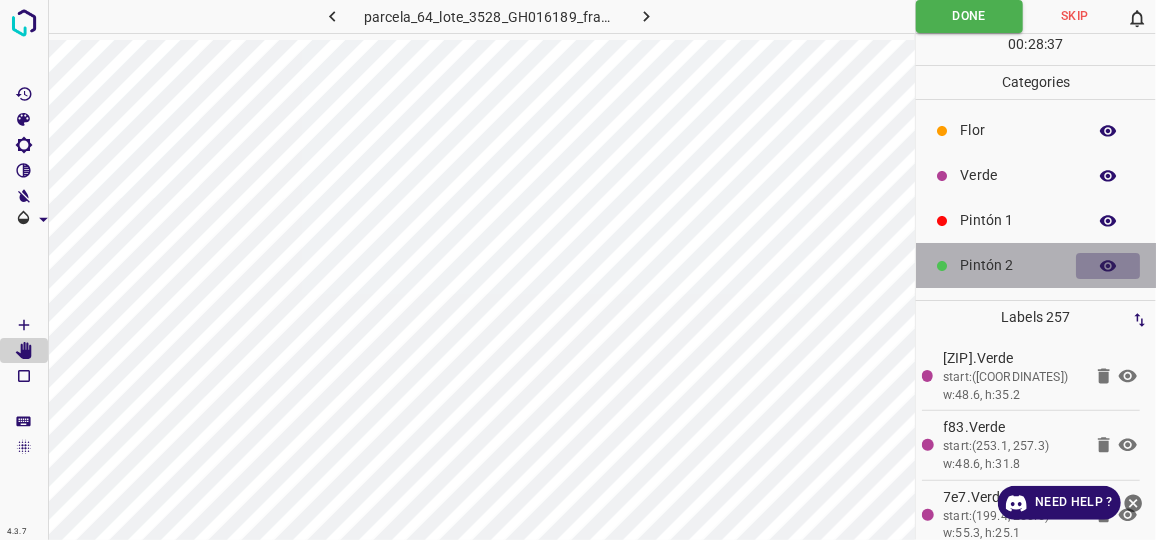 click at bounding box center (1108, 266) 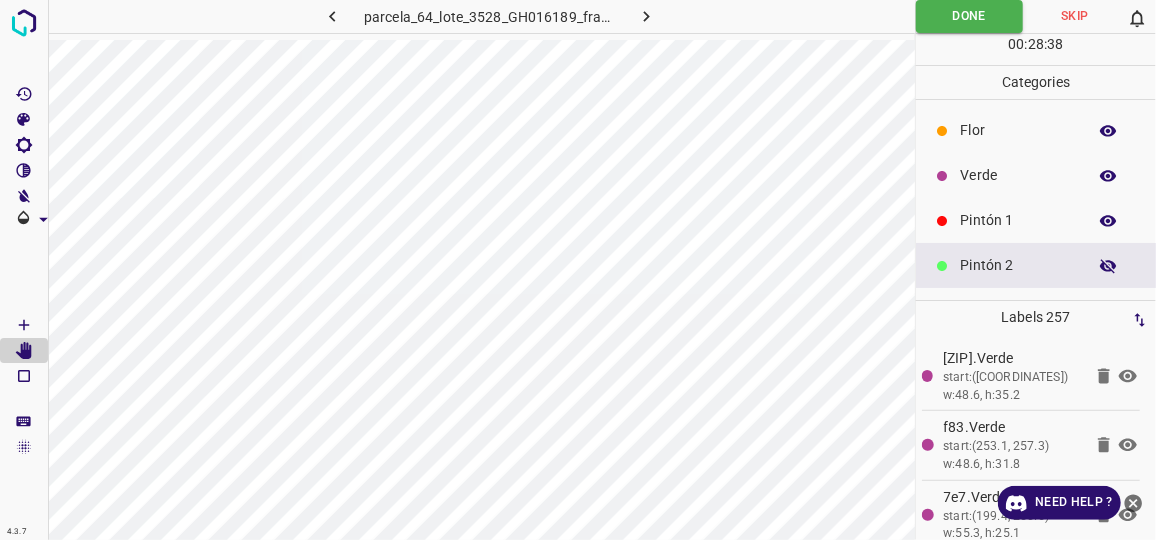 click at bounding box center (1108, 221) 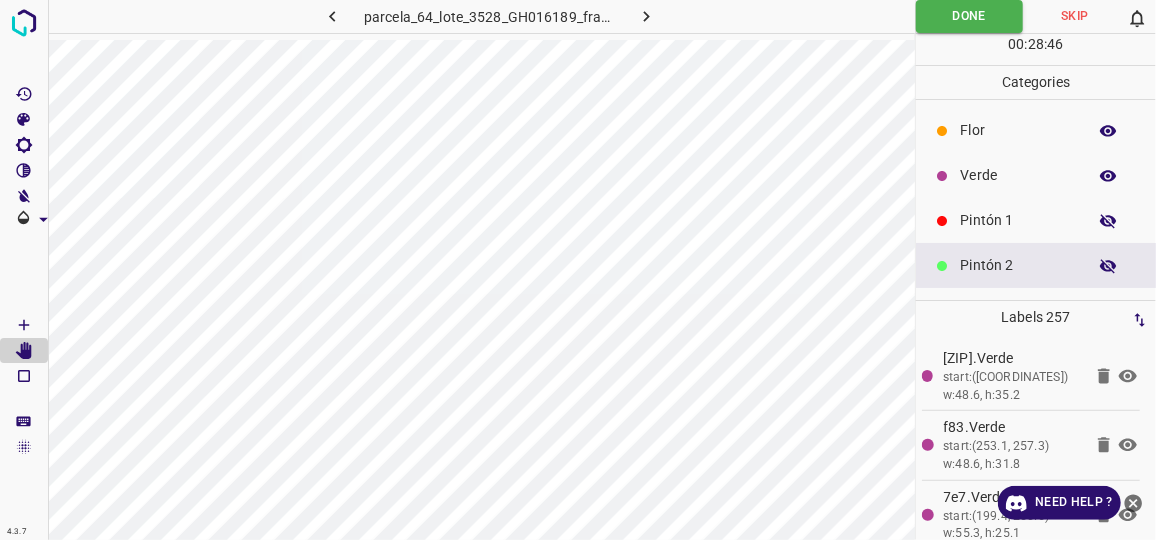click at bounding box center [1108, 176] 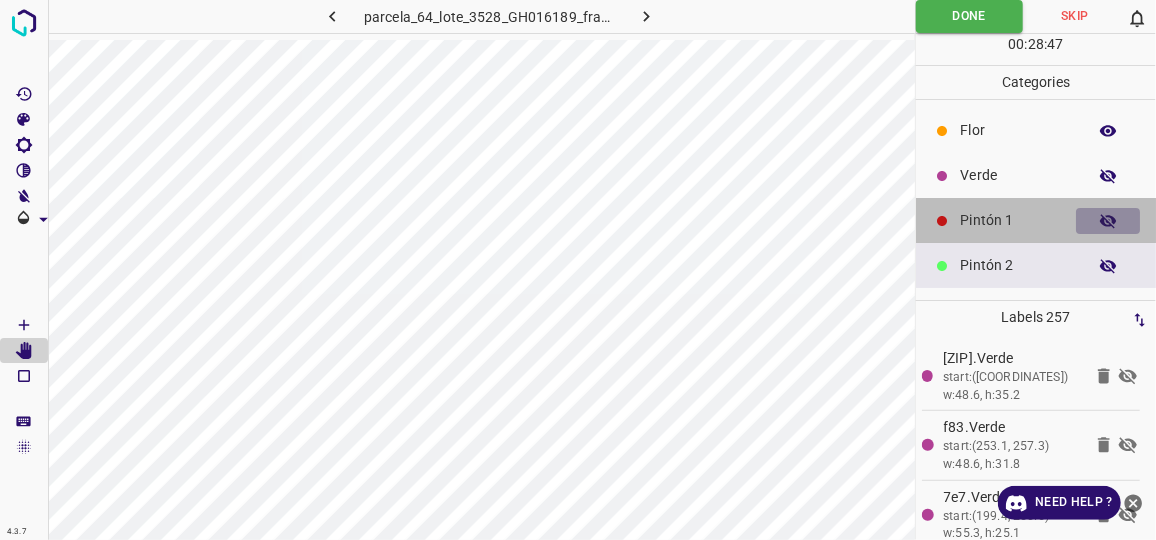 click at bounding box center [1108, 221] 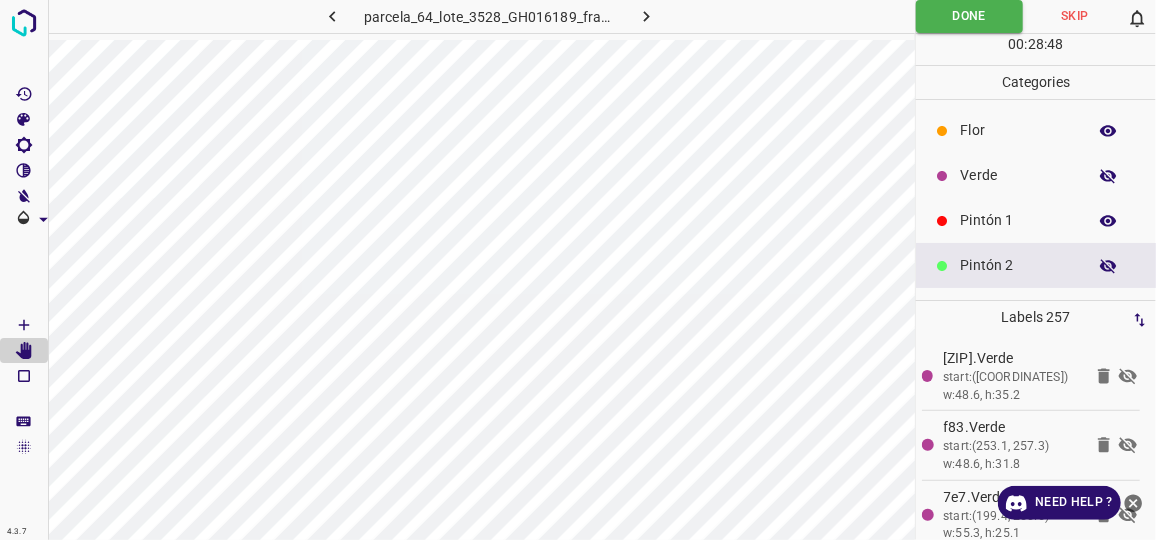 click at bounding box center [1108, 266] 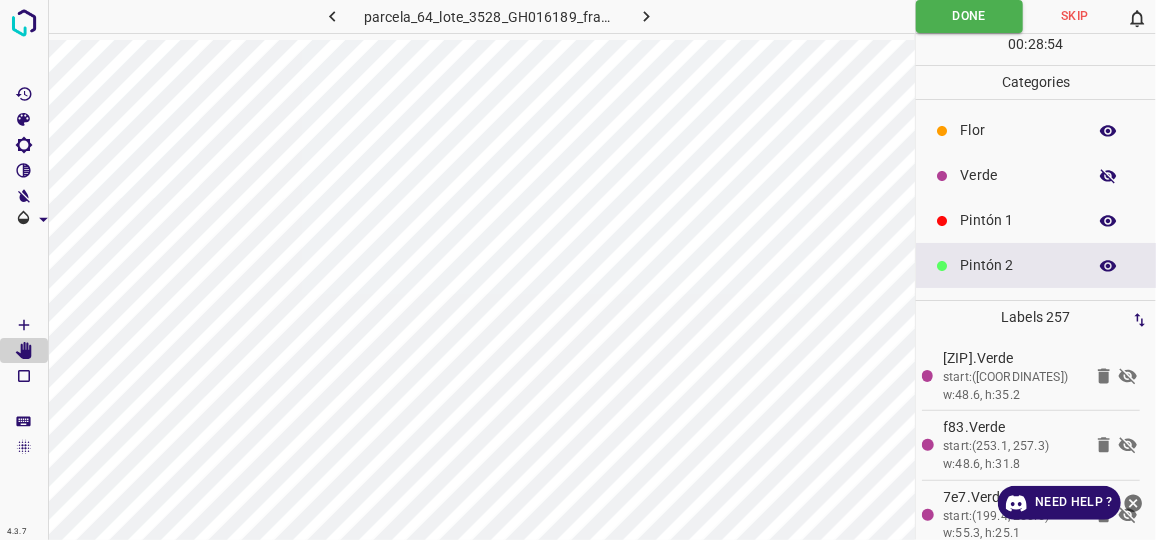click on "Pintón 2" at bounding box center (1018, 265) 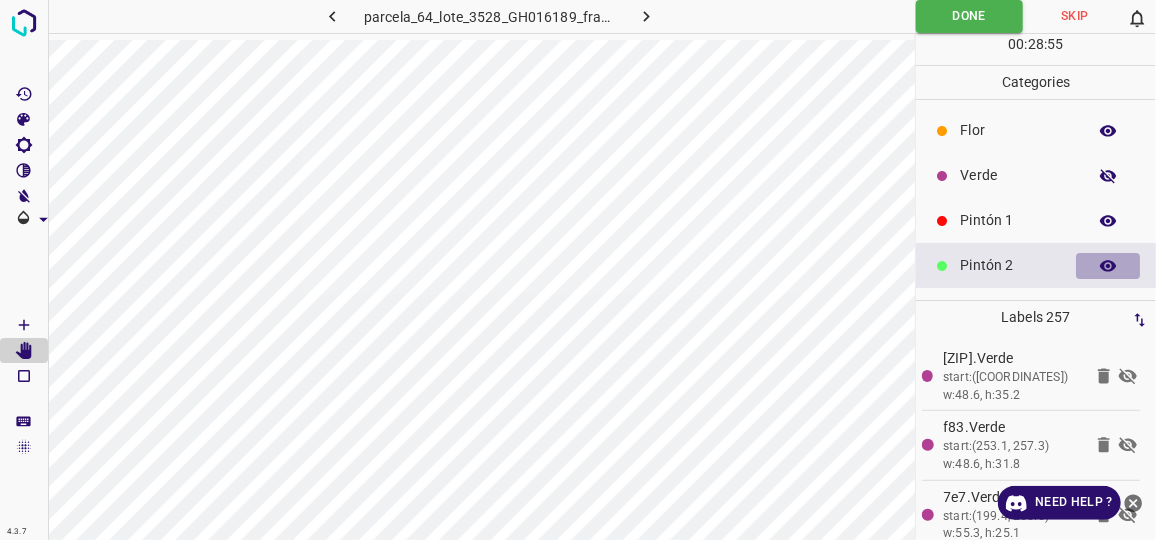 click 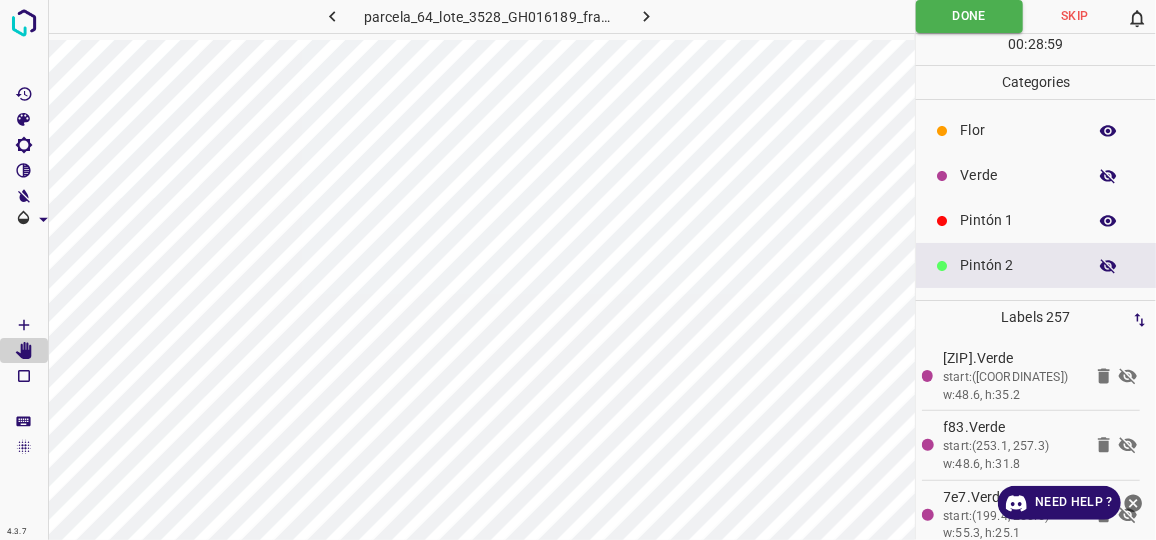 click 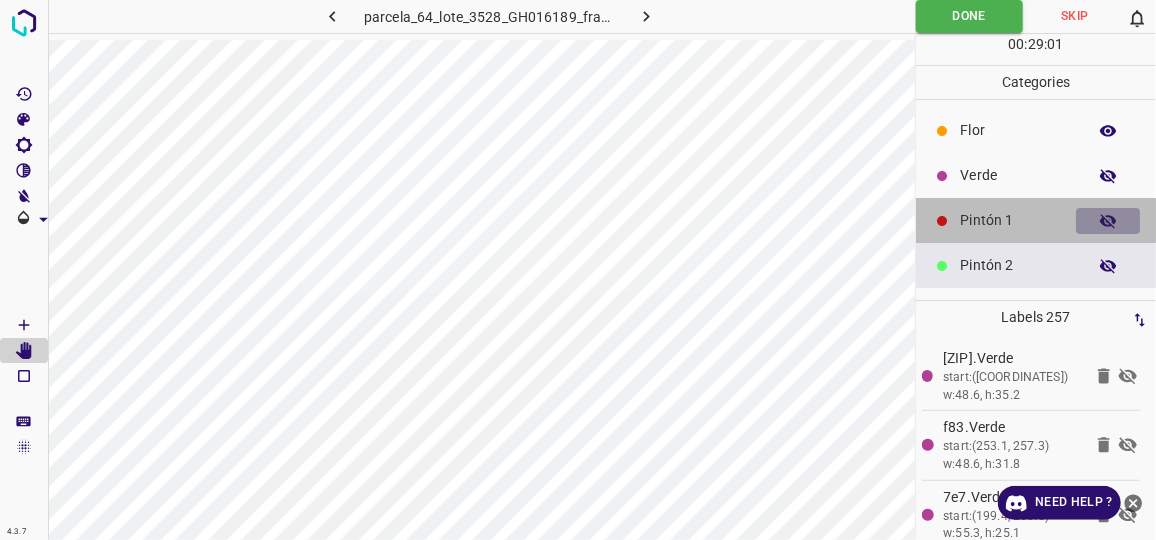 click 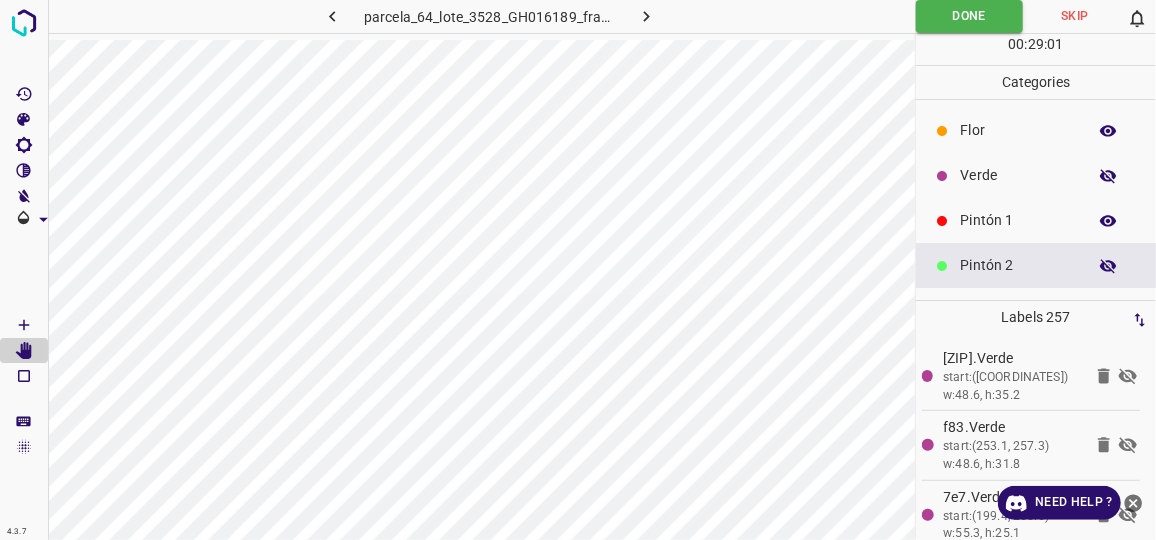 click 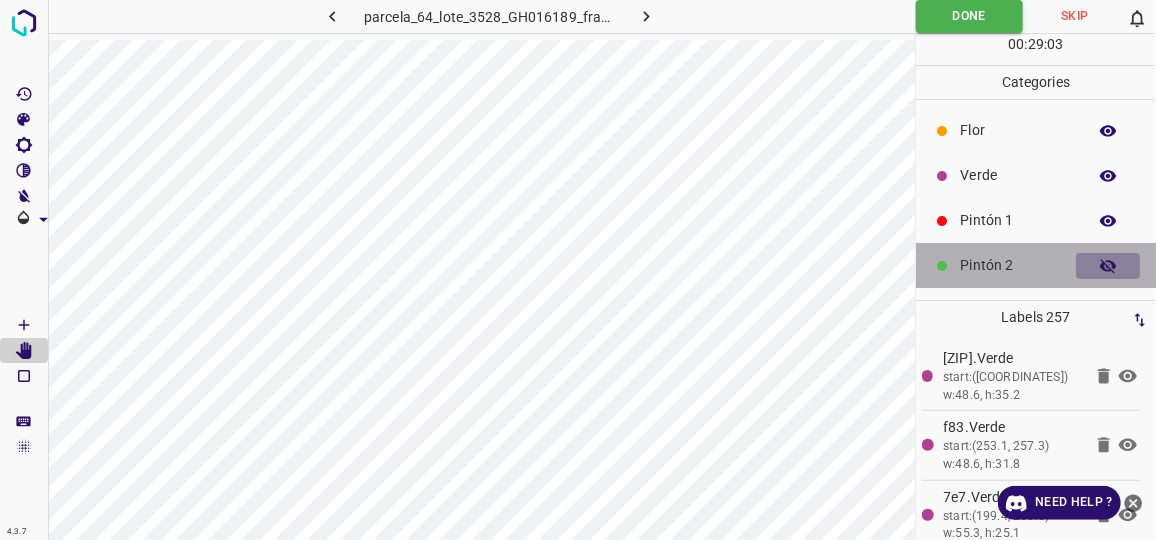 click 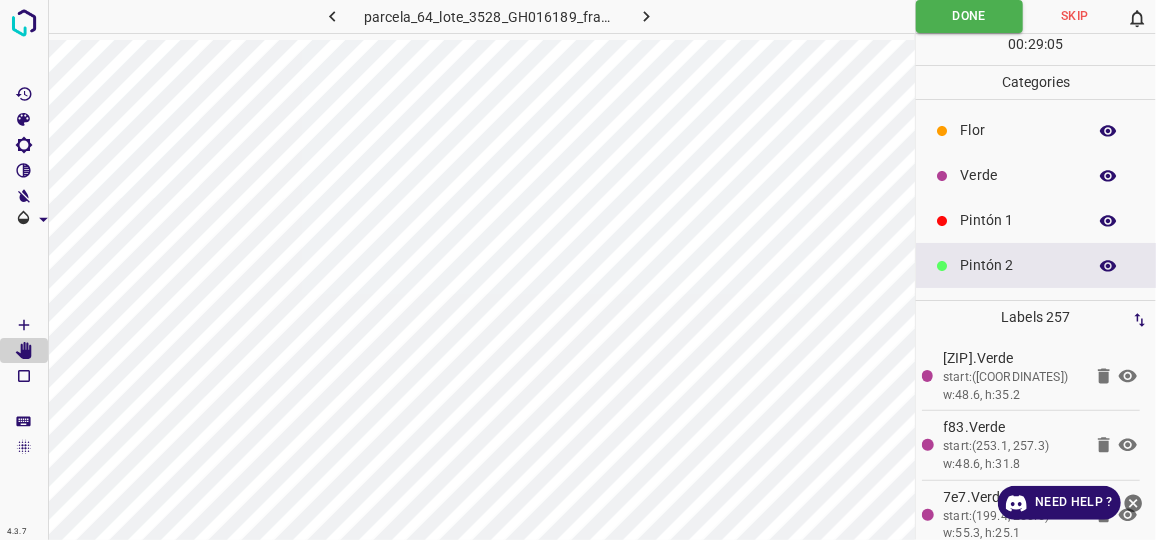 click 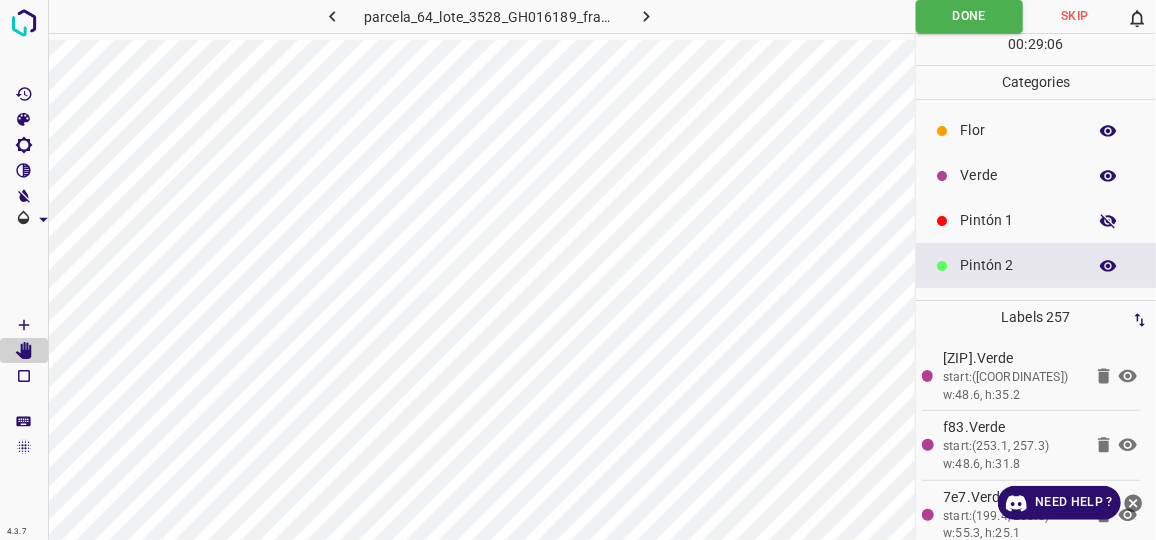 click 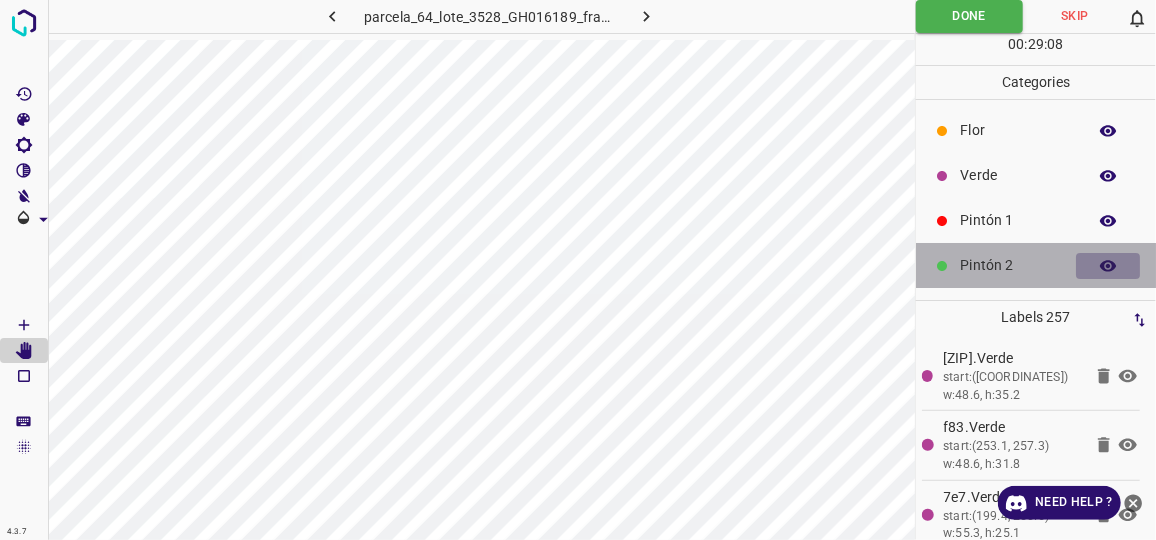 click 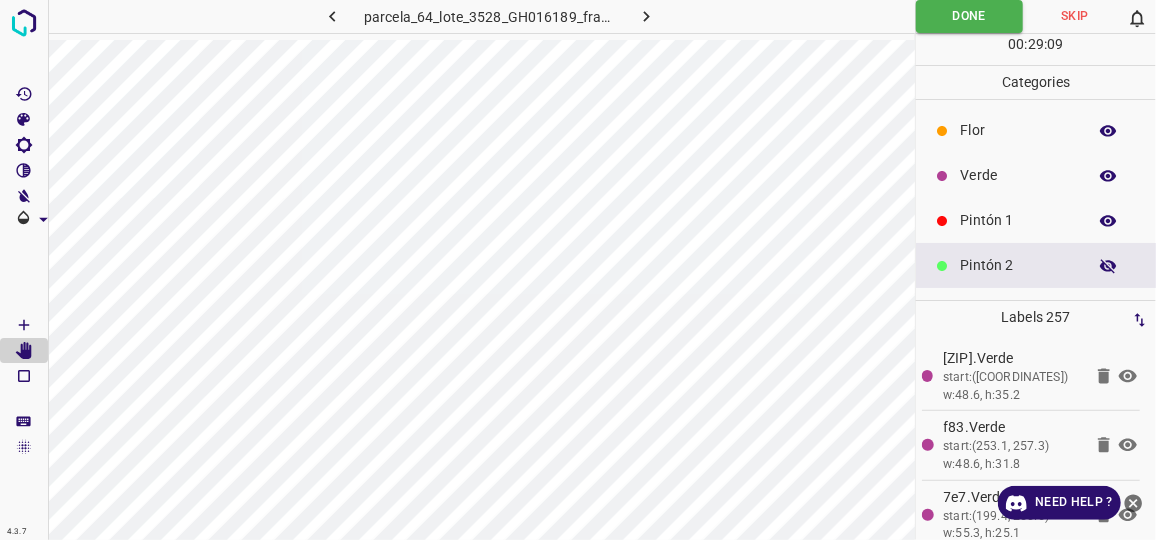 click 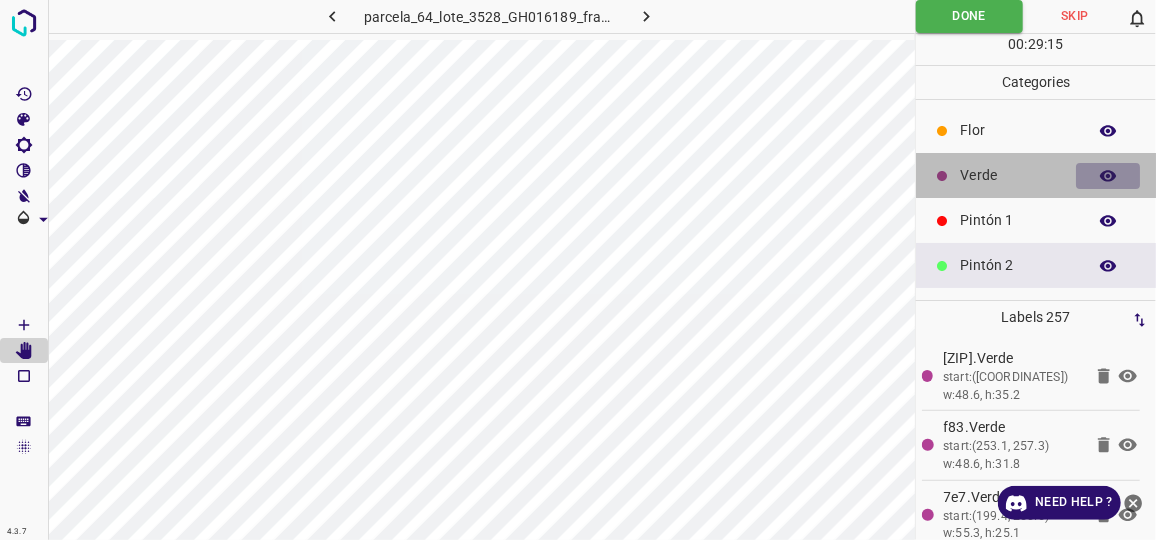 click 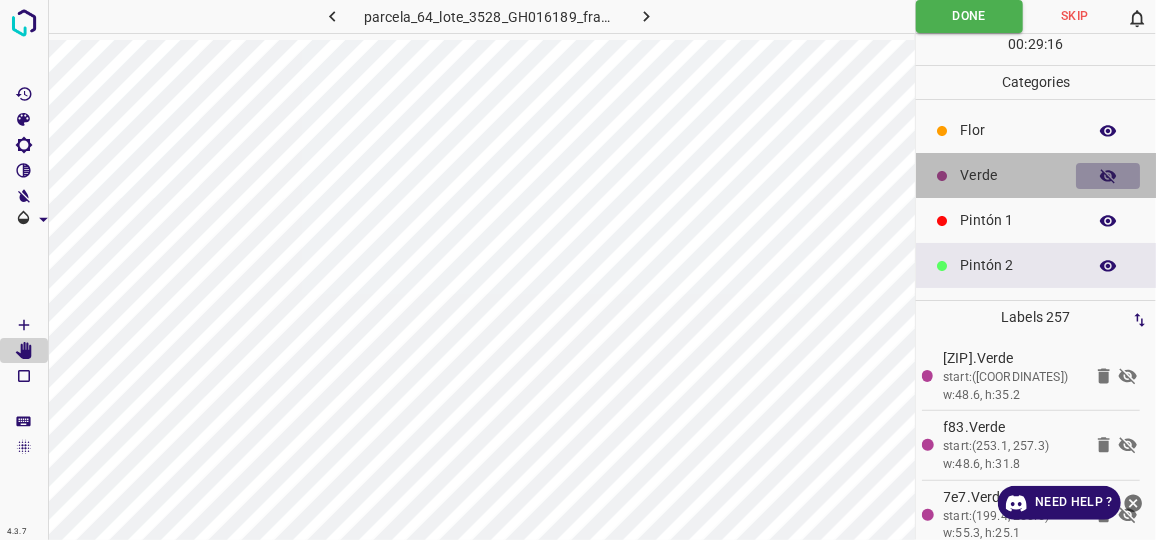 click 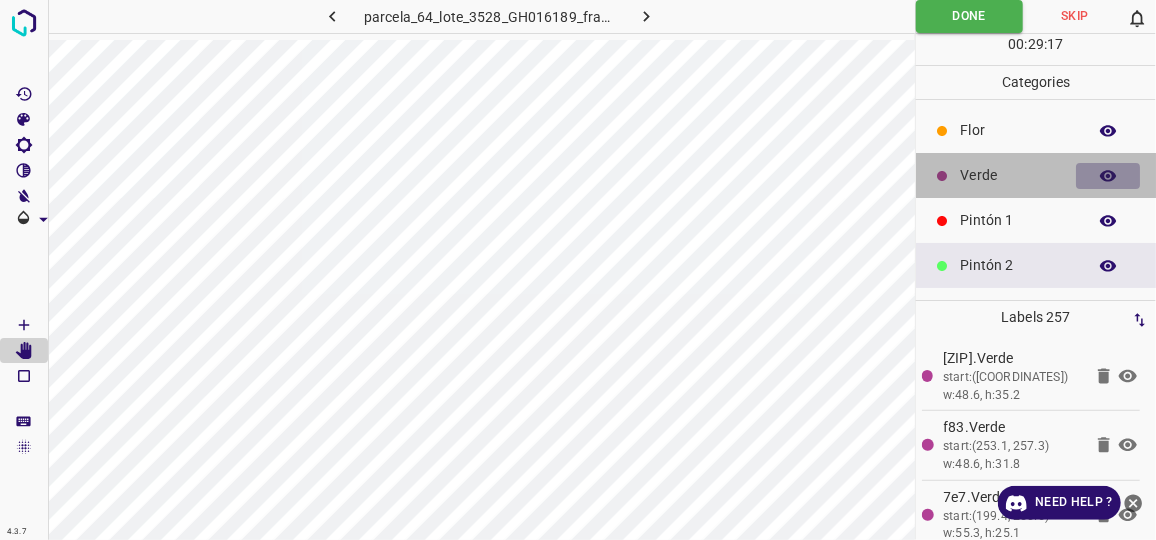 click 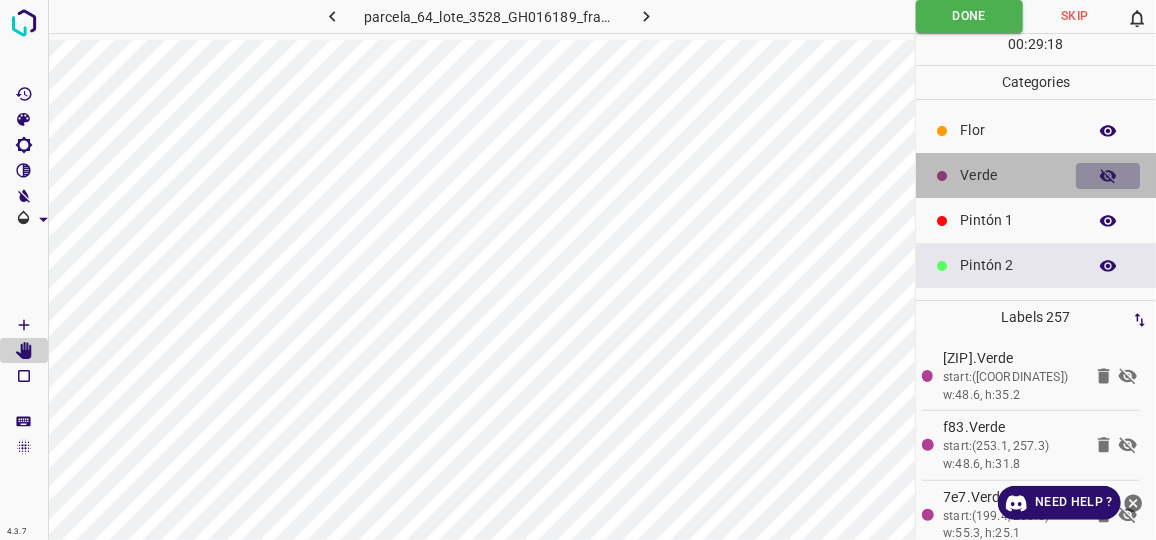 click 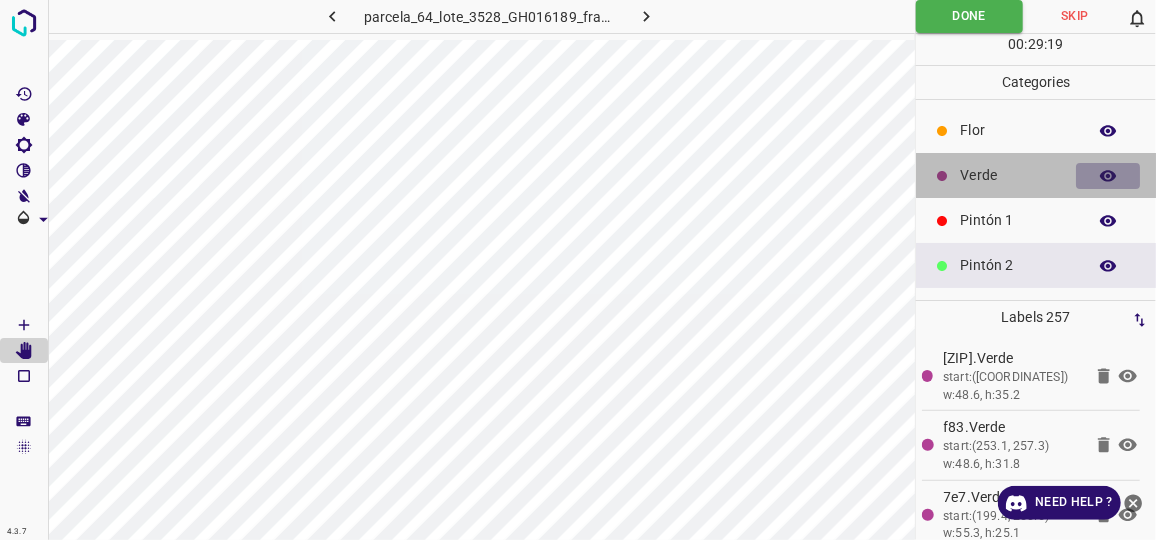 click 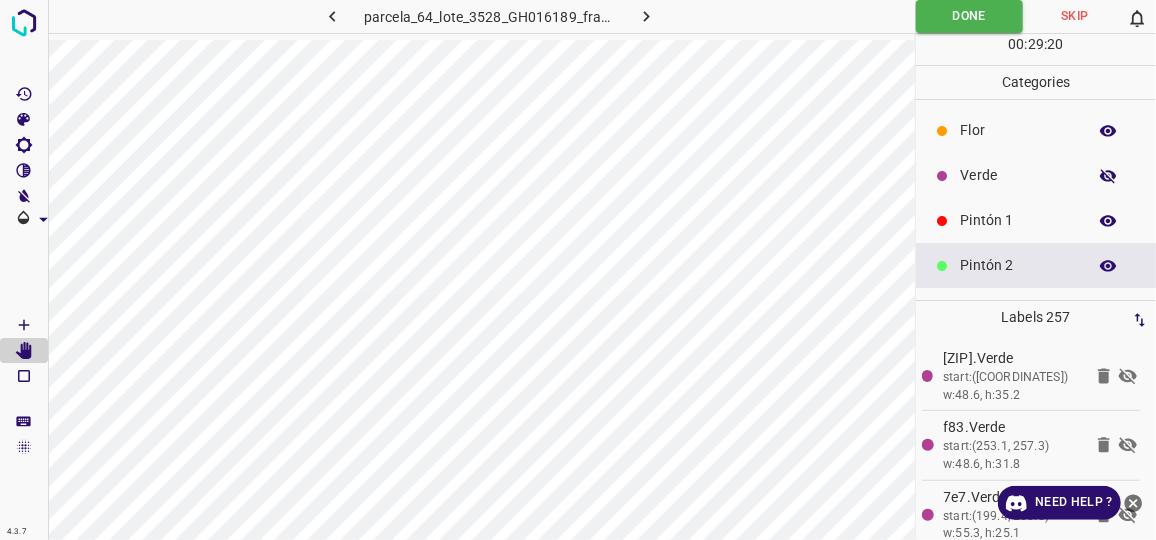 click 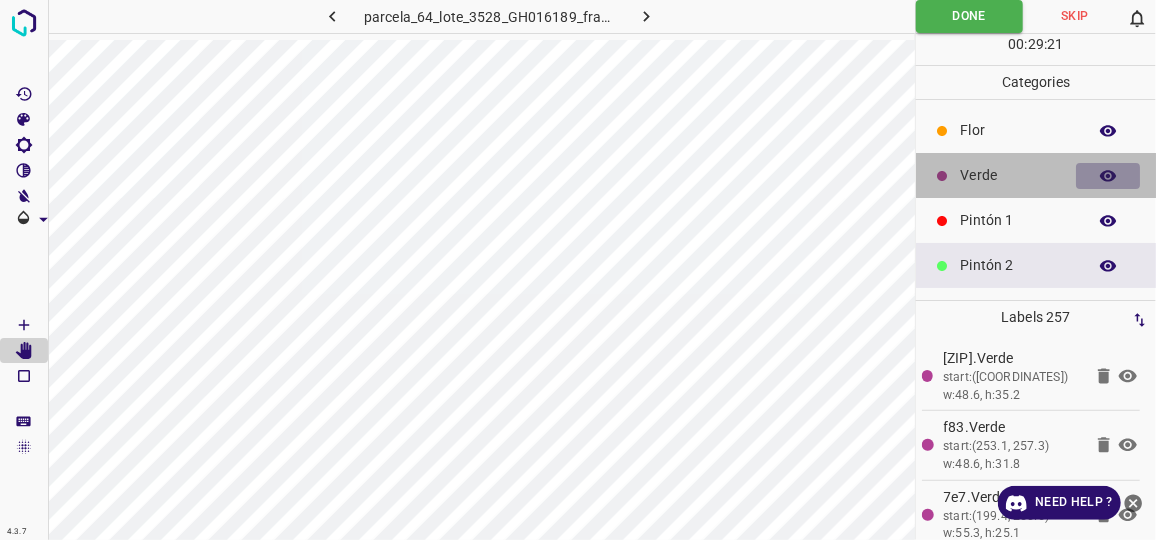 click 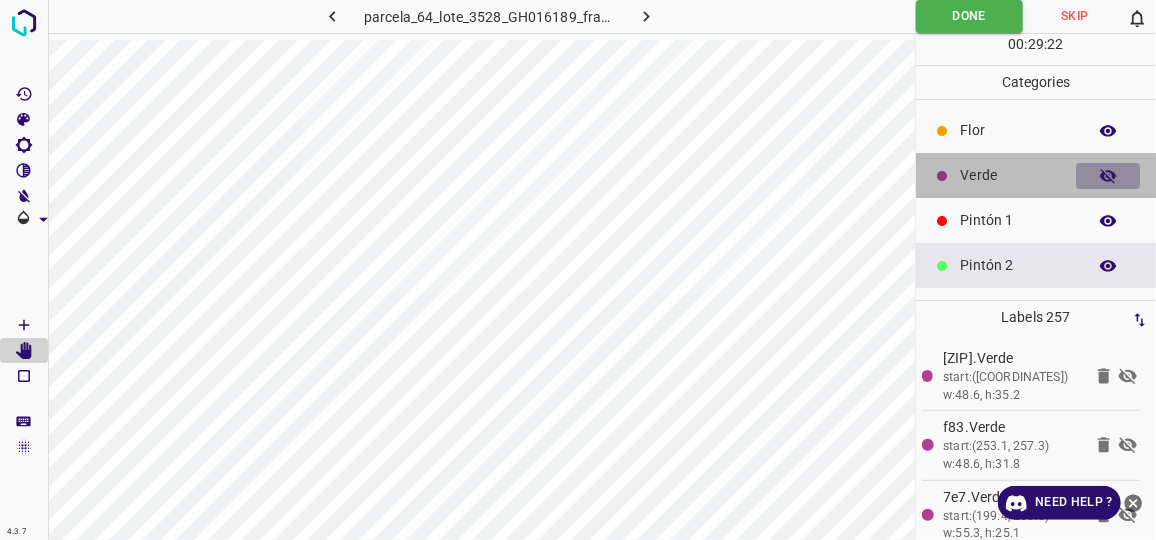 click 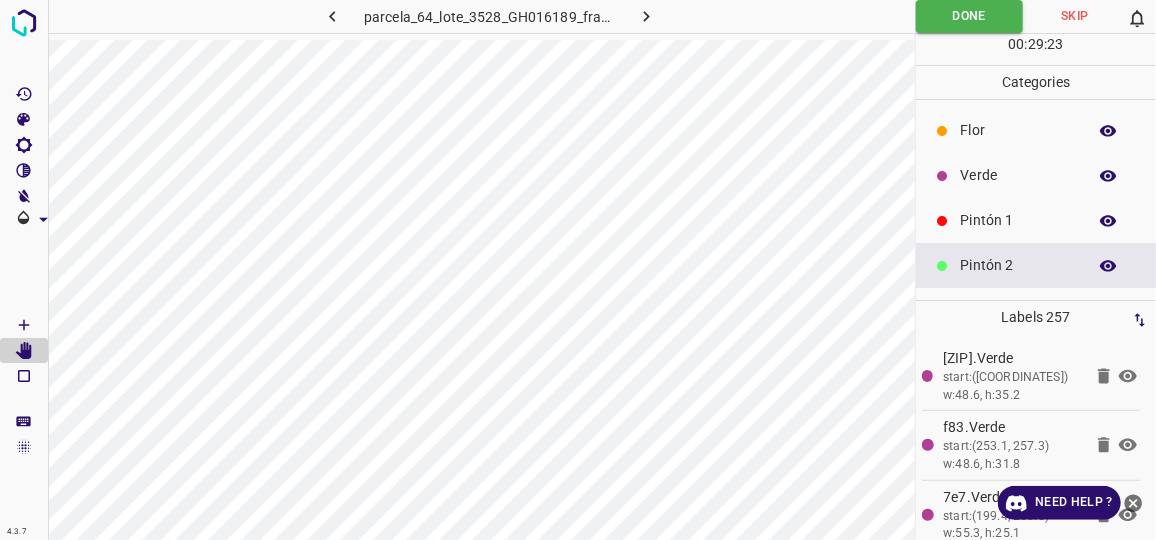 click 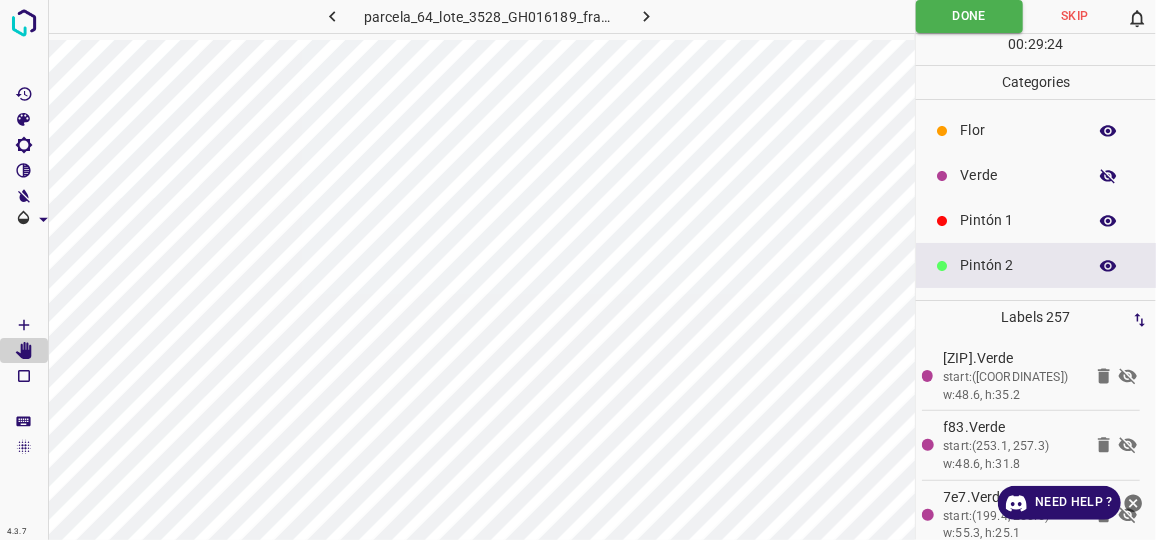 click 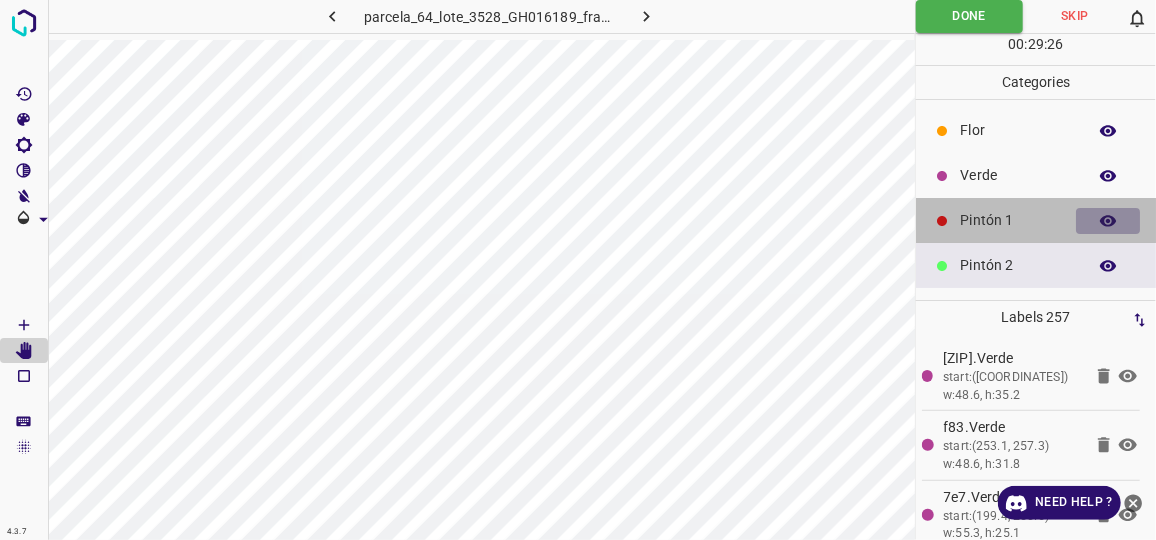 click 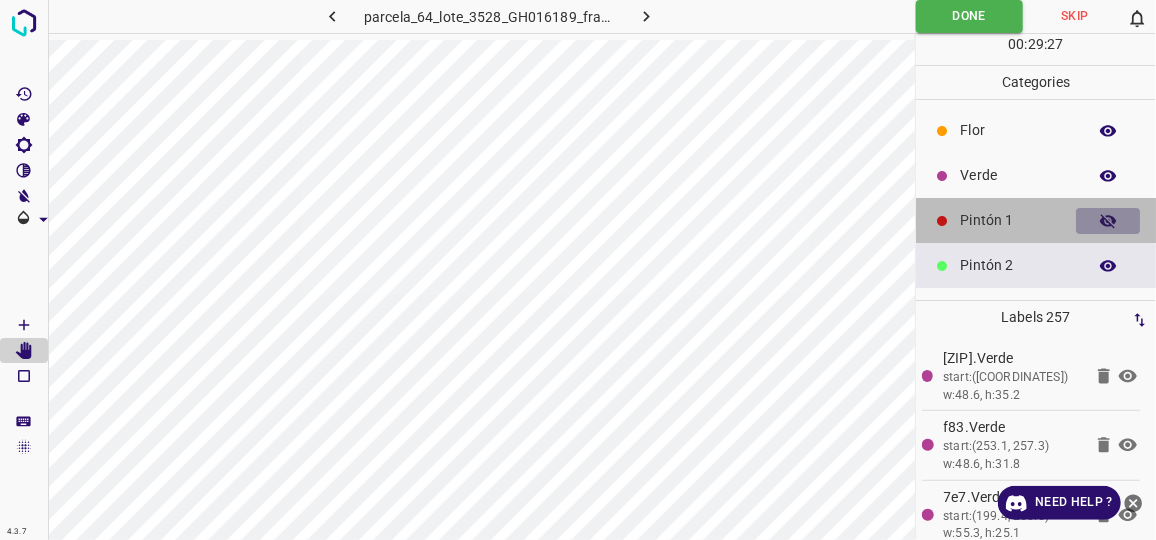 click 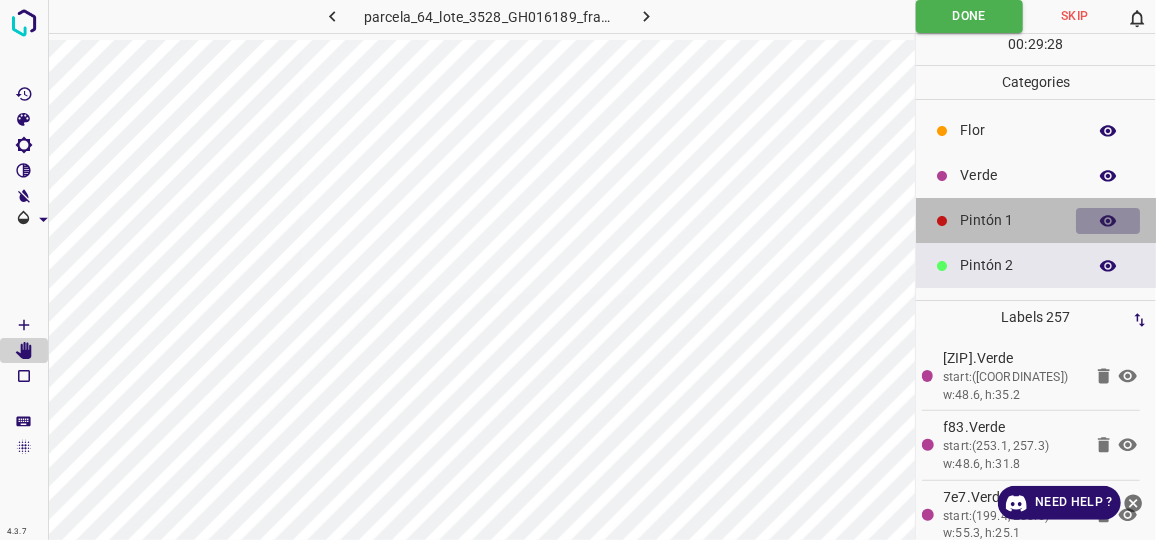 click 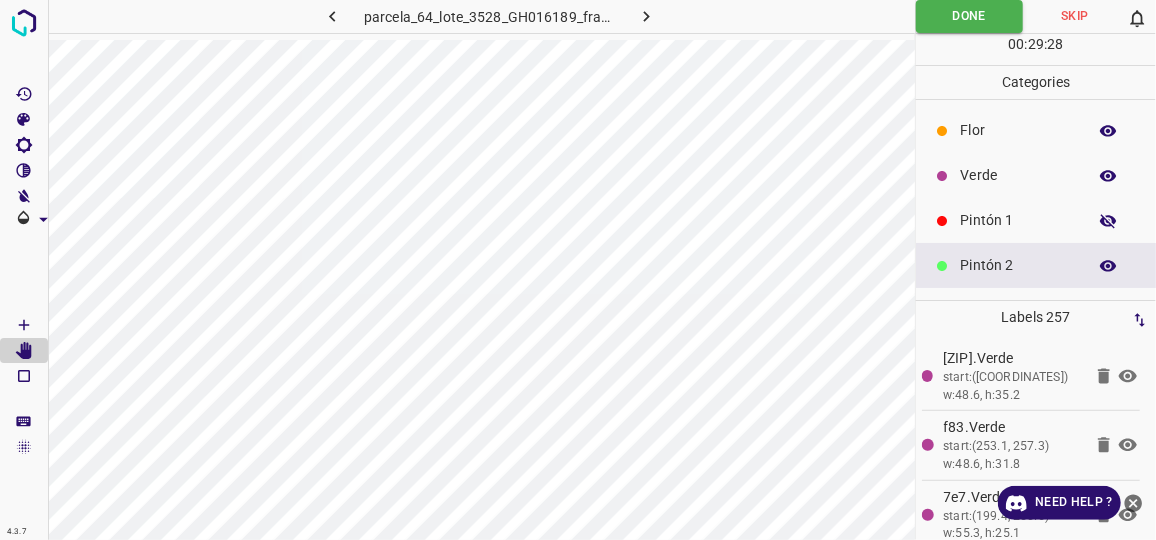 click 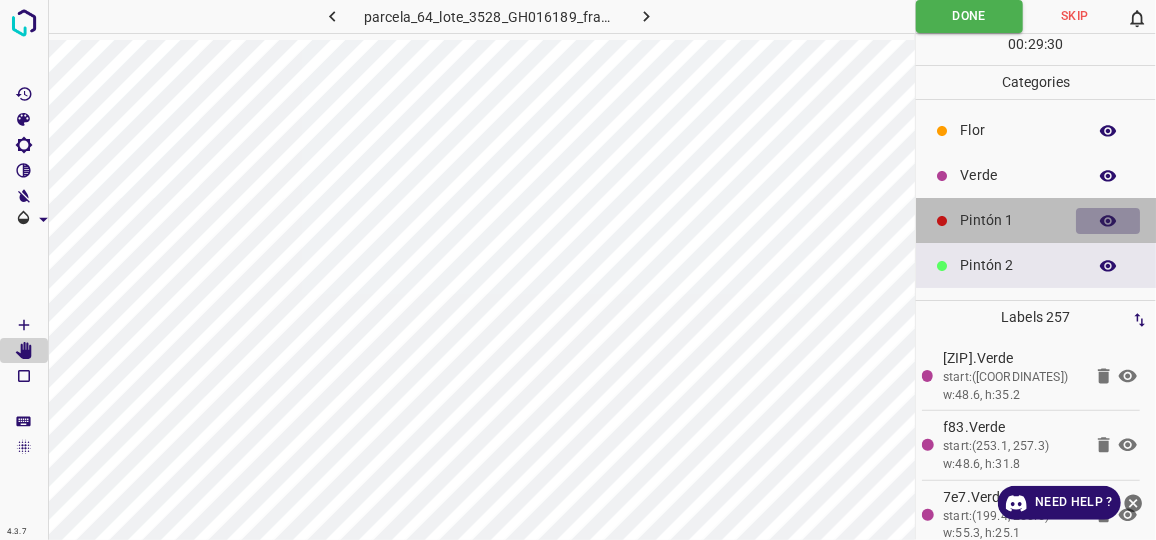 click 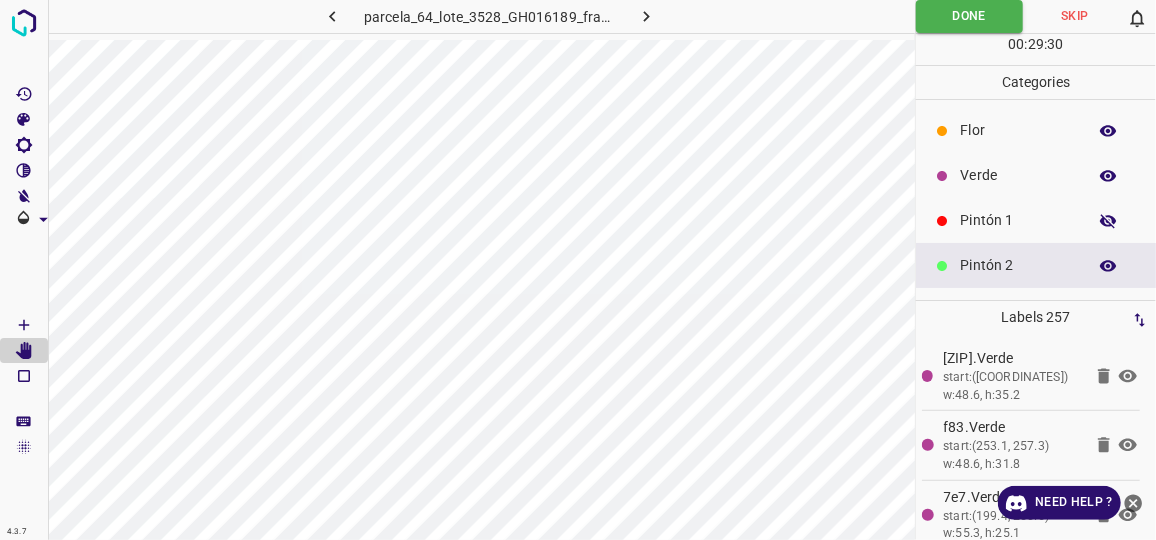 click 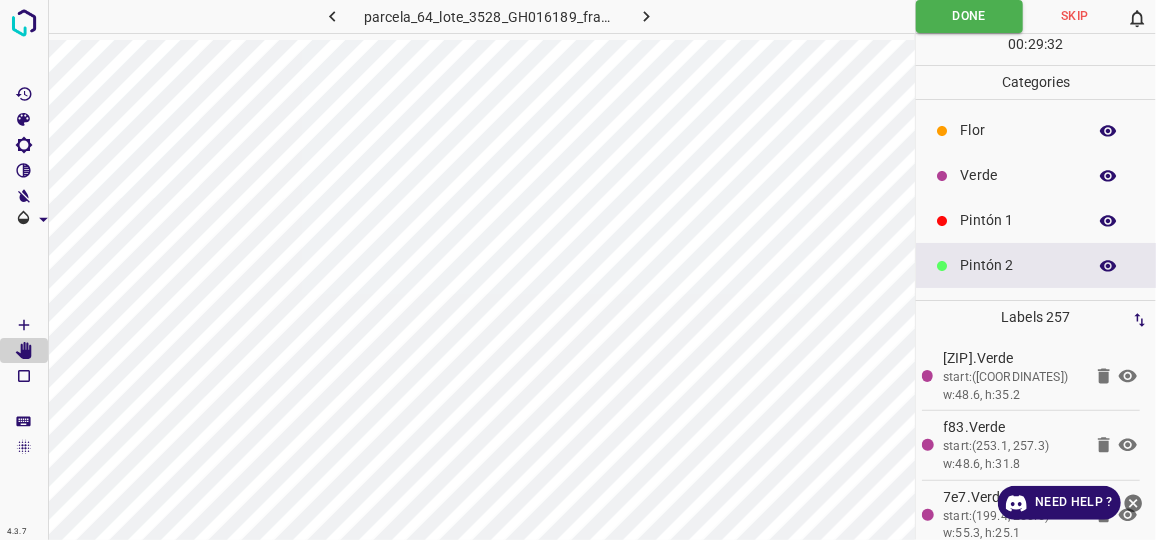 click 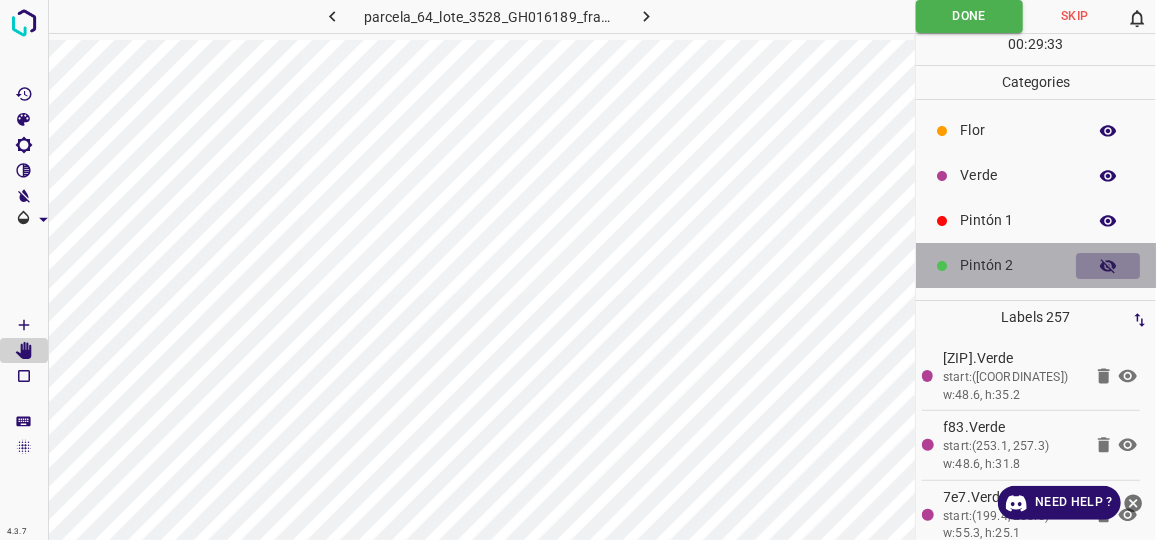 click 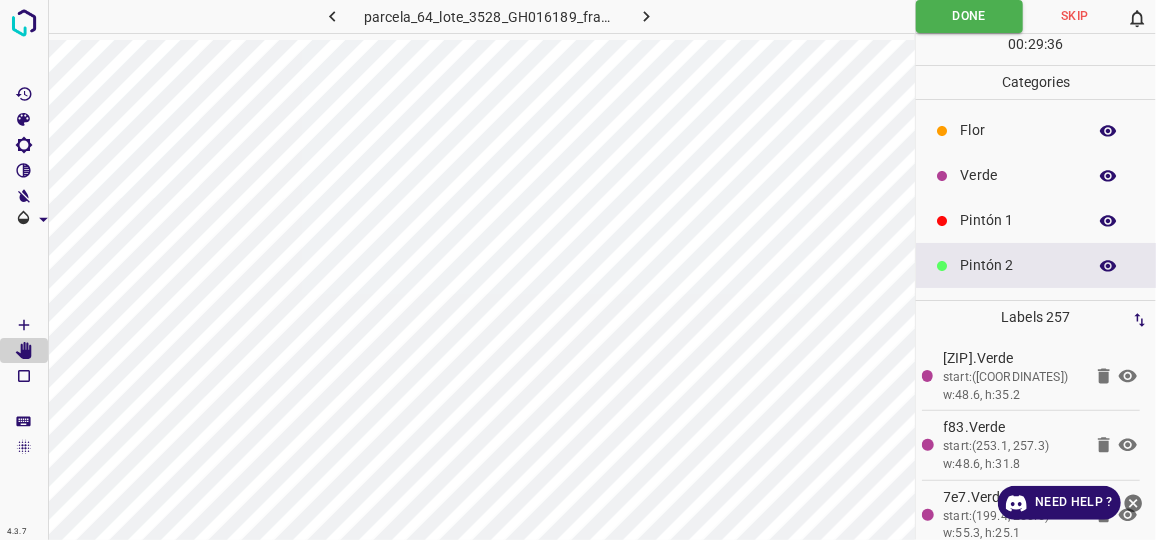 click 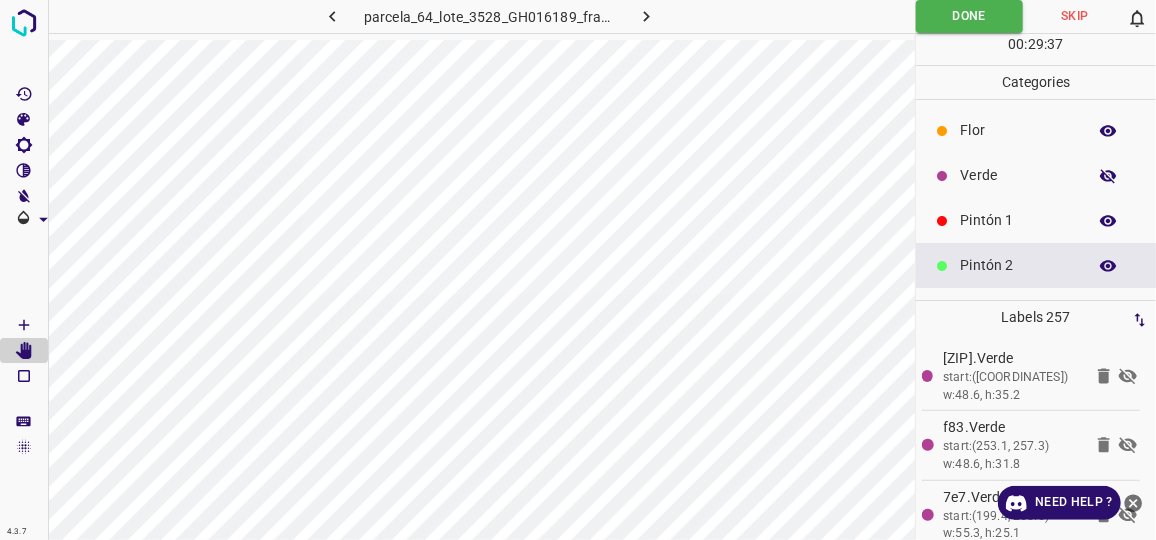 click 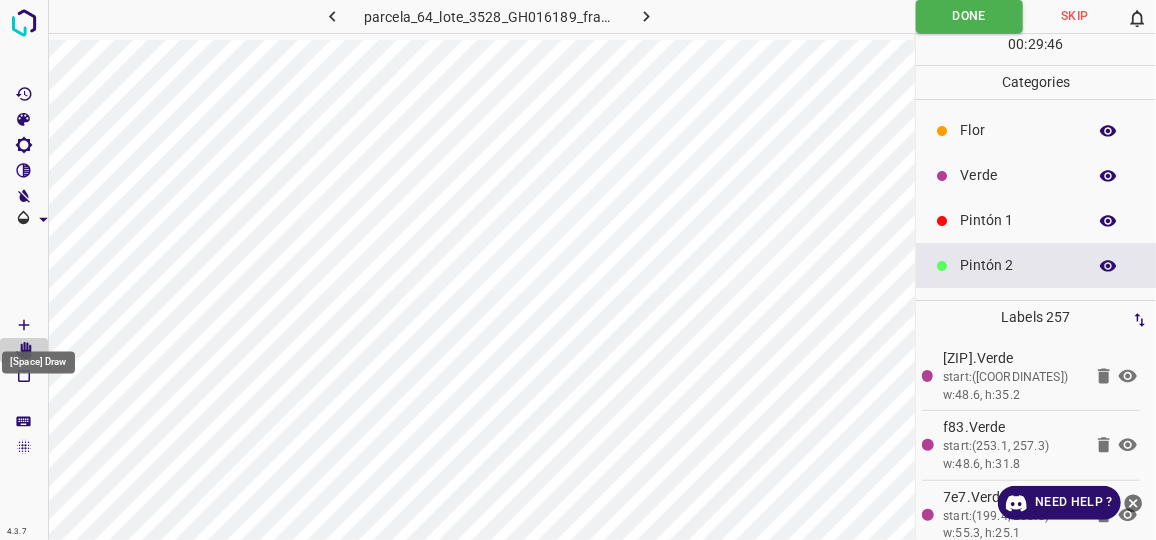 click at bounding box center (24, 325) 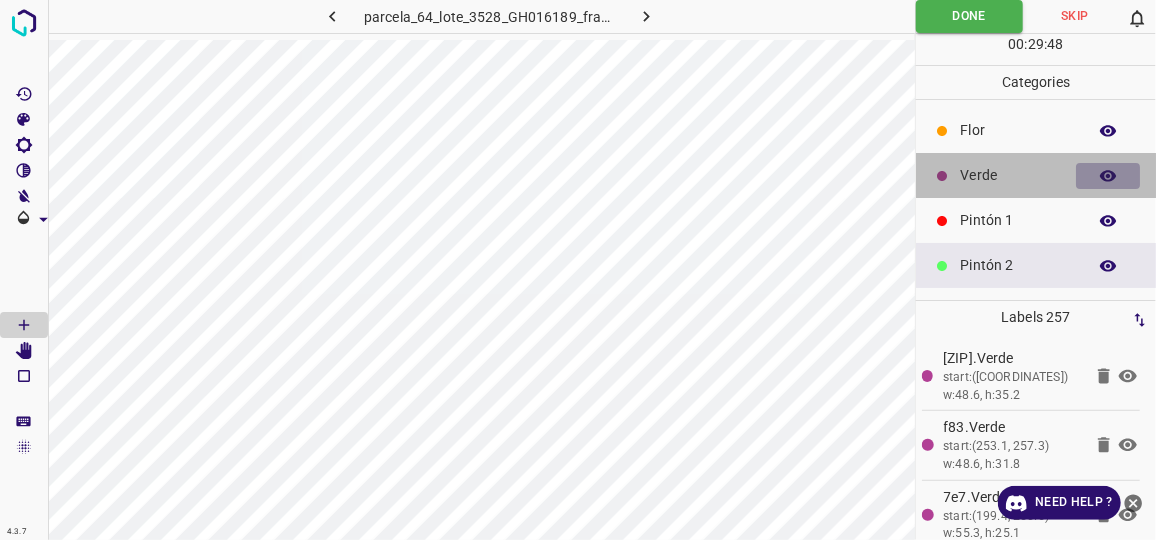 click at bounding box center (1108, 176) 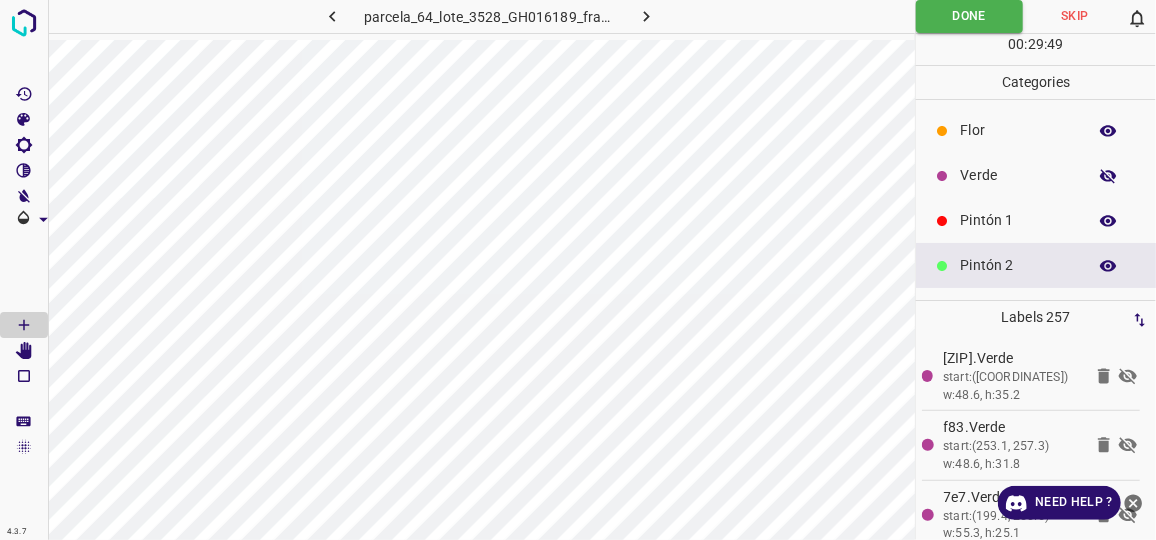 click at bounding box center [1108, 176] 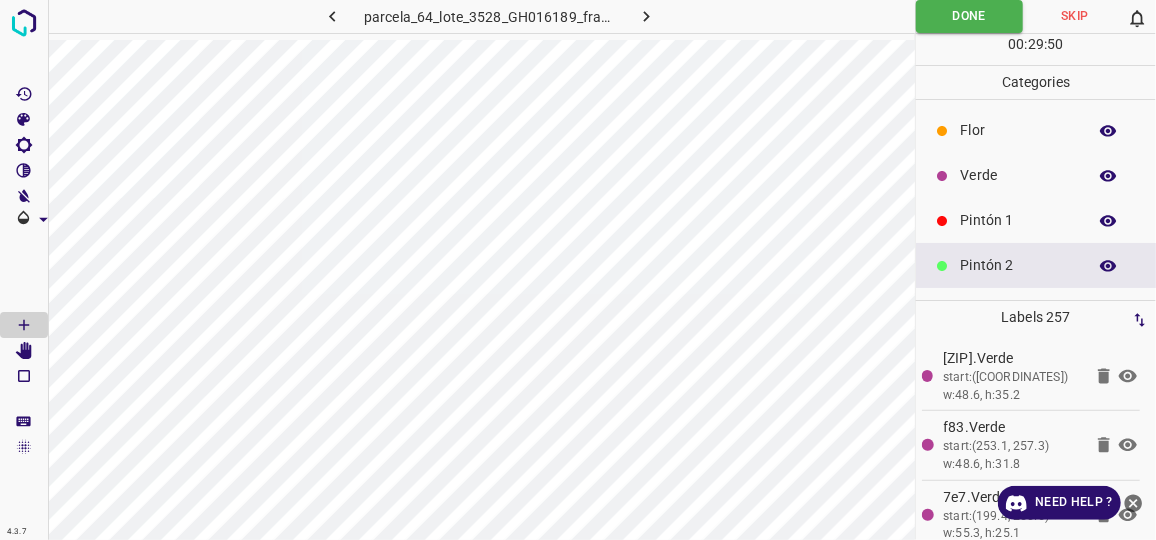 click on "Verde" at bounding box center [1018, 175] 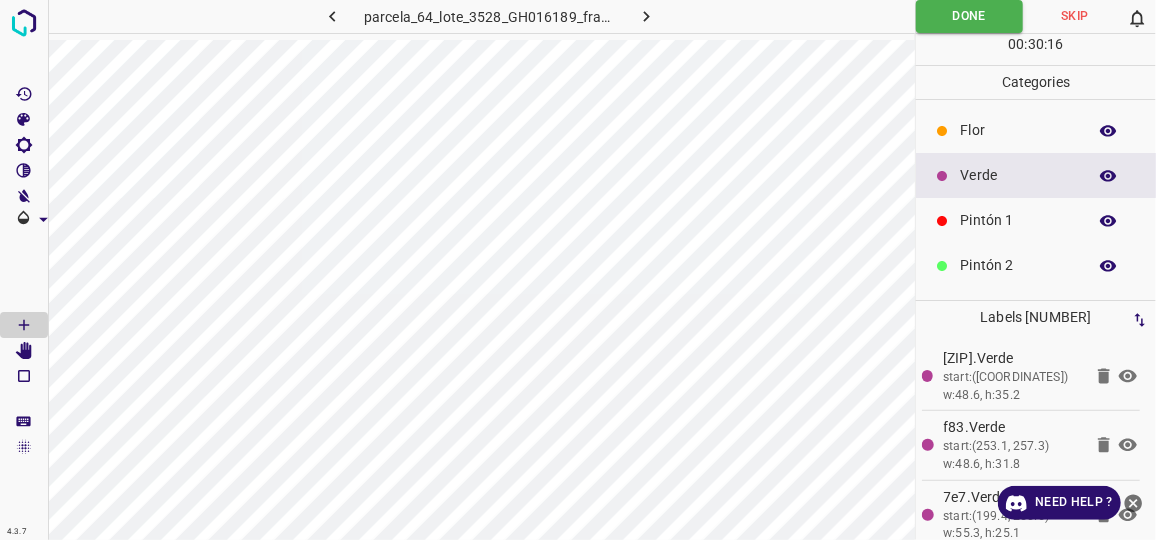 click on "Flor" at bounding box center (1018, 130) 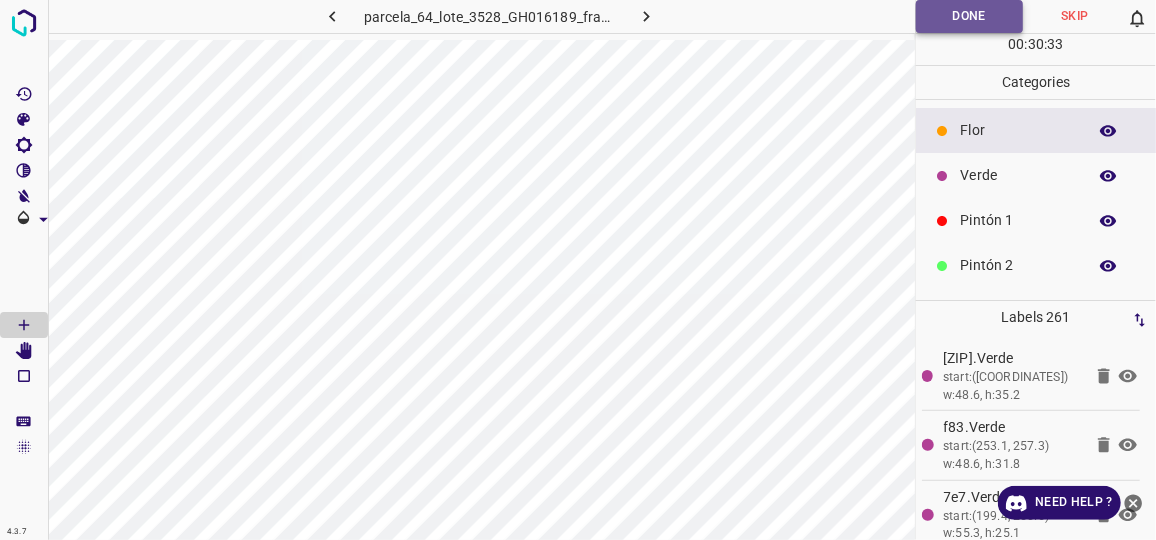 click on "Done" at bounding box center (969, 16) 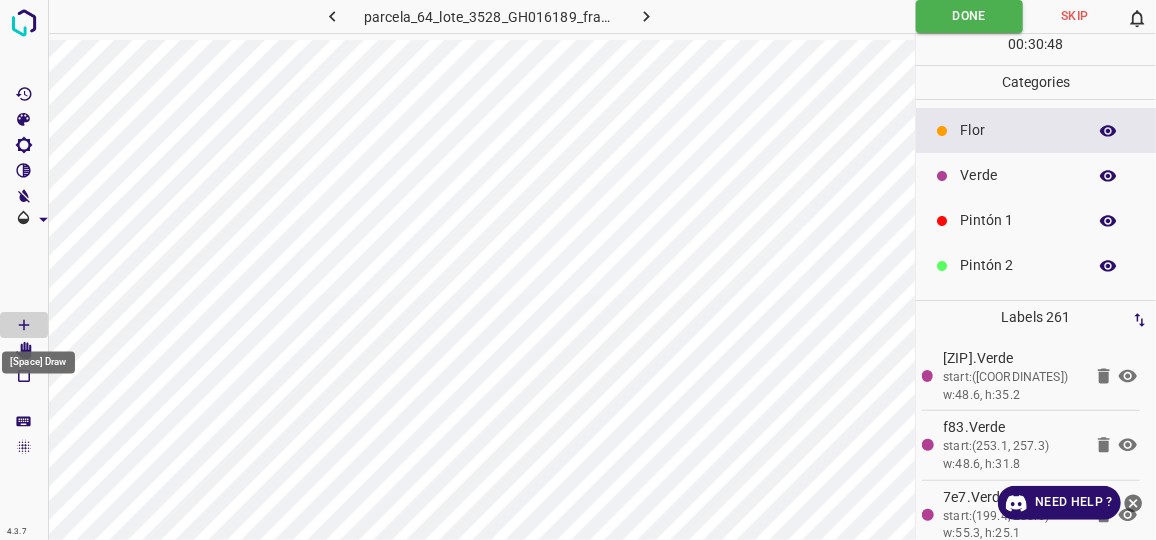 click on "[Space] Draw" at bounding box center [38, 357] 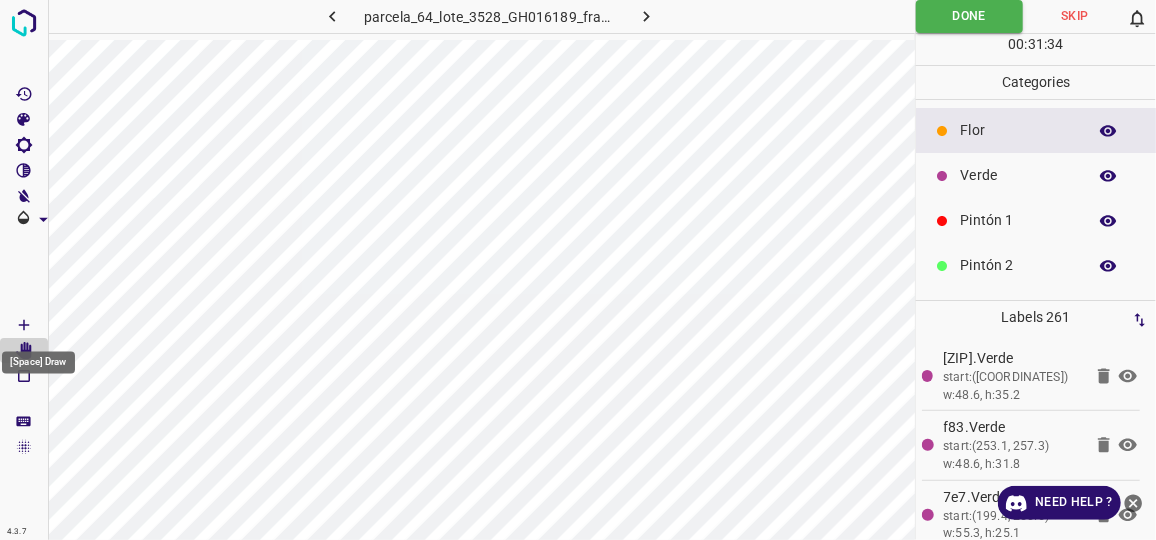 click on "[Space] Draw" at bounding box center (38, 357) 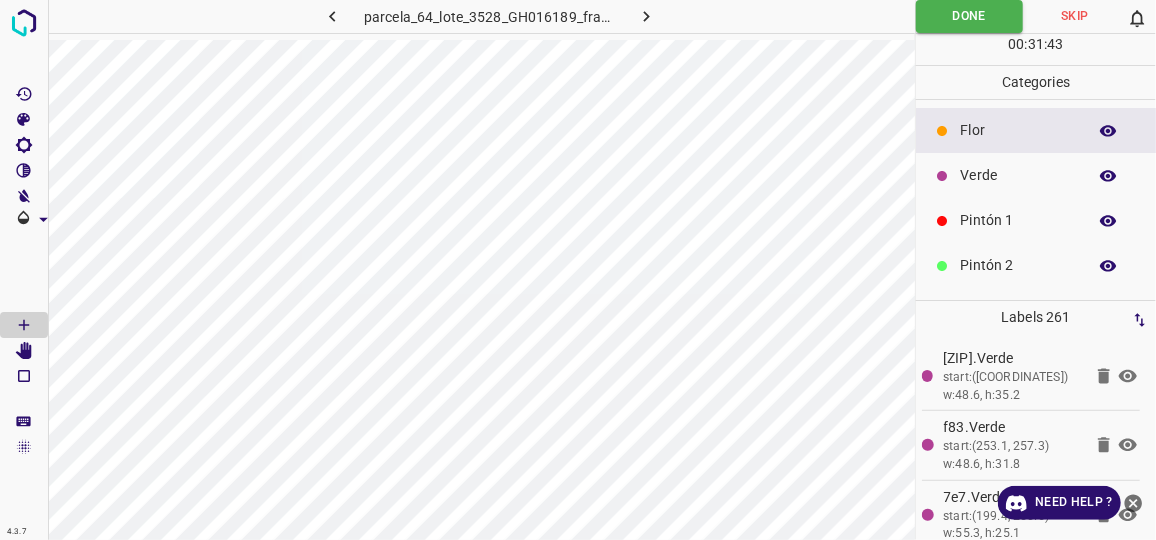 click on "Flor" at bounding box center (1018, 130) 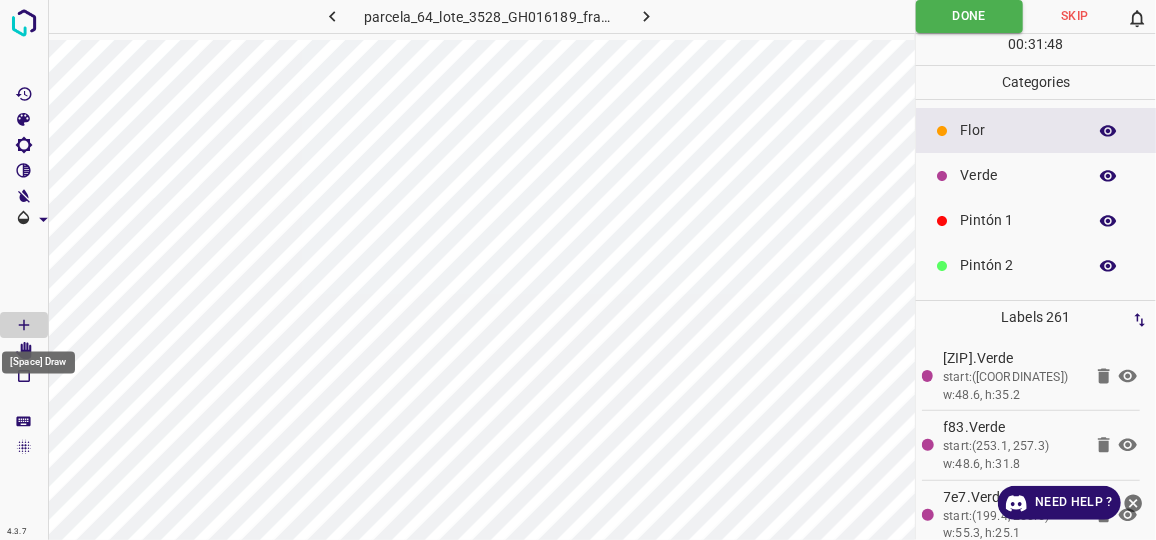 click on "[Space] Draw" at bounding box center (38, 357) 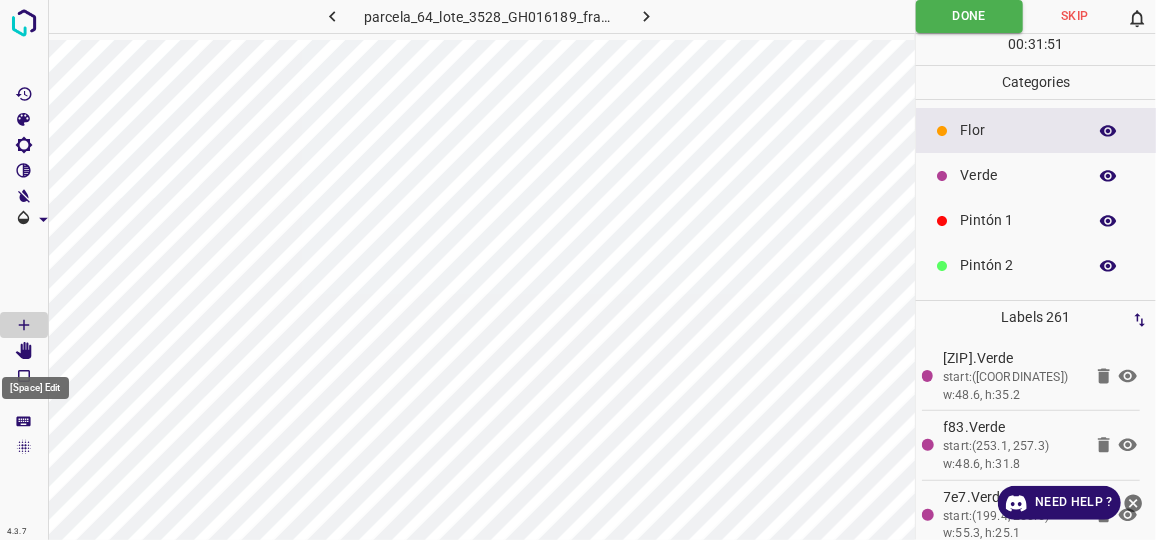 click 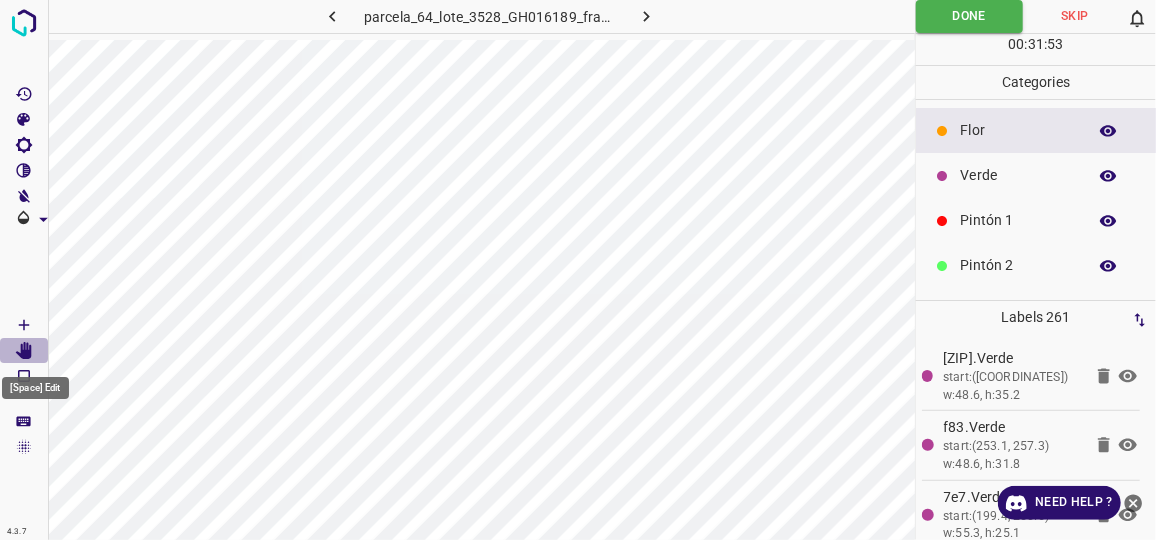 click 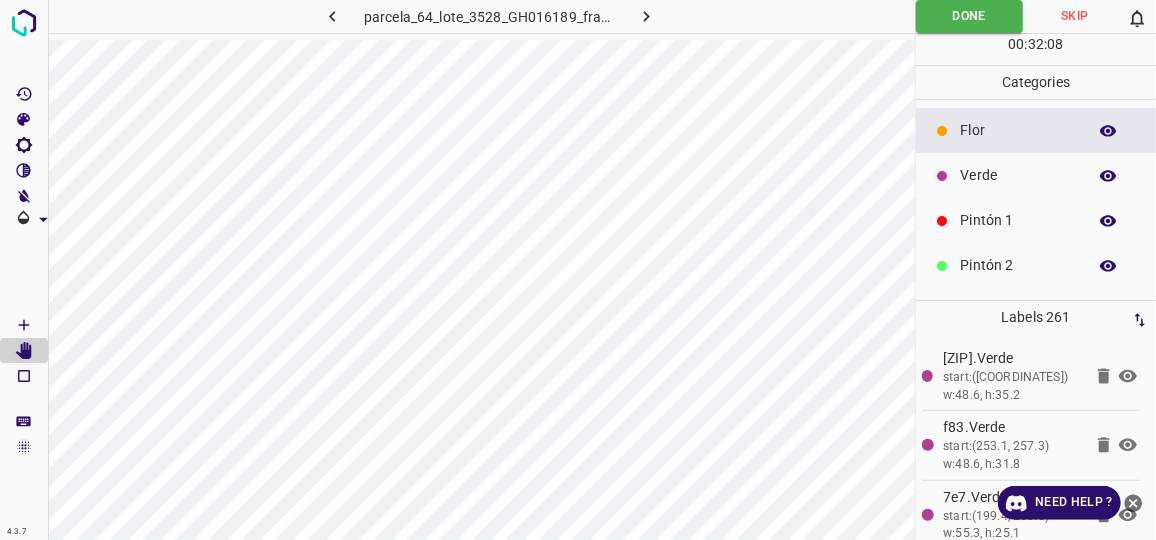 click on "Verde" at bounding box center [1018, 175] 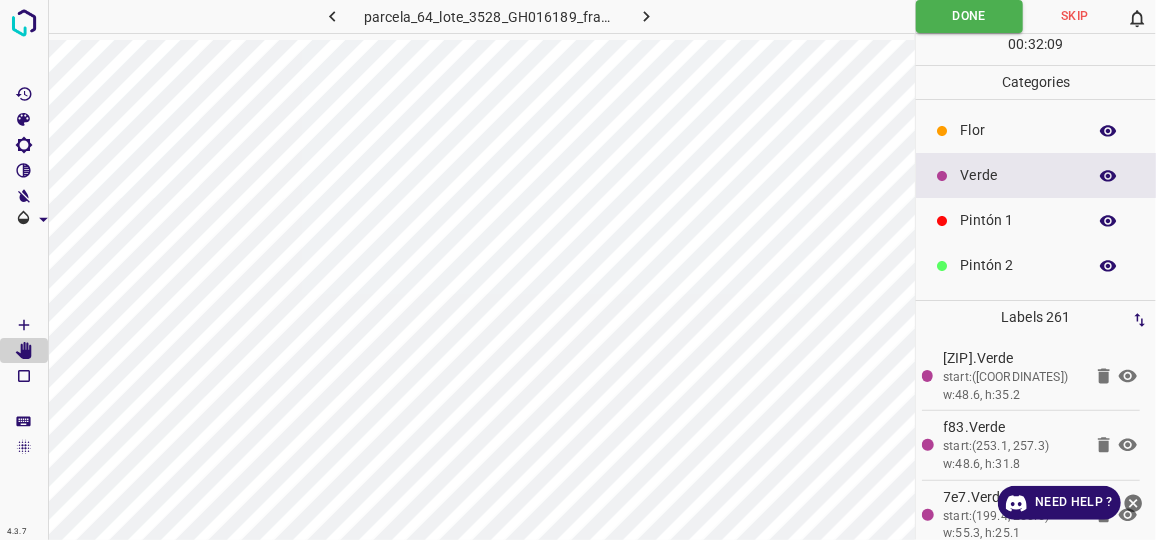 click on "Pintón 1" at bounding box center (1018, 220) 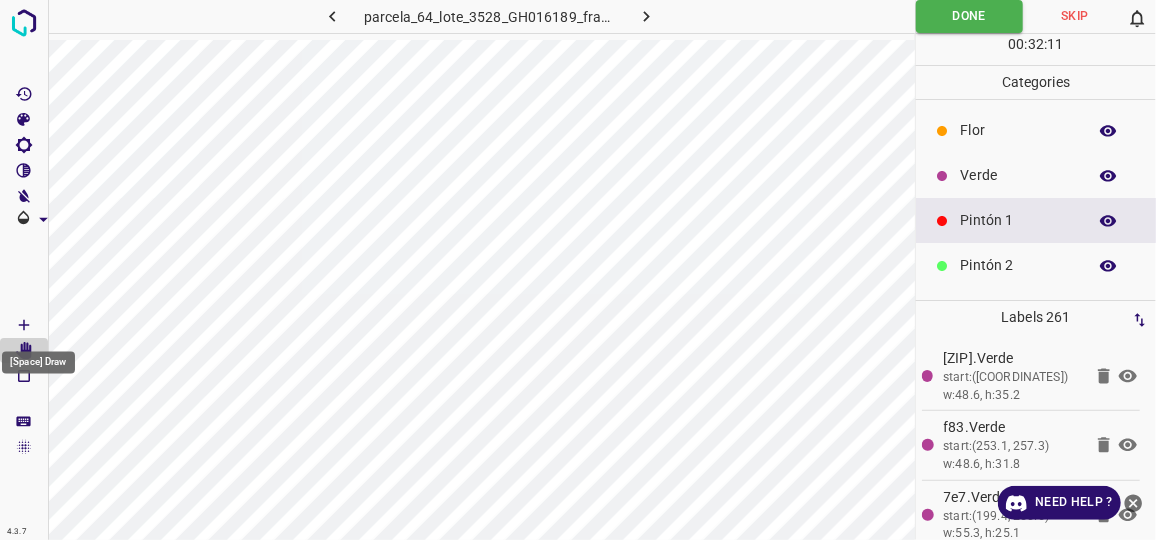click 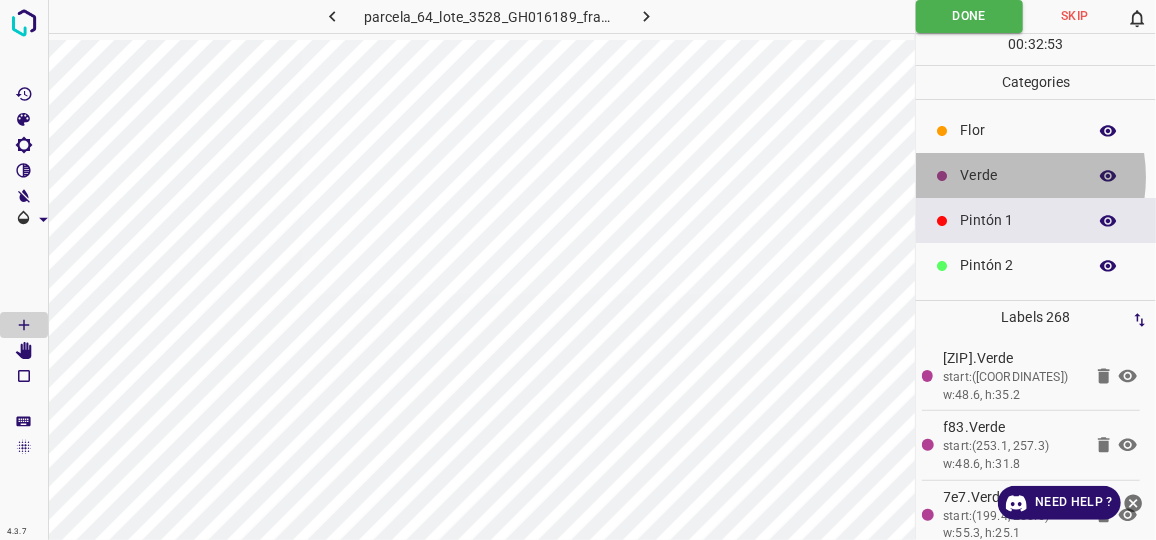 click on "Verde" at bounding box center [1018, 175] 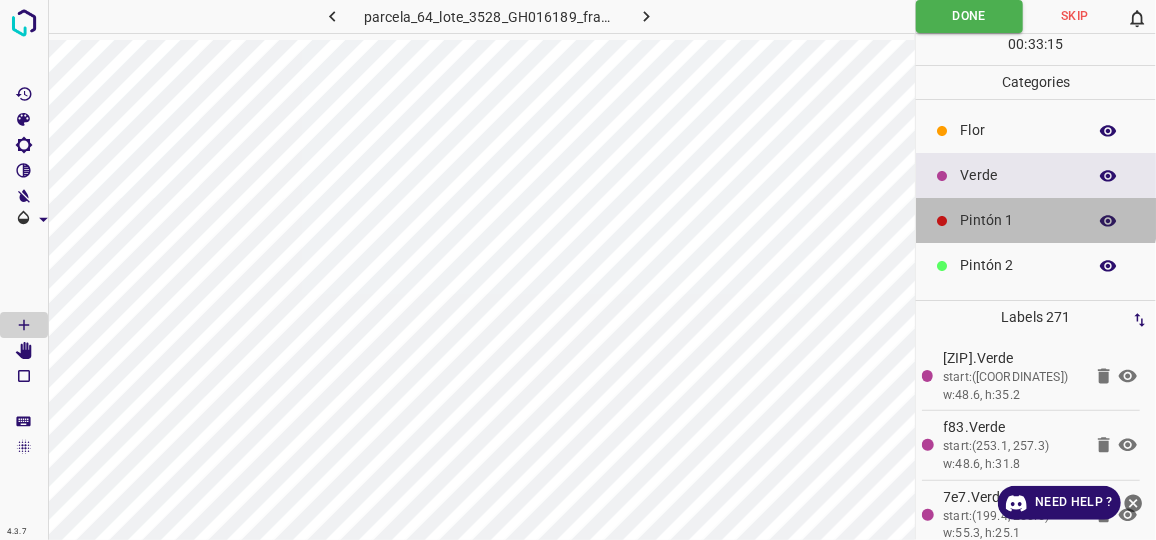 click on "Pintón 1" at bounding box center [1018, 220] 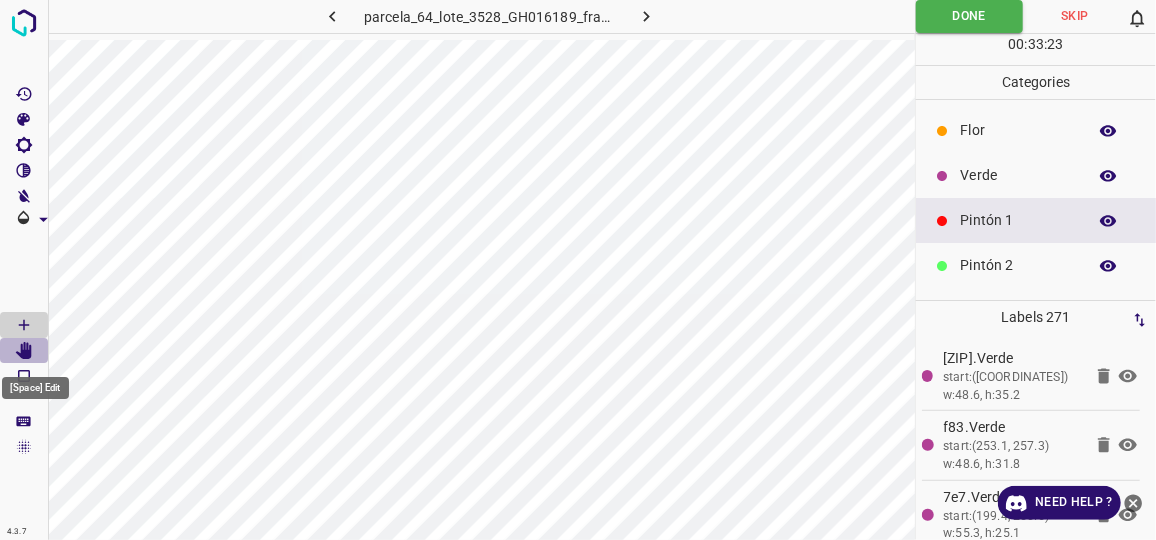 click 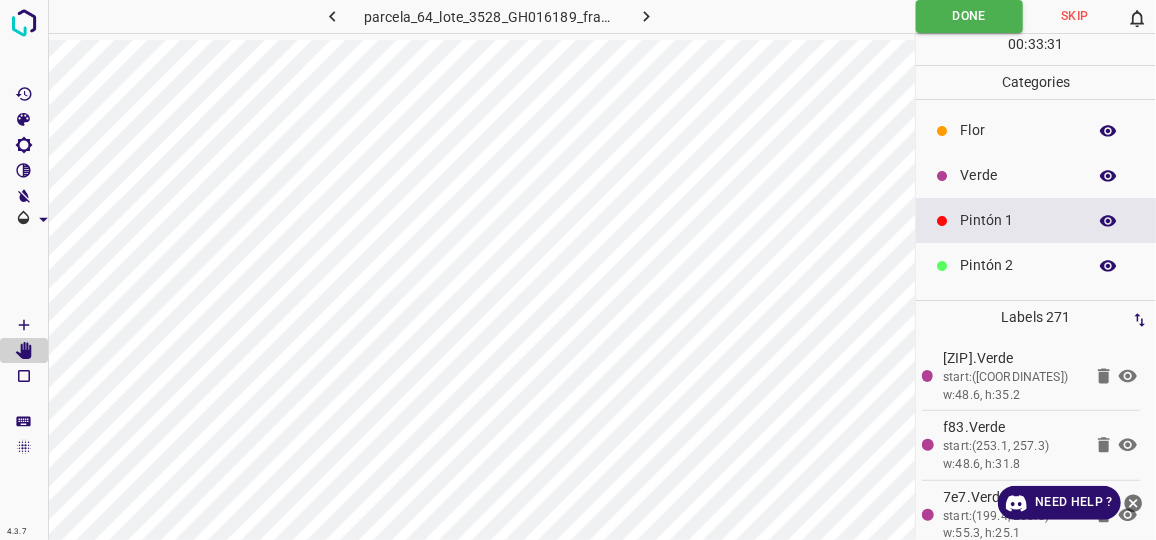 click on "Pintón 1" at bounding box center (1018, 220) 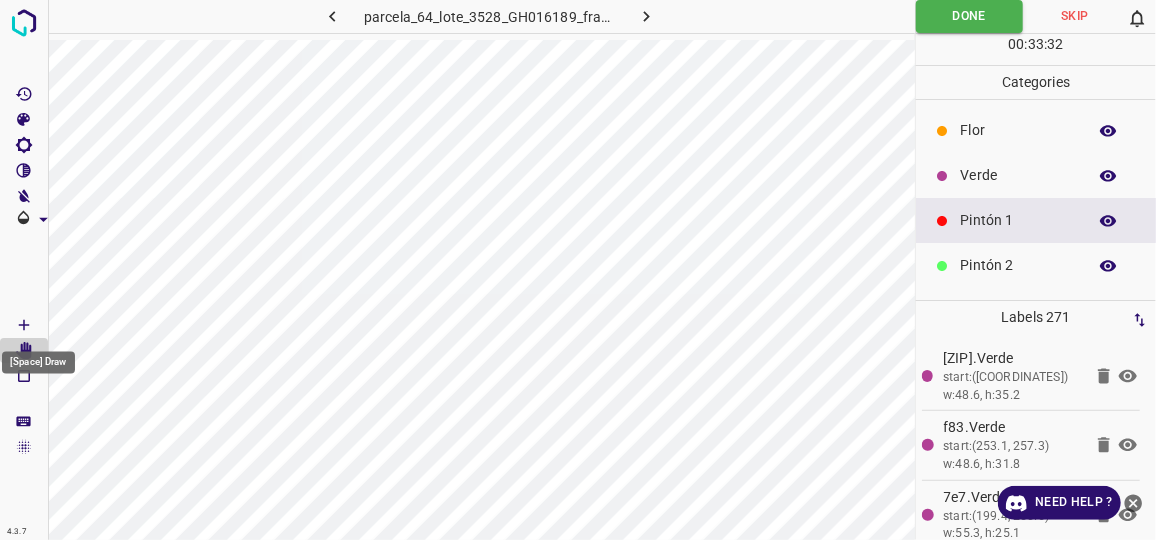 click 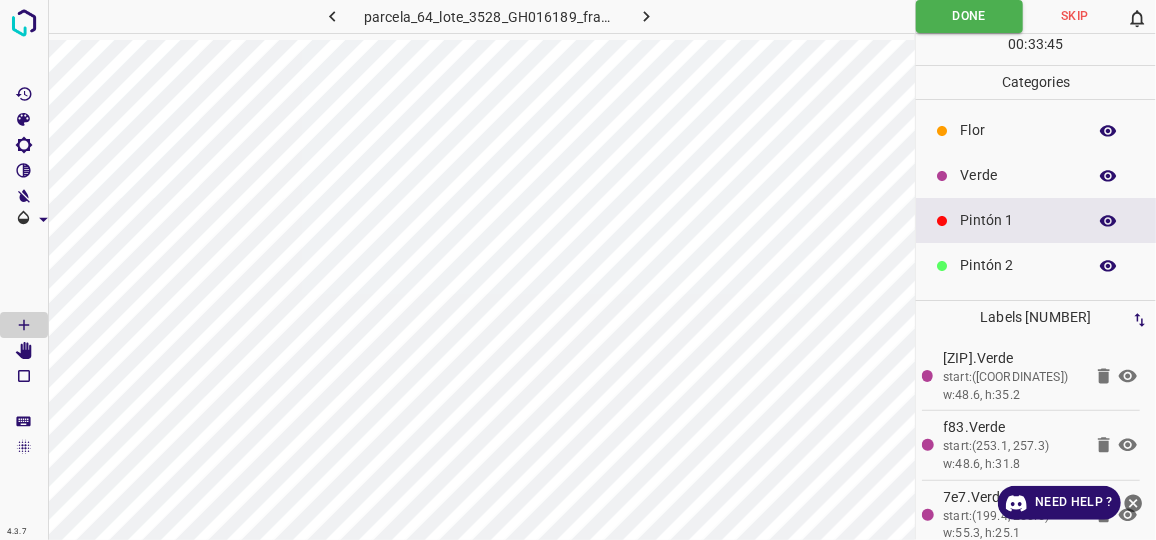 click on "Flor" at bounding box center [1018, 130] 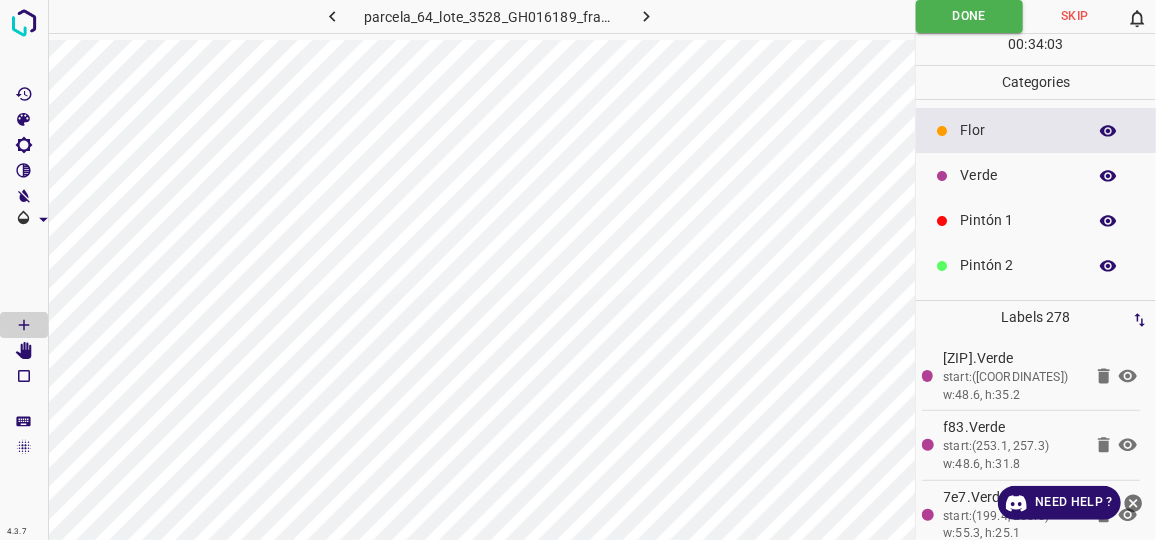 click on "Verde" at bounding box center (1018, 175) 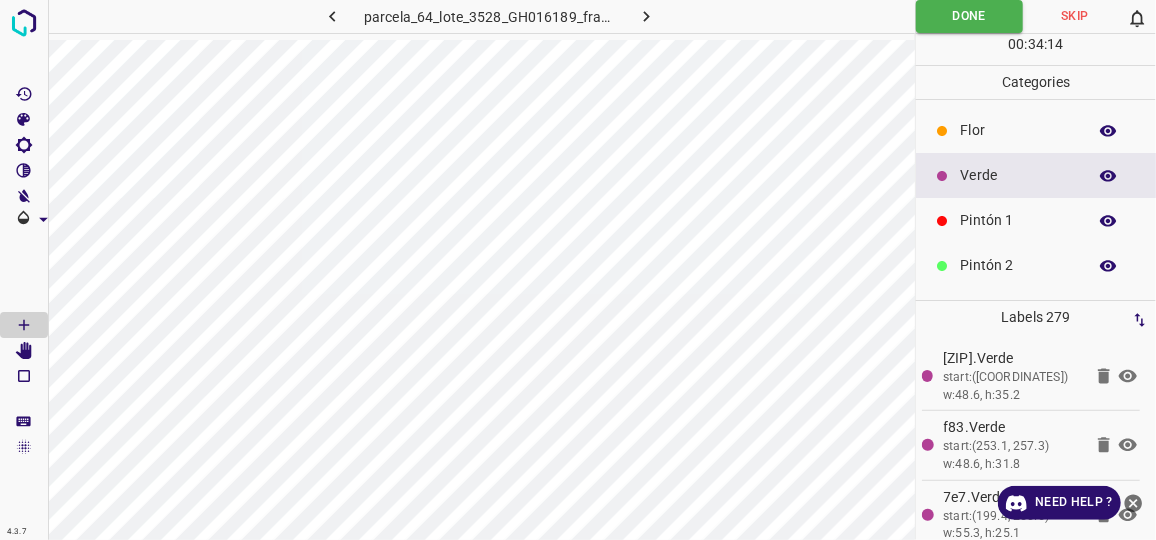 click on "Flor" at bounding box center [1018, 130] 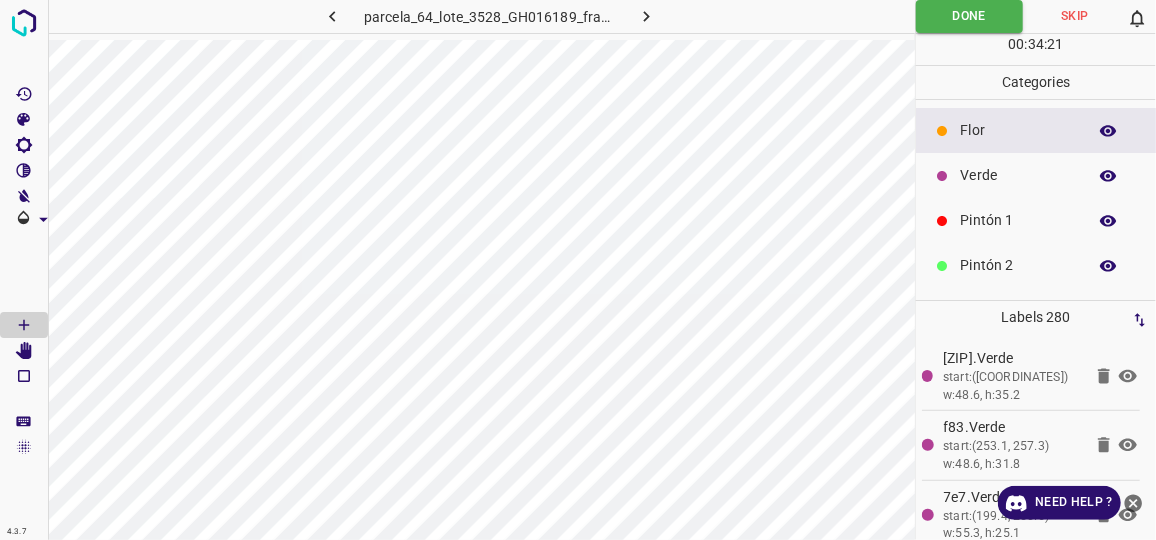 click on "Pintón 1" at bounding box center [1018, 220] 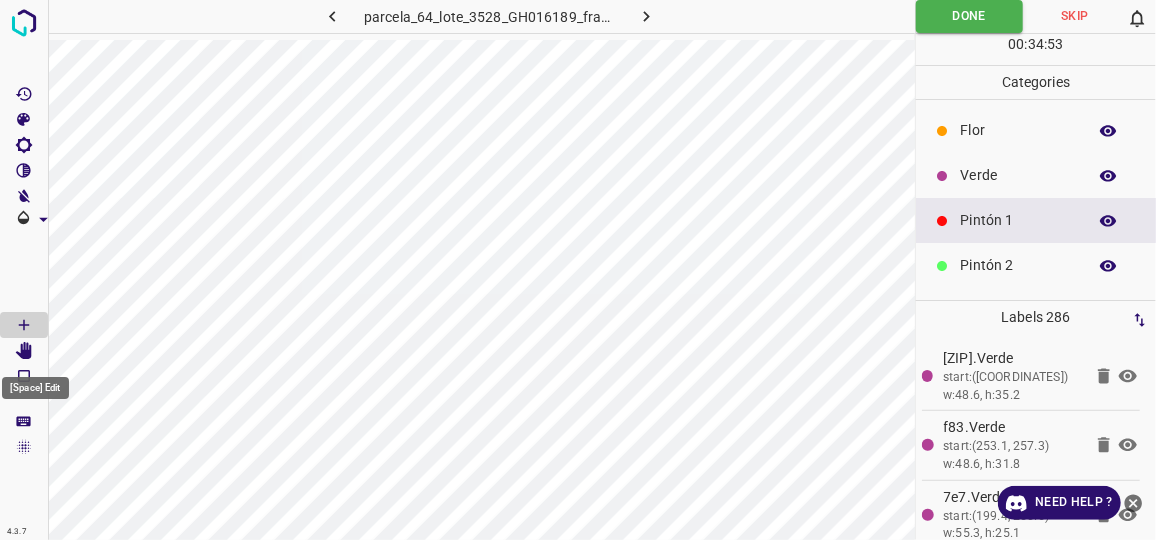 click 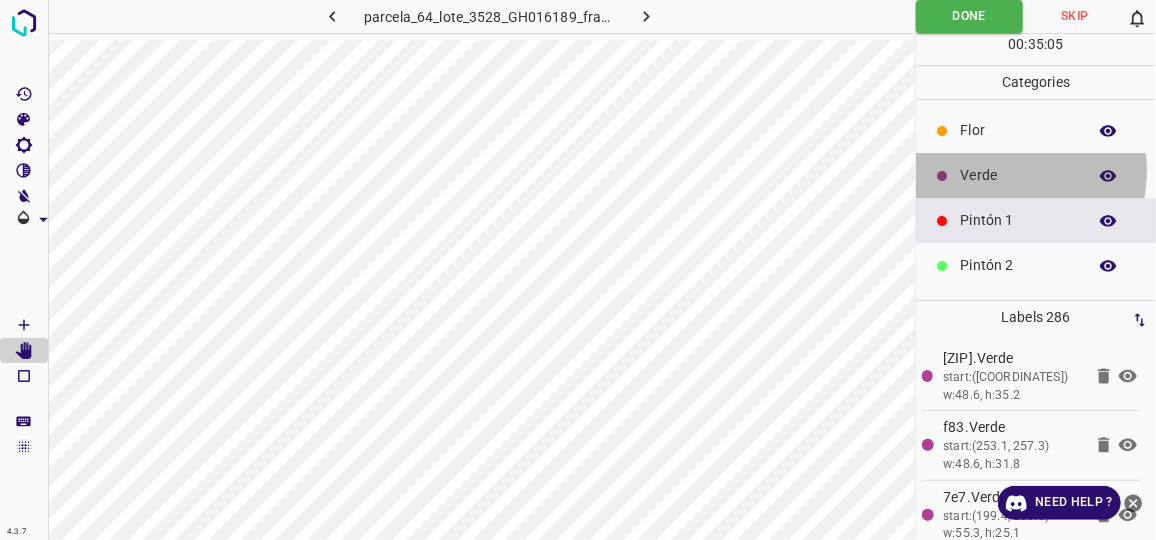click on "Verde" at bounding box center [1018, 175] 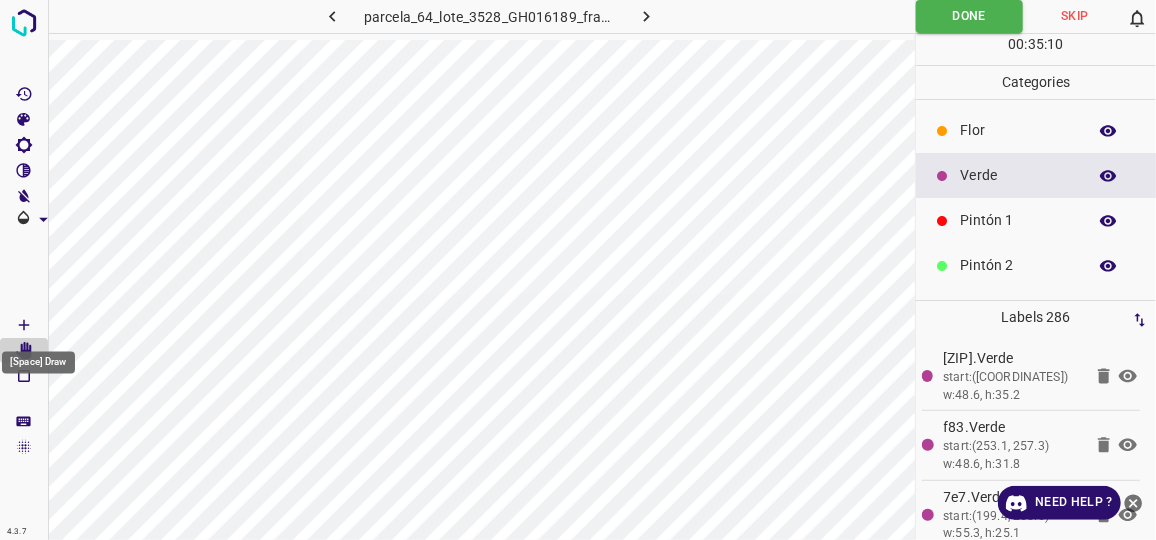 click 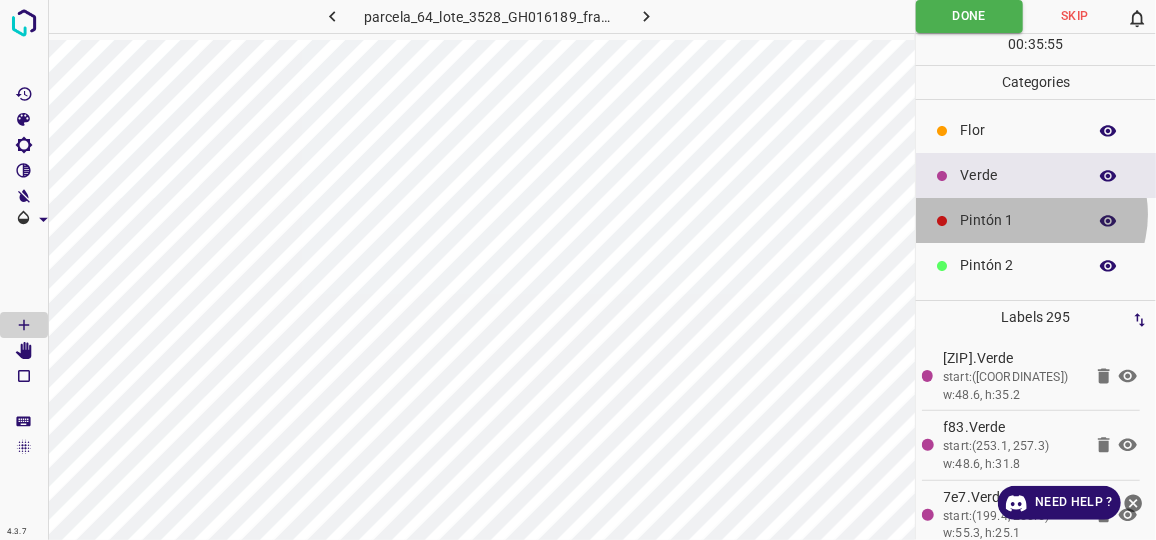 click on "Pintón 1" at bounding box center [1018, 220] 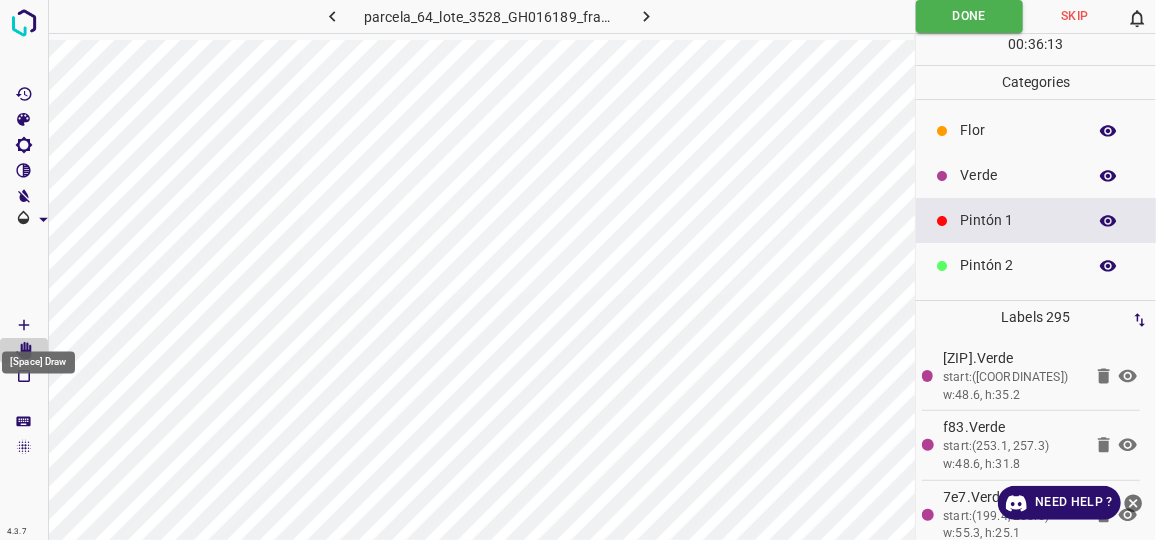 click on "[Space] Draw" at bounding box center [38, 357] 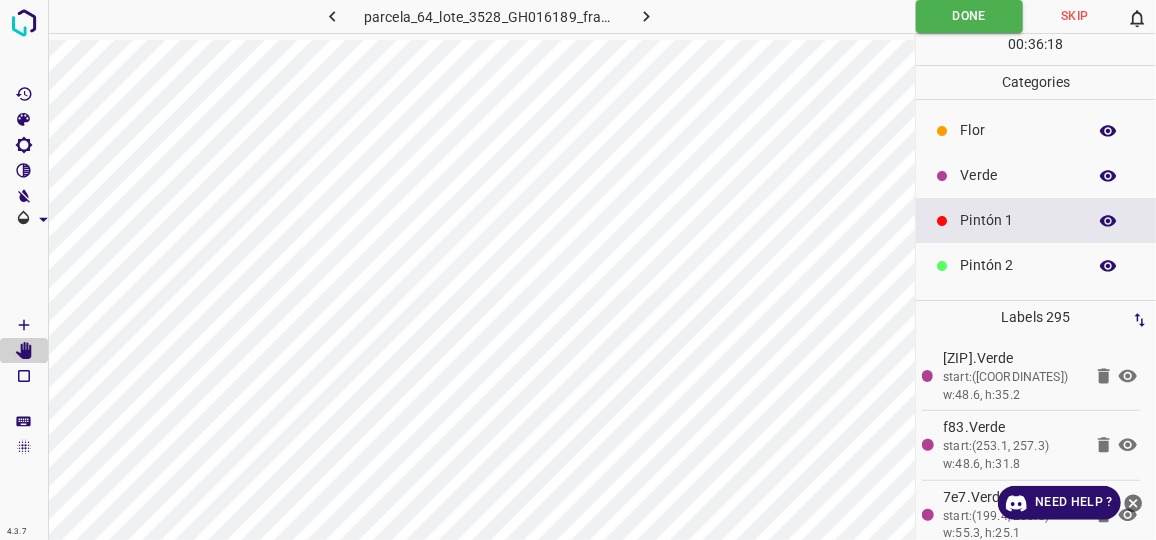 click on "Pintón 1" at bounding box center [1018, 220] 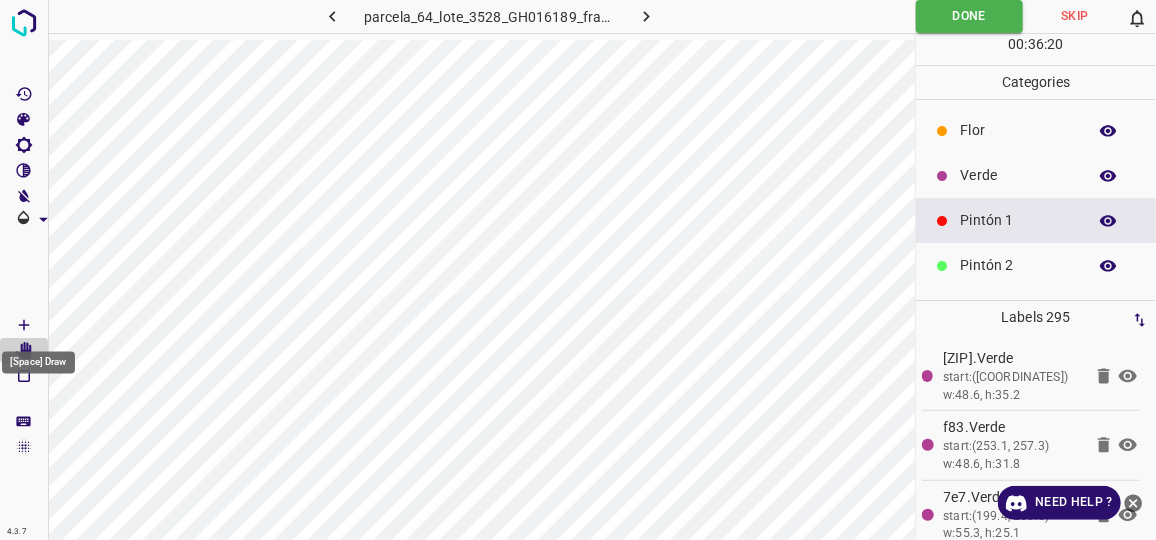 click 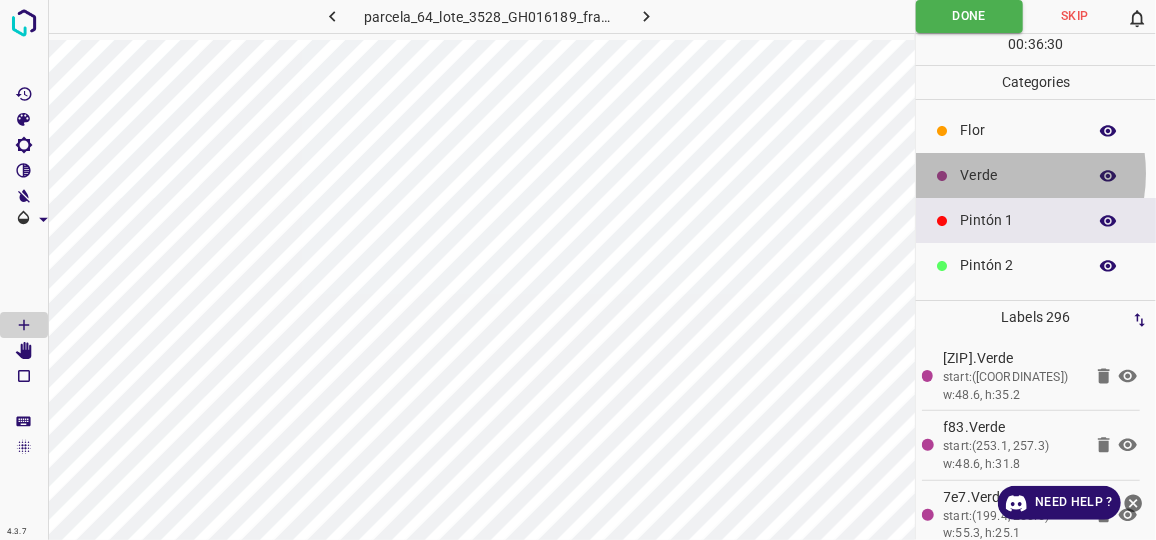 click on "Verde" at bounding box center (1018, 175) 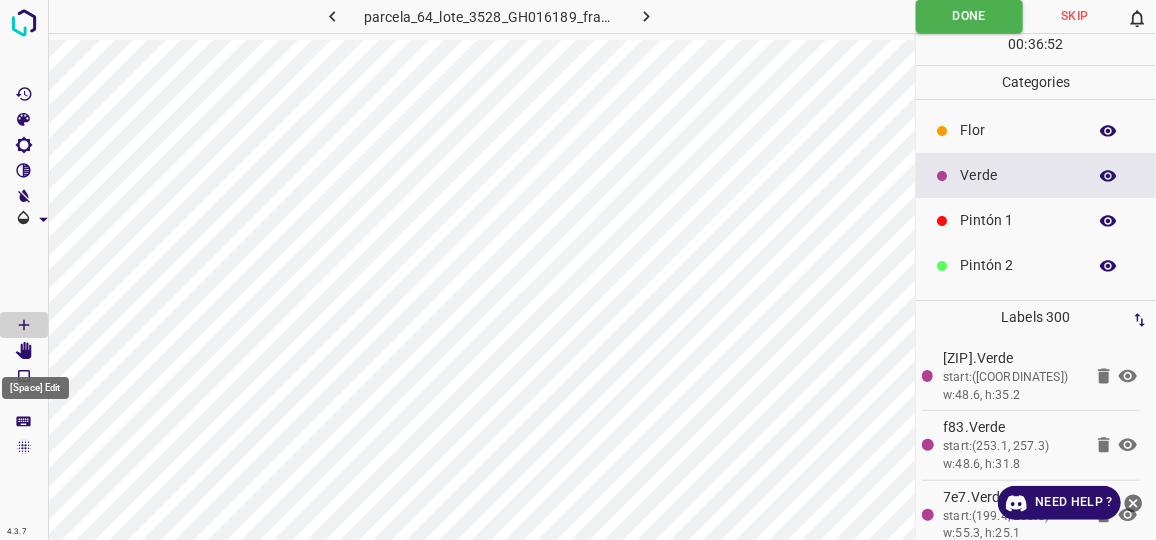 click 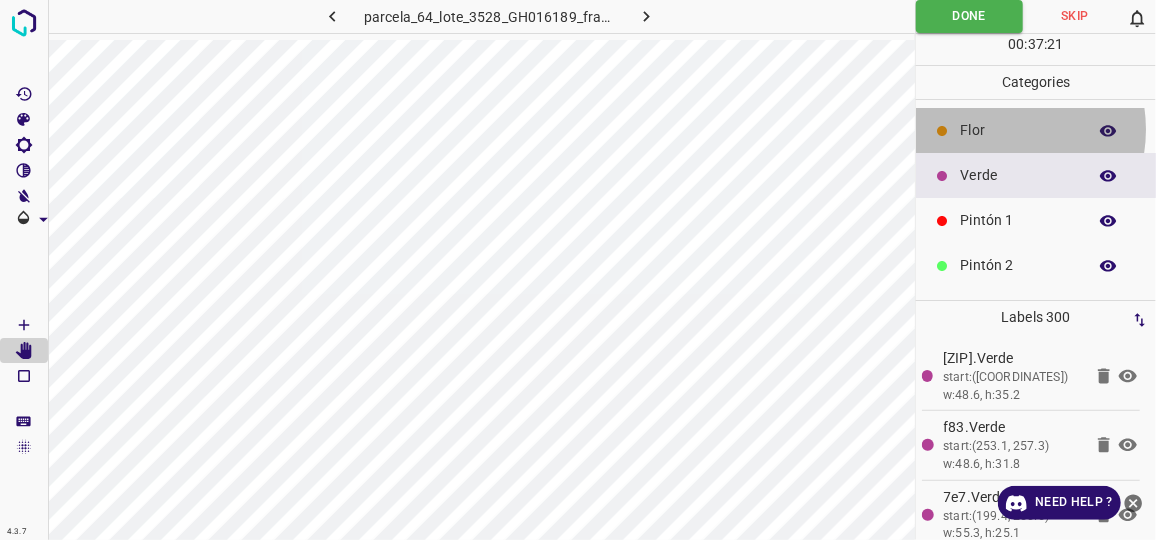 click on "Flor" at bounding box center [1018, 130] 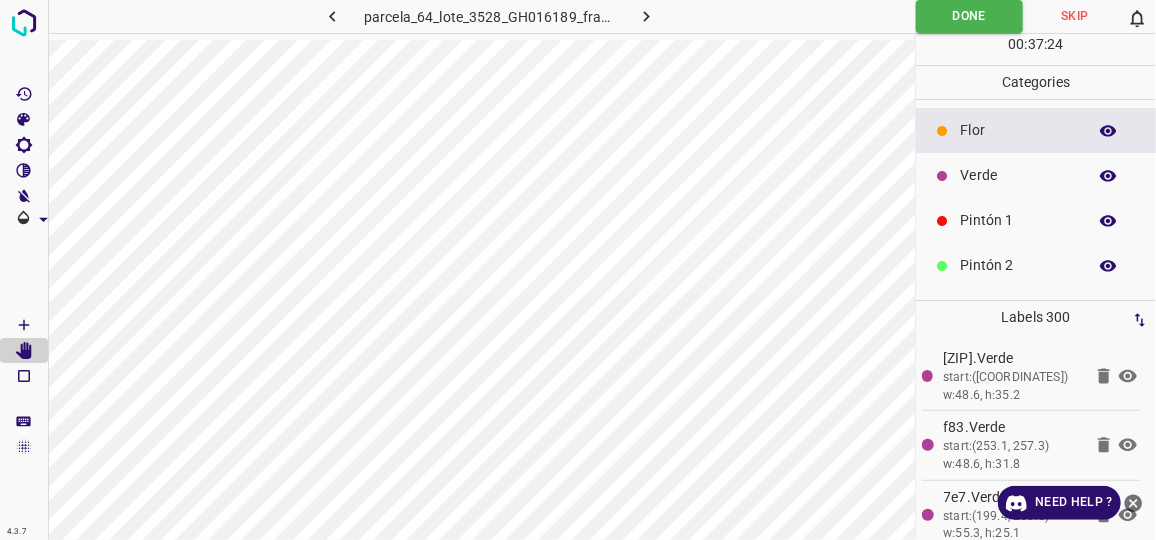 click 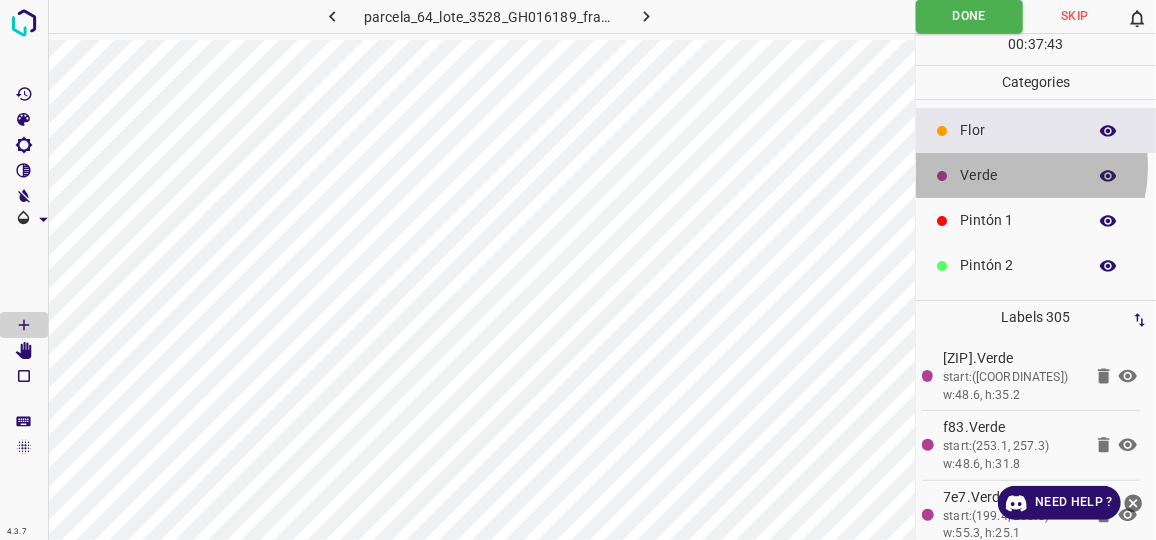 click on "Verde" at bounding box center (1018, 175) 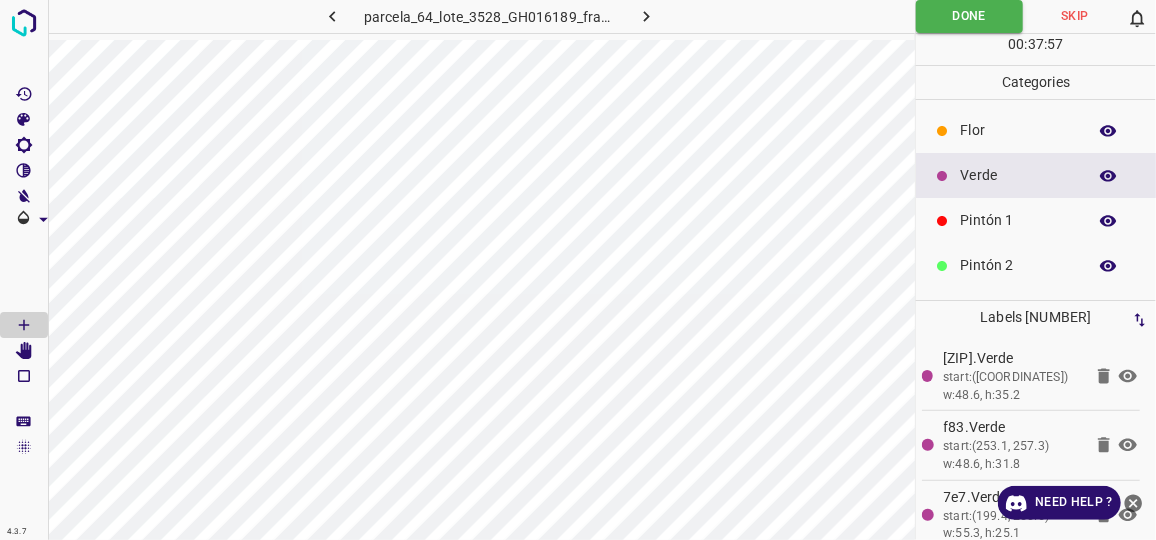 click on "Pintón 1" at bounding box center (1018, 220) 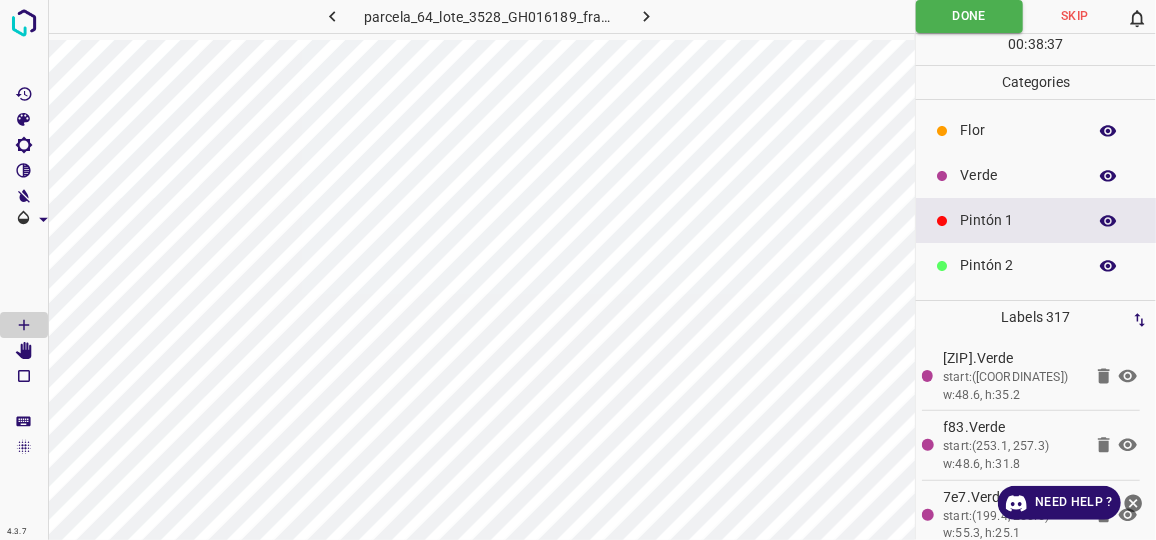 click 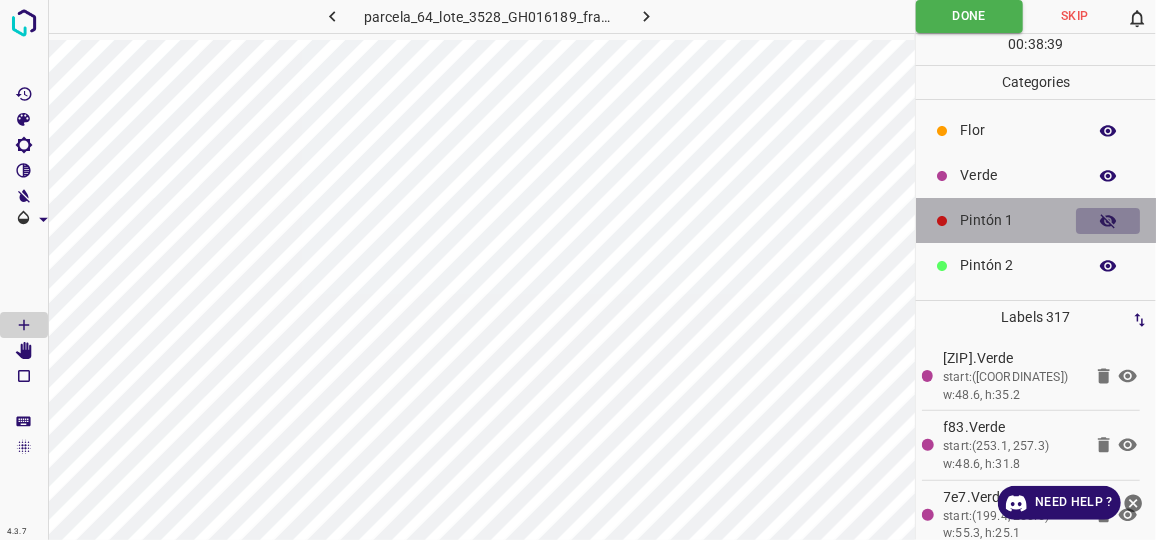 click 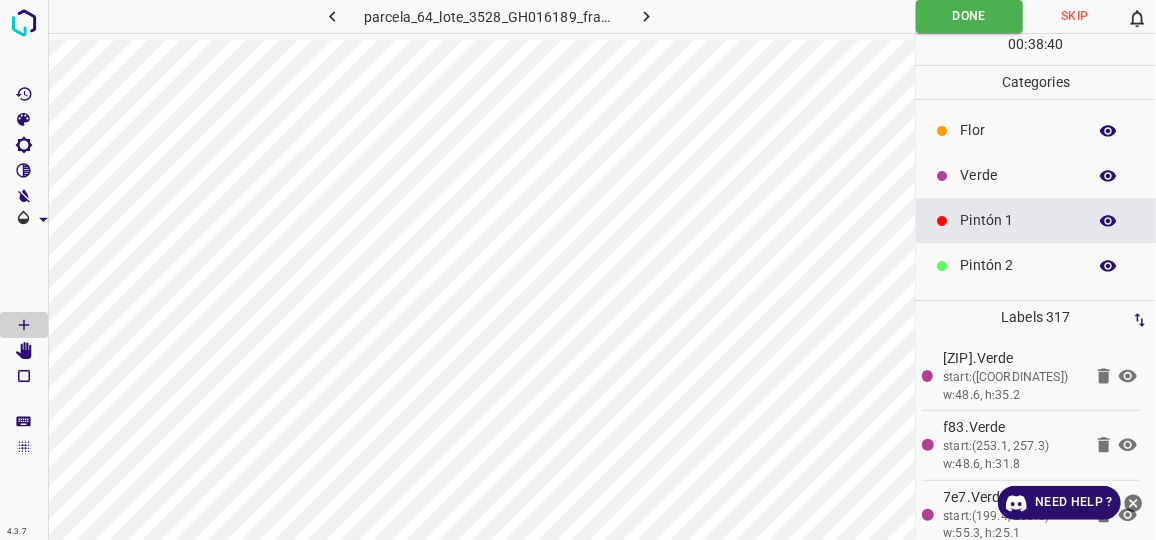 click 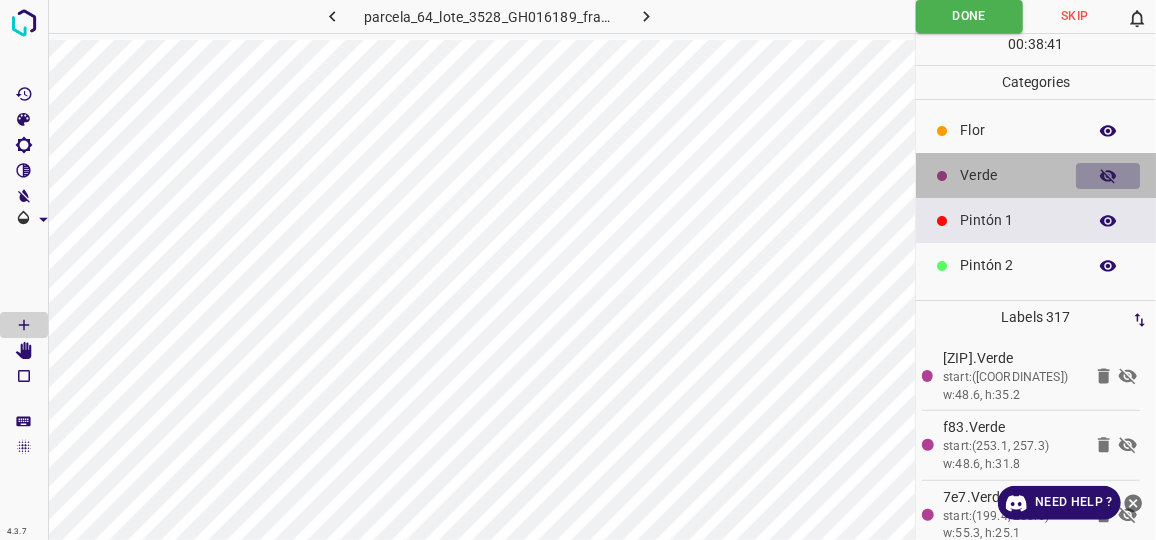 click 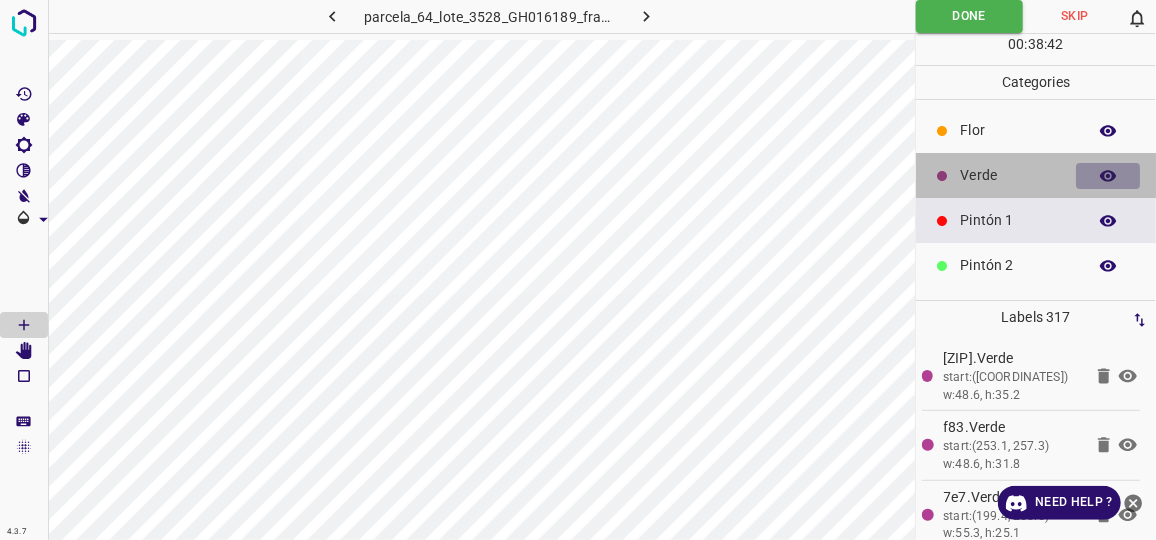 click 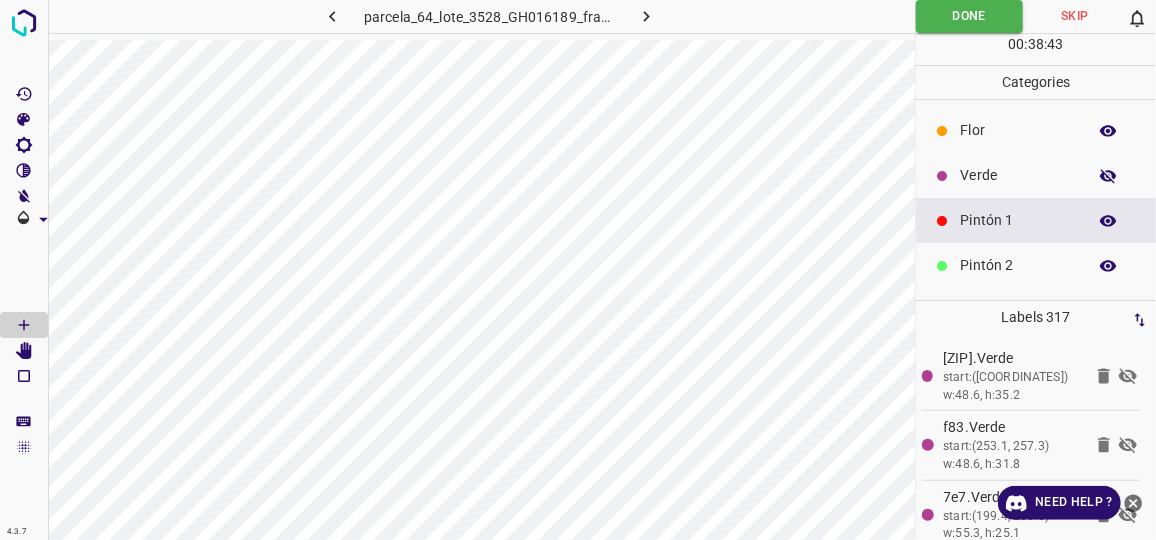 click 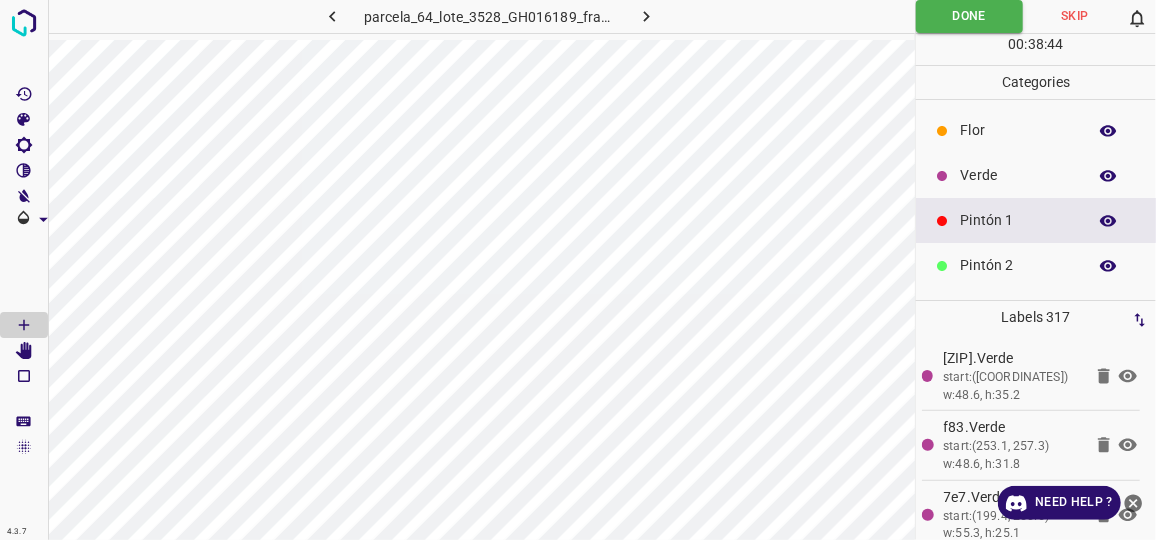 click 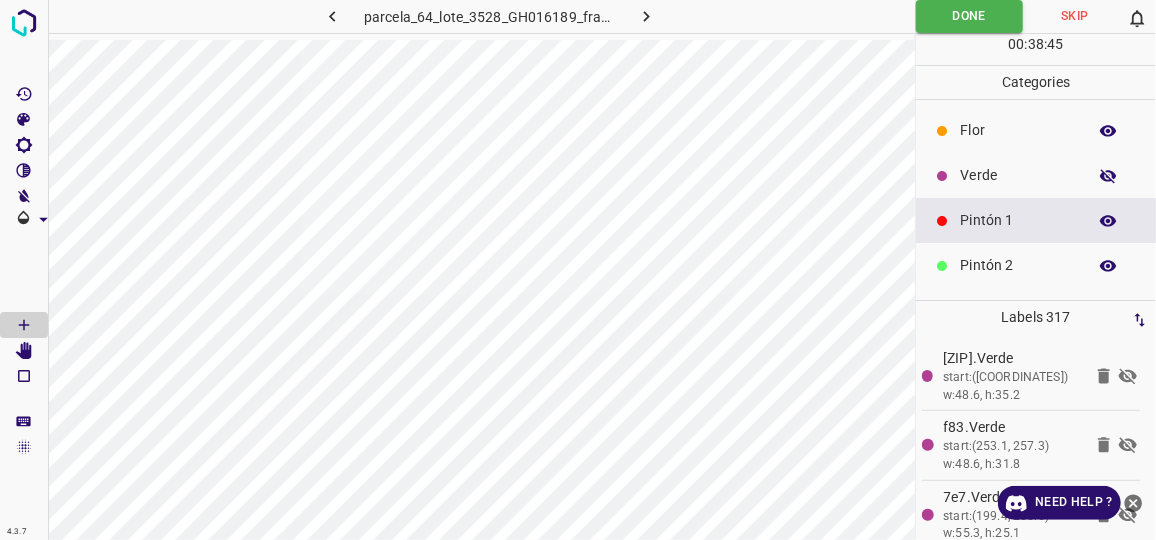 click 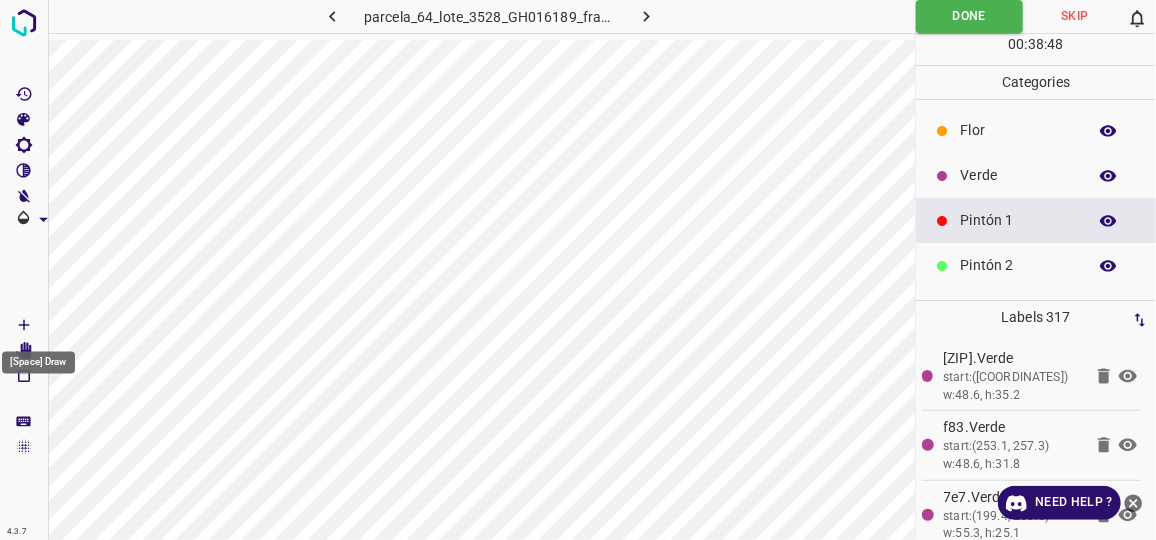click 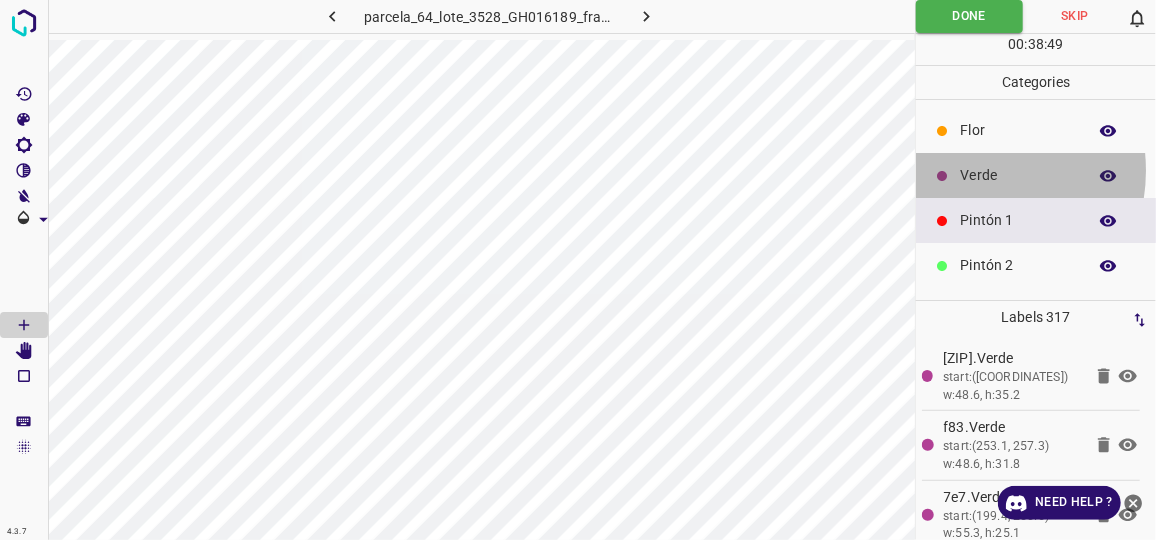 click on "Verde" at bounding box center [1018, 175] 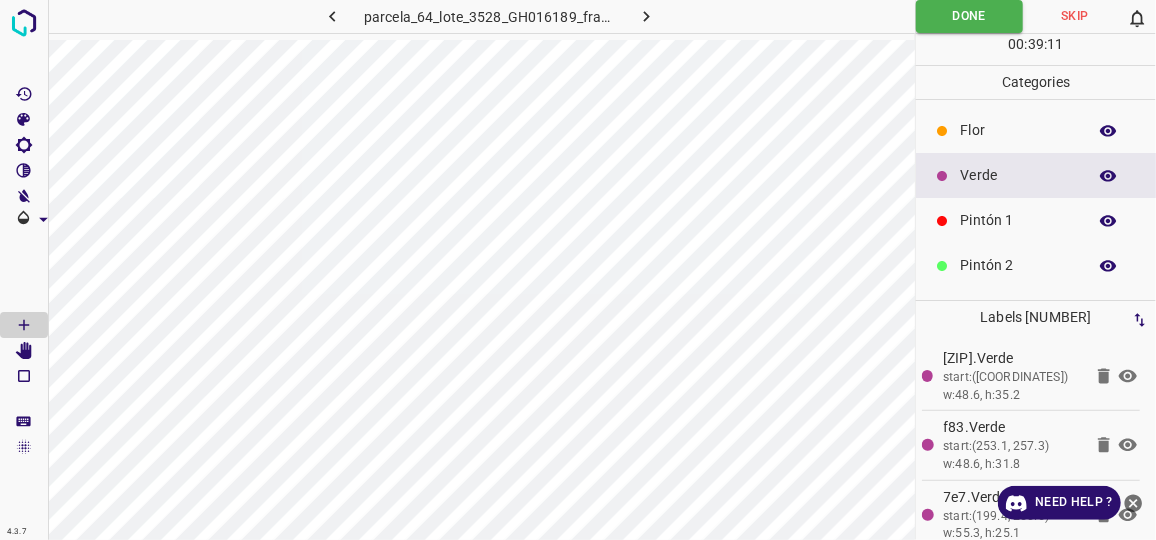click 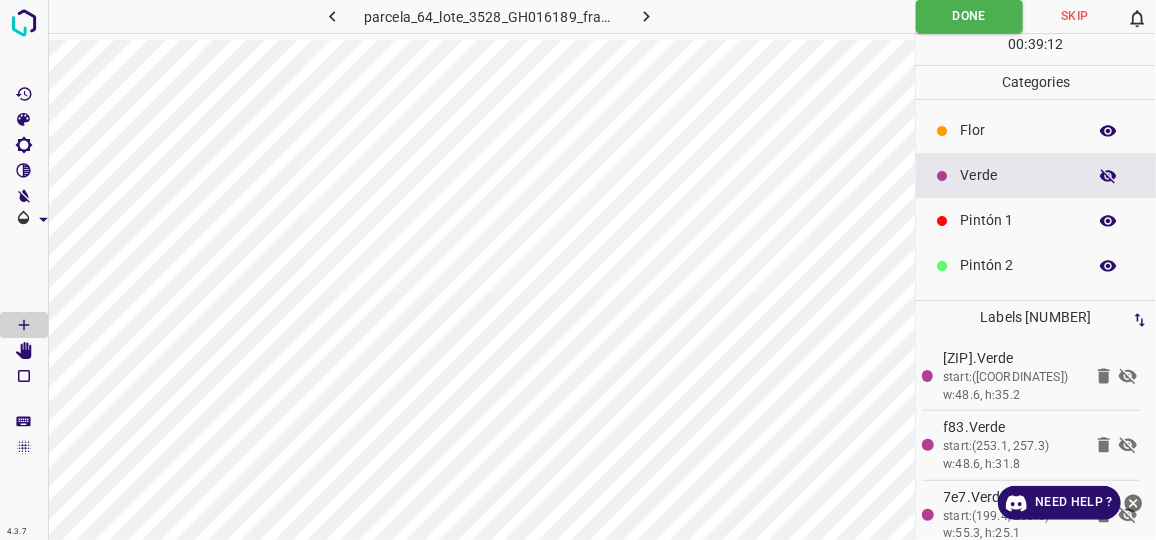 click 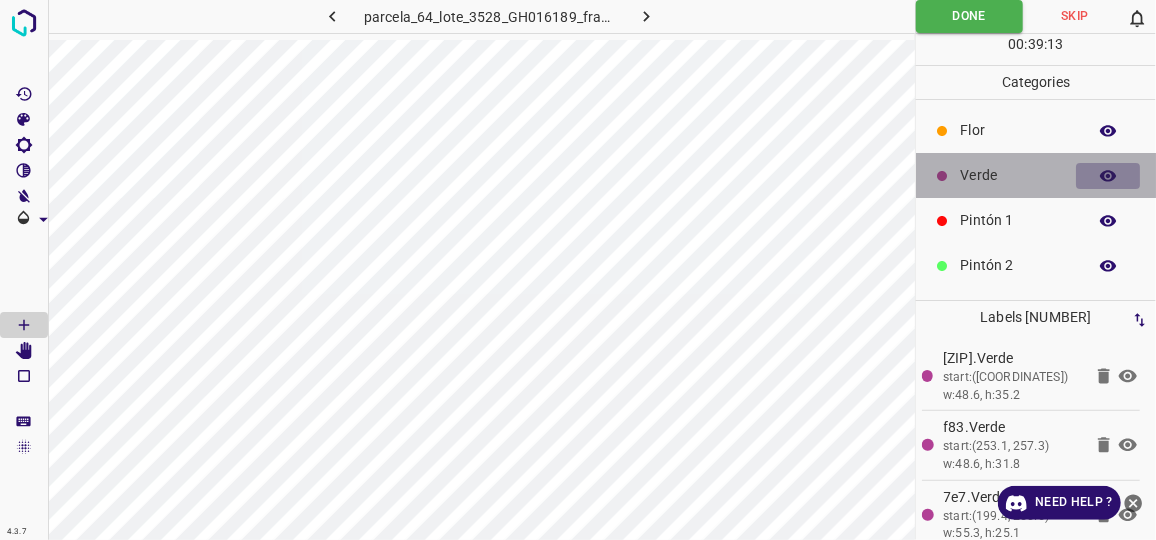 click 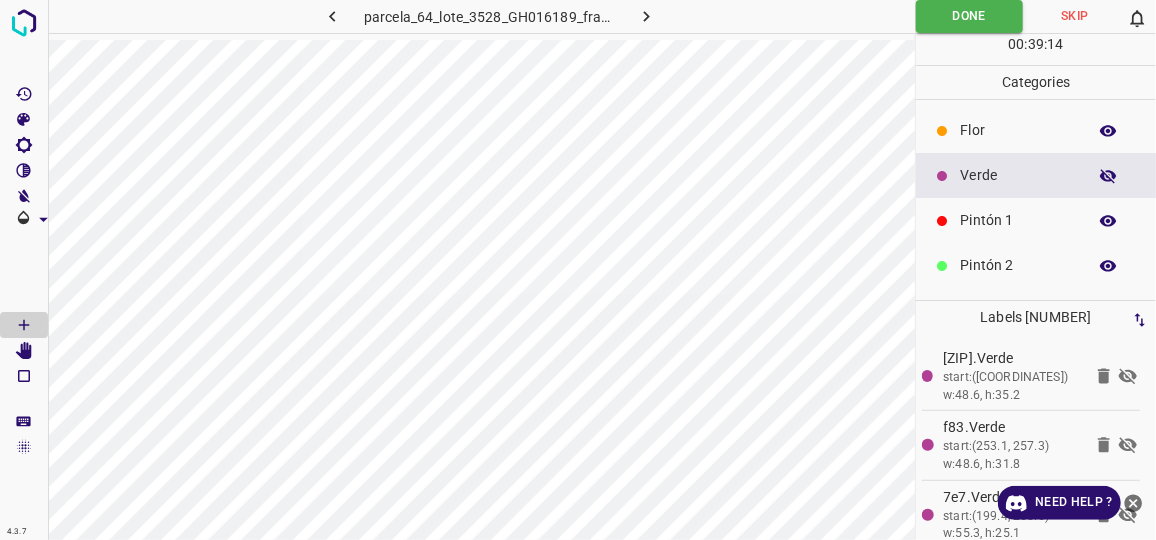 click 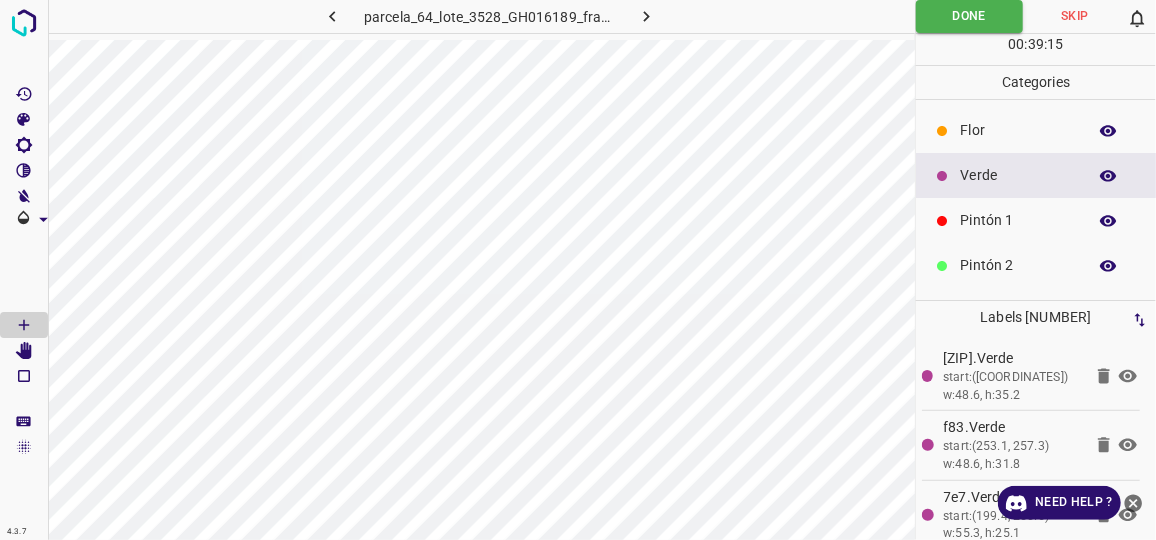 click 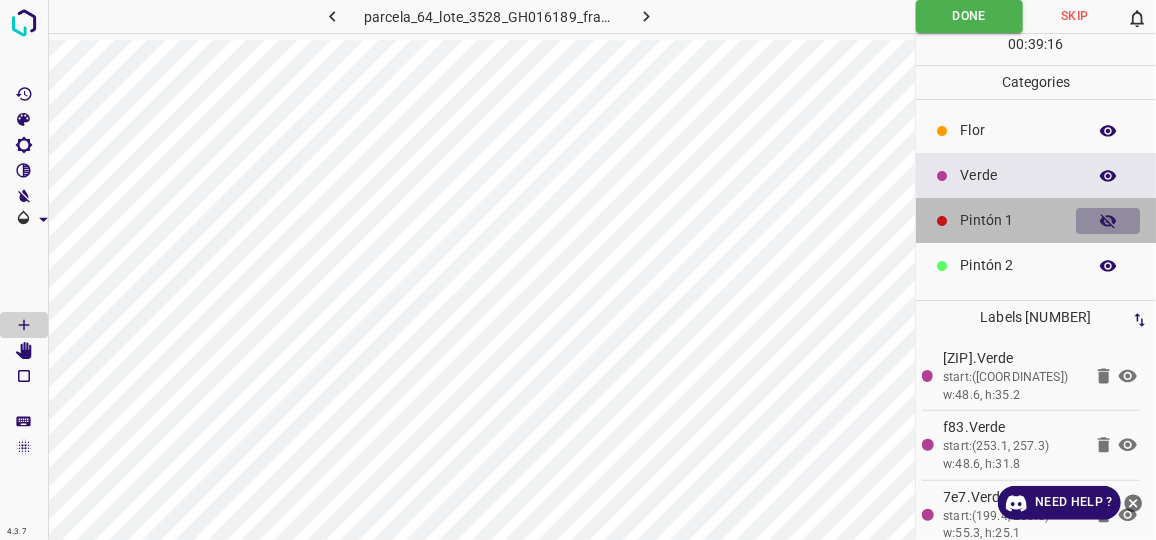 click 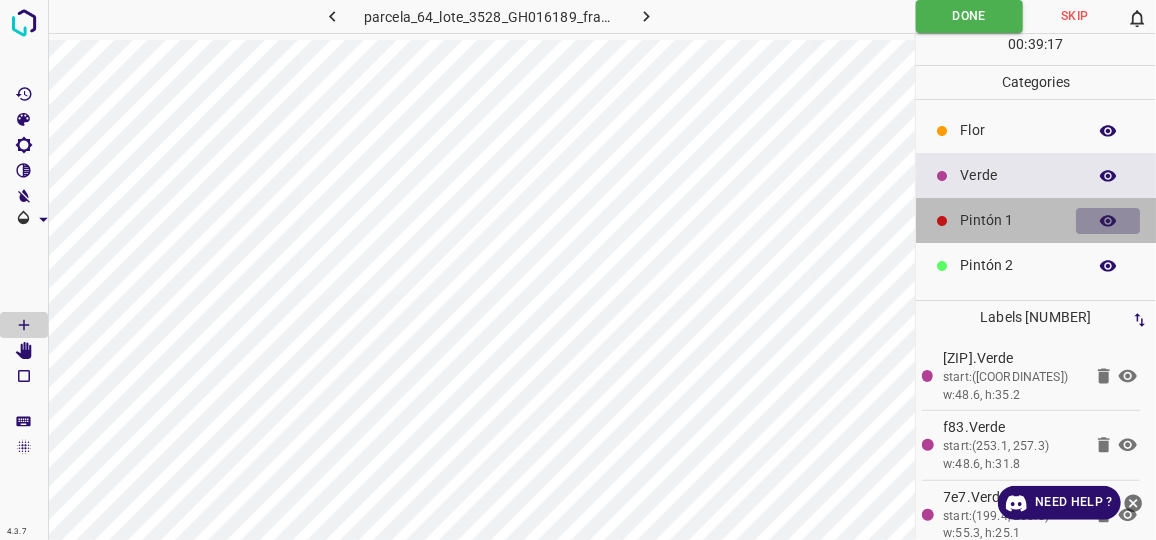 click 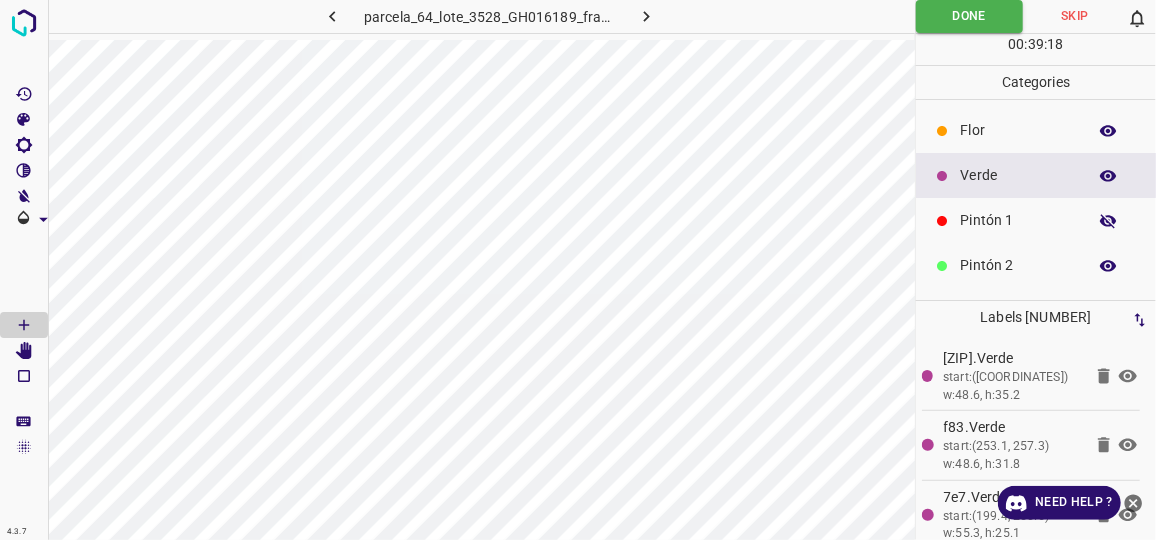 click 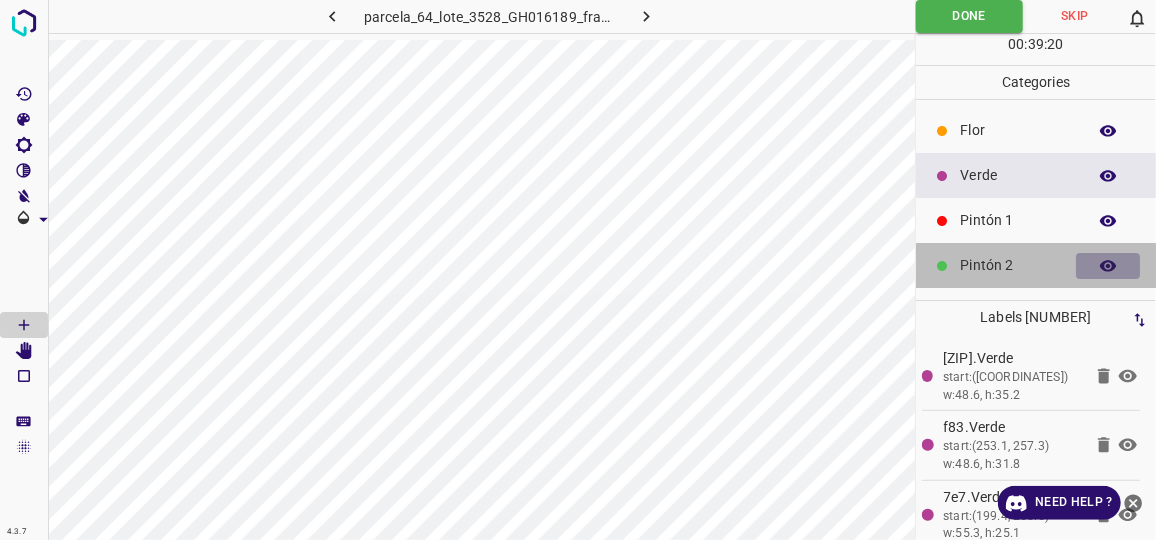 click 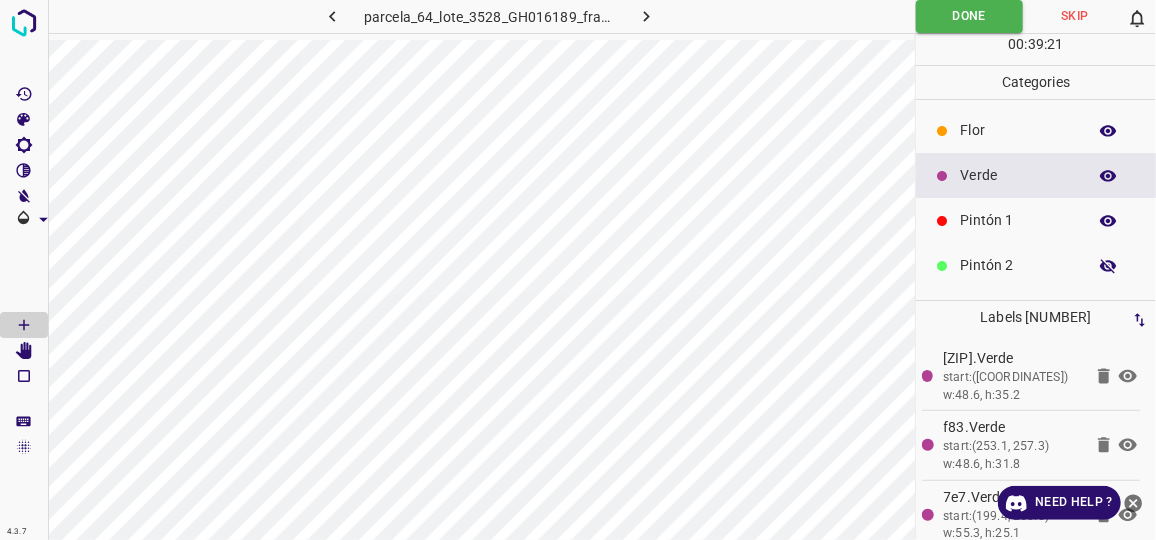 click 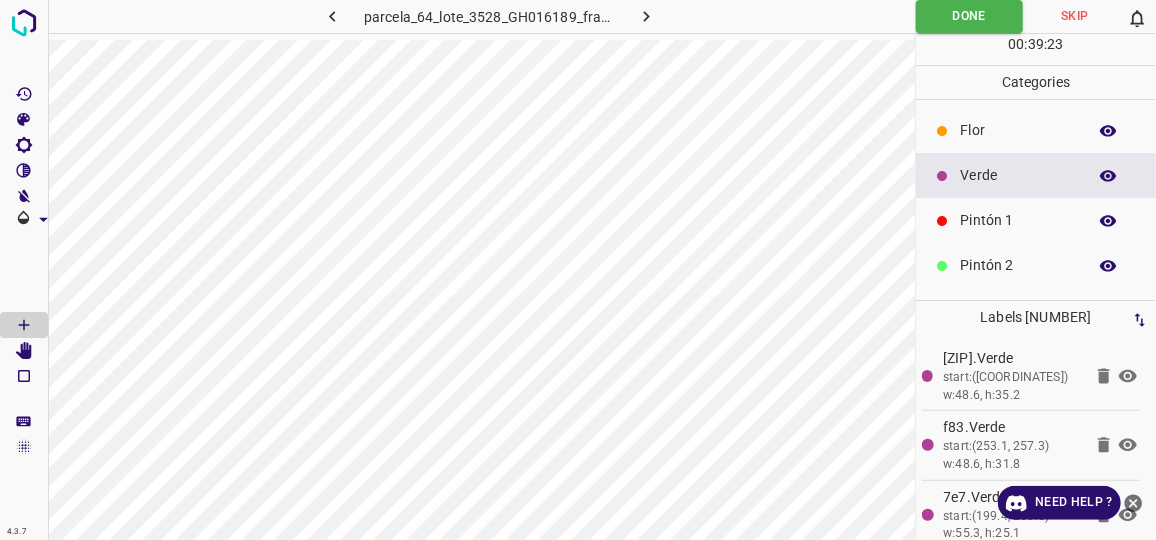click 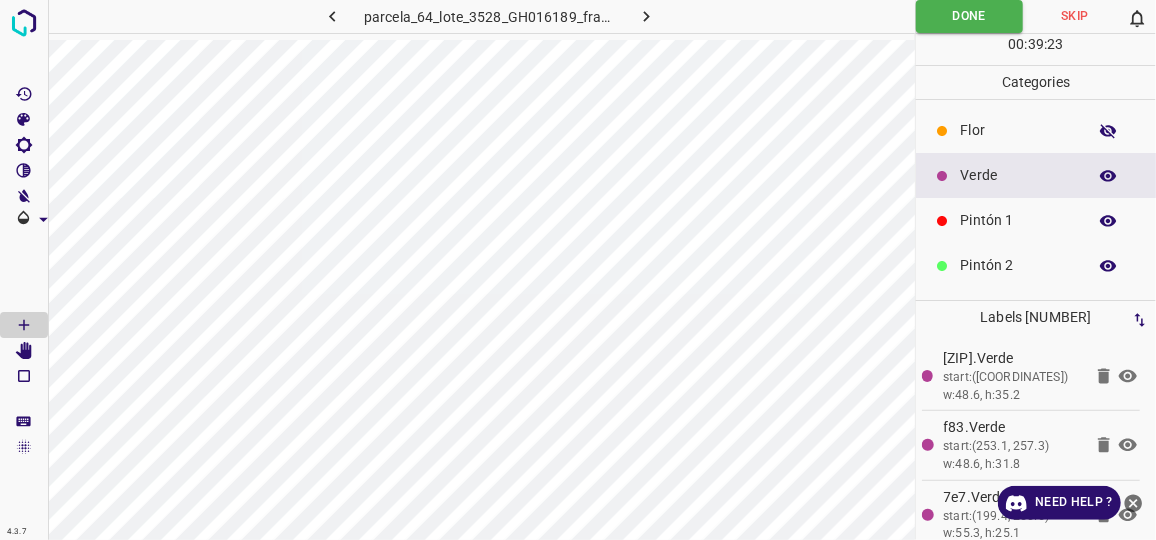 click 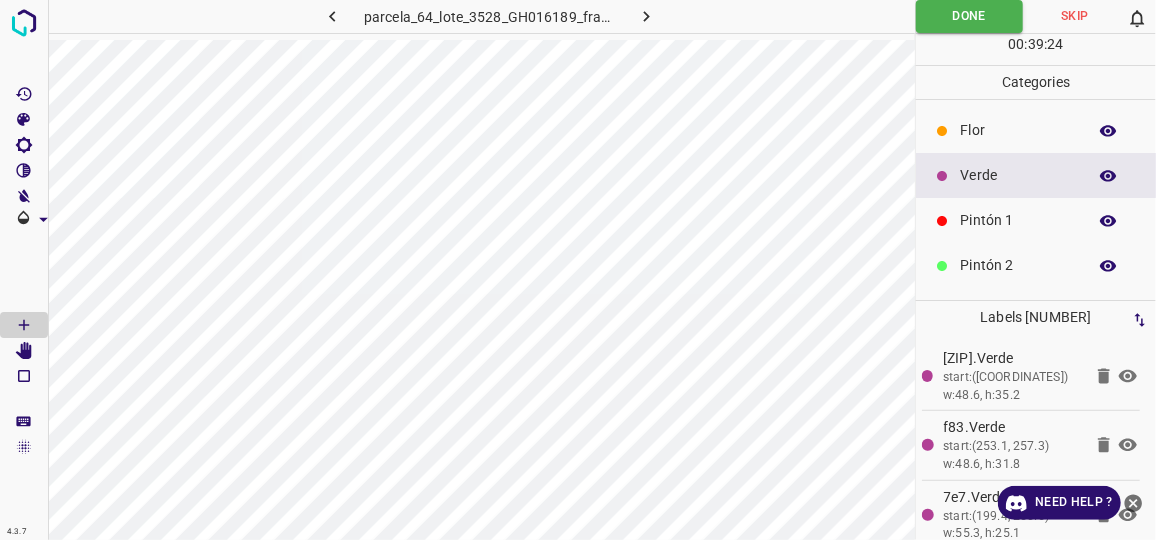 click 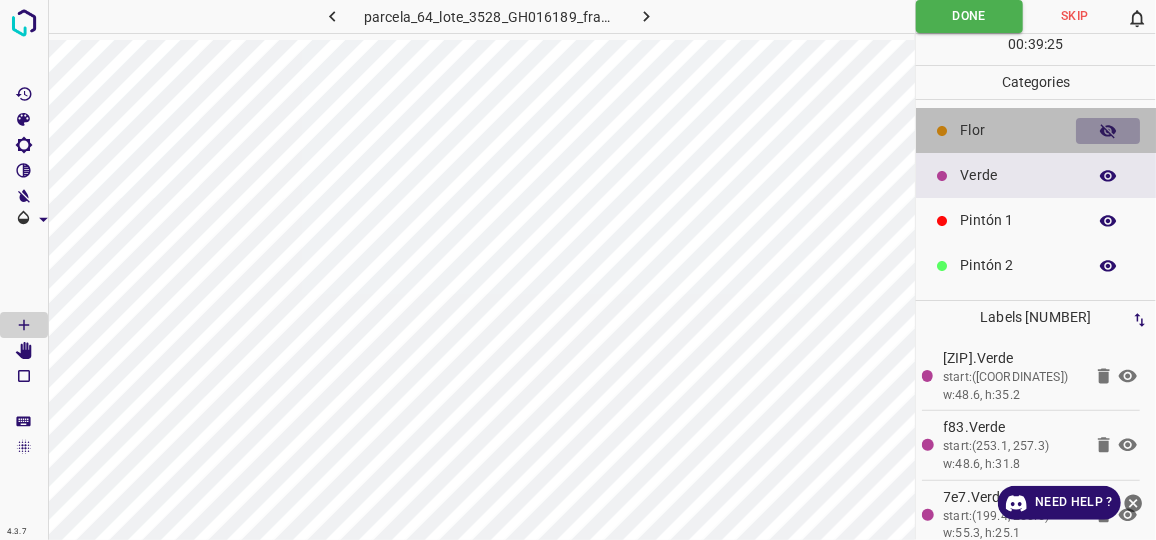 click 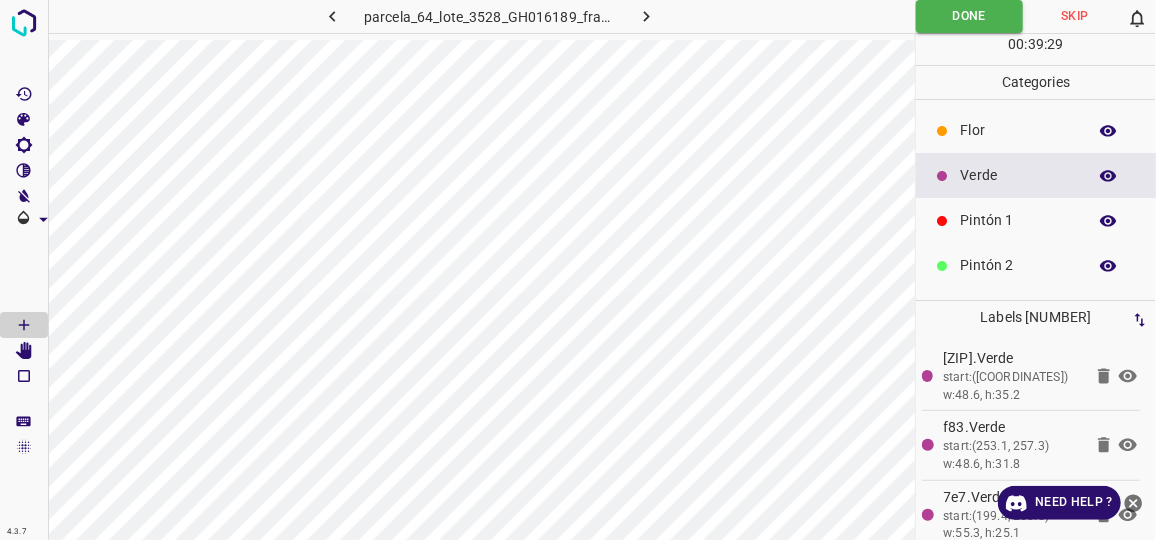 click on "Flor" at bounding box center (1018, 130) 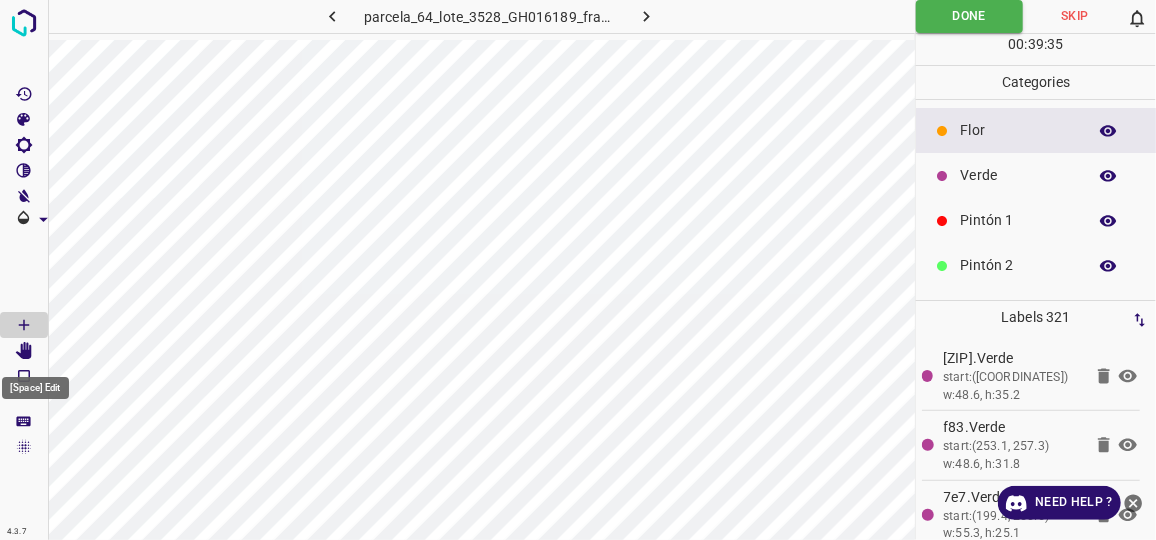 click 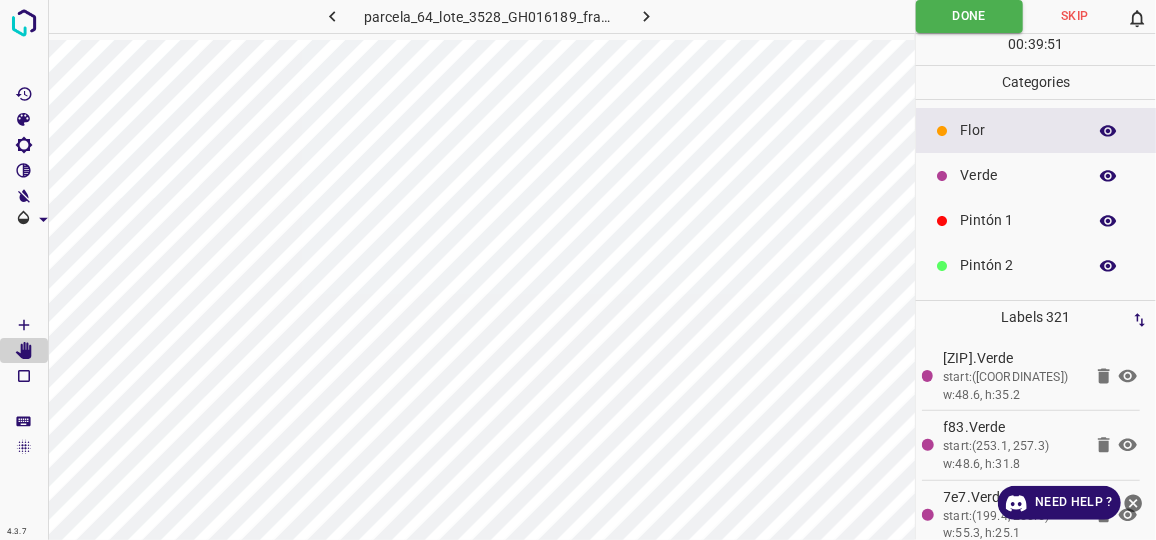 click on "Pintón 1" at bounding box center (1018, 220) 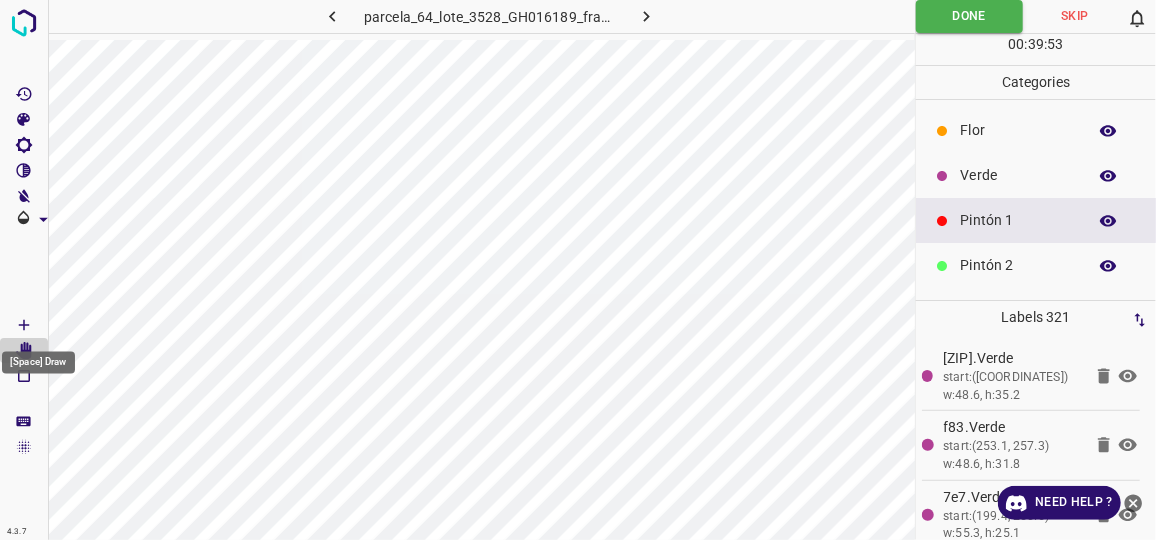 click 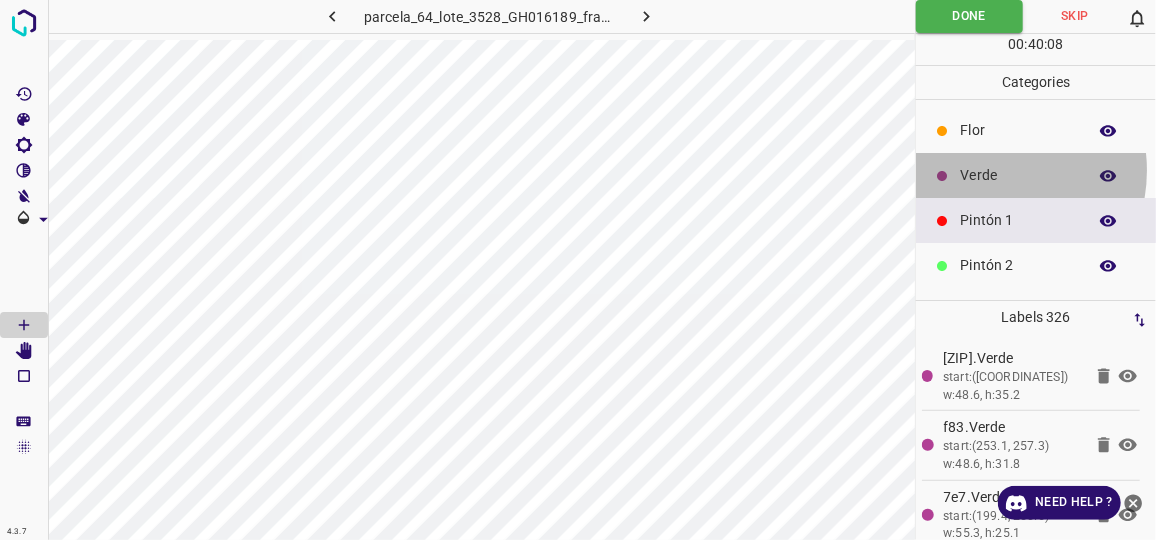 click on "Verde" at bounding box center [1018, 175] 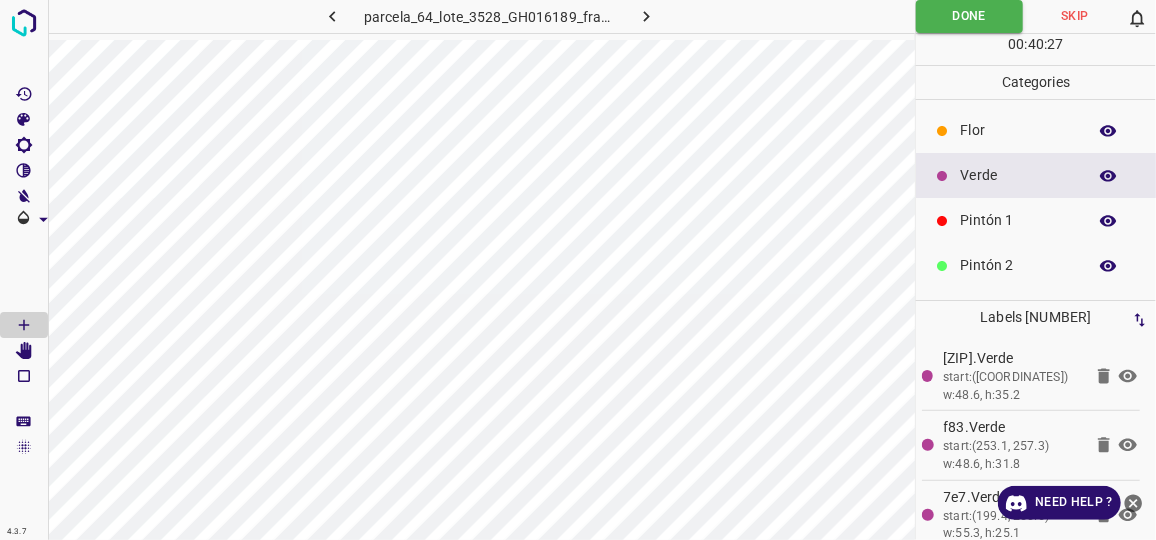 click on "Flor" at bounding box center [1018, 130] 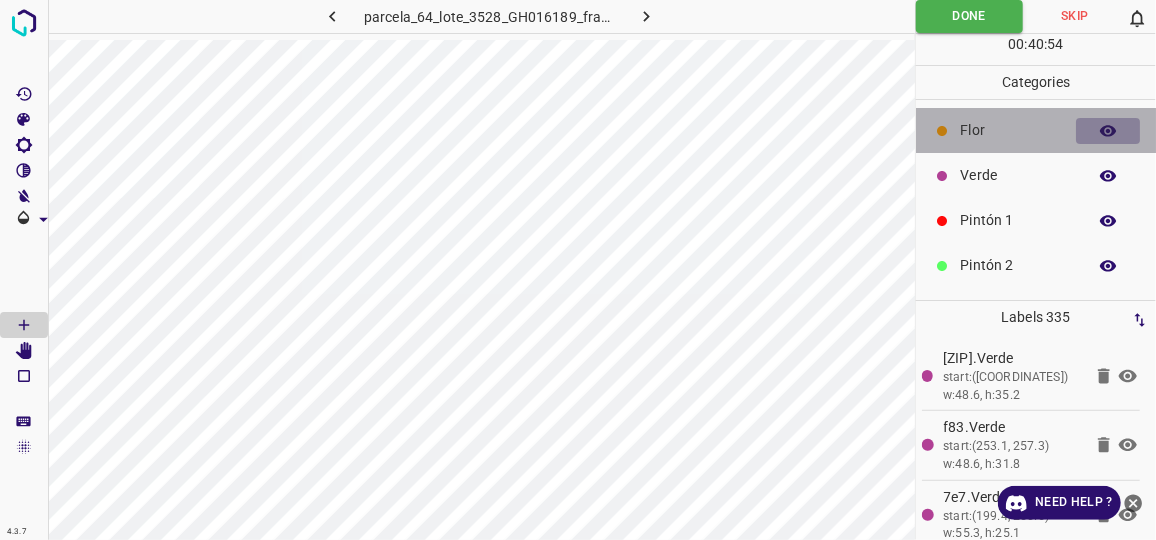 click 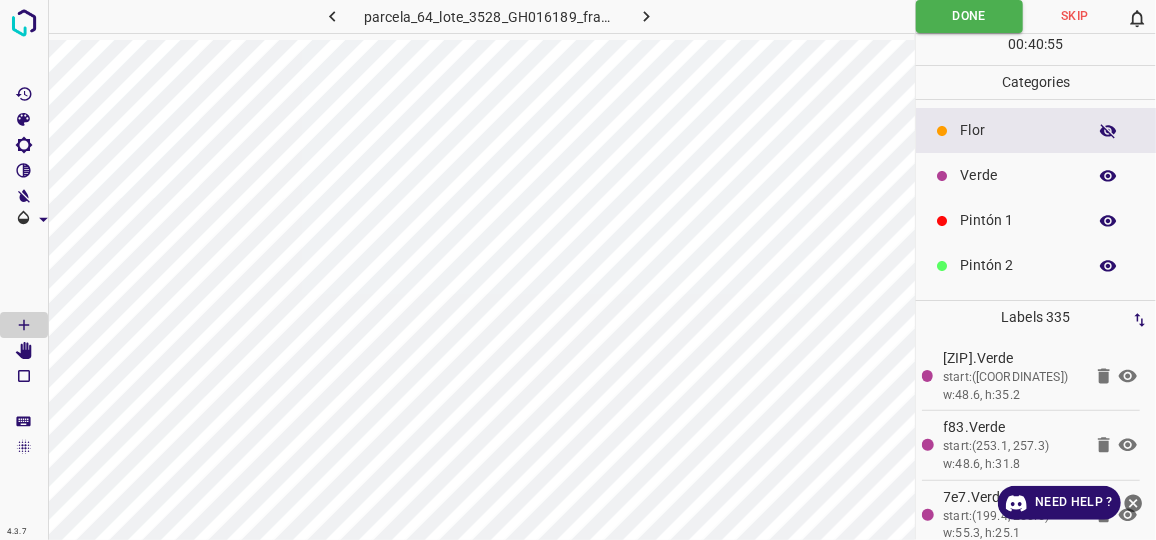 click 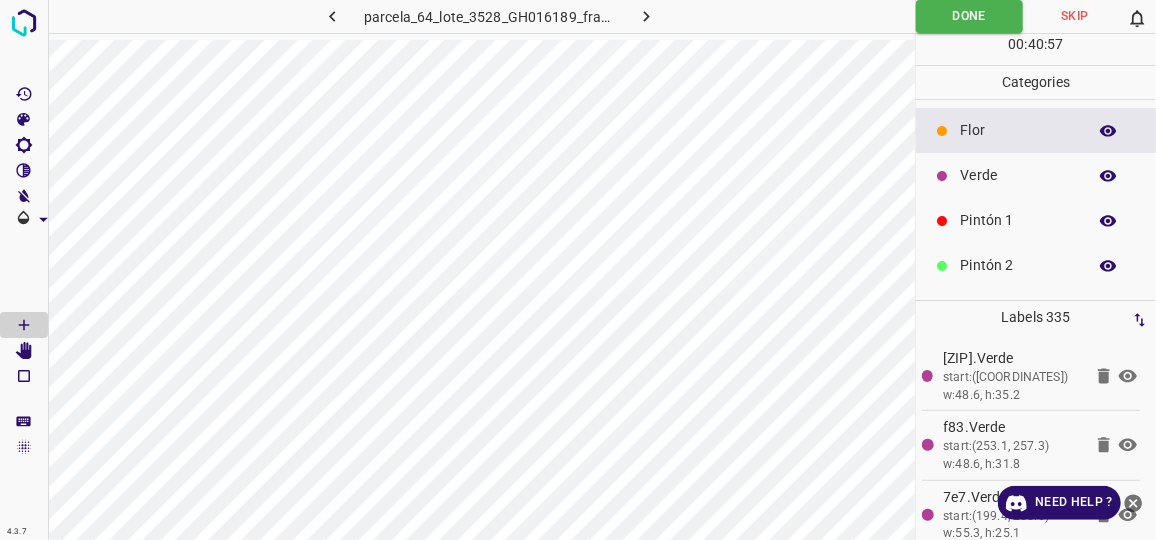 click 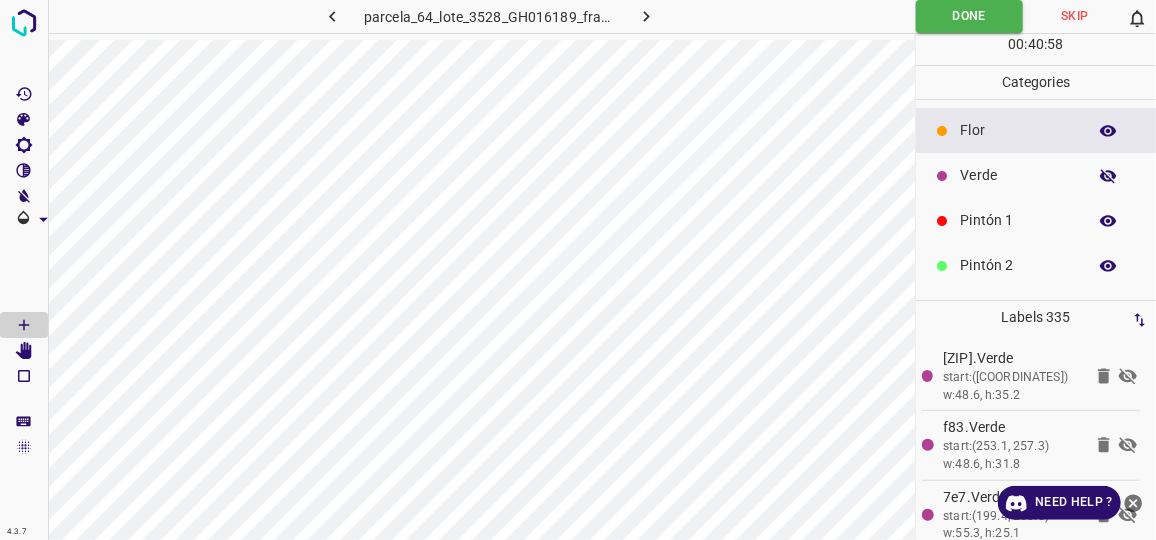 click 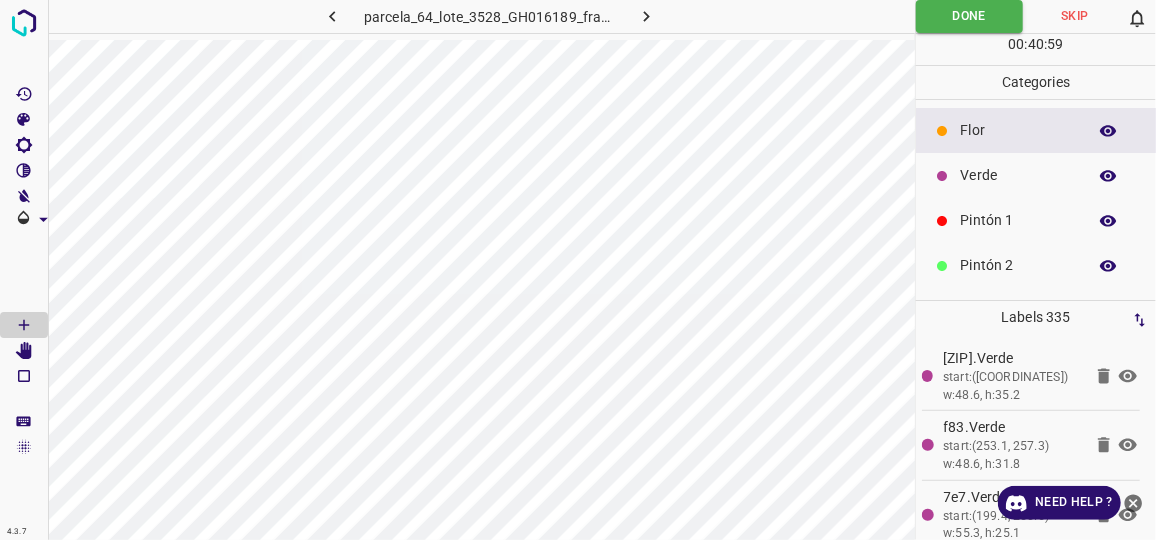 click 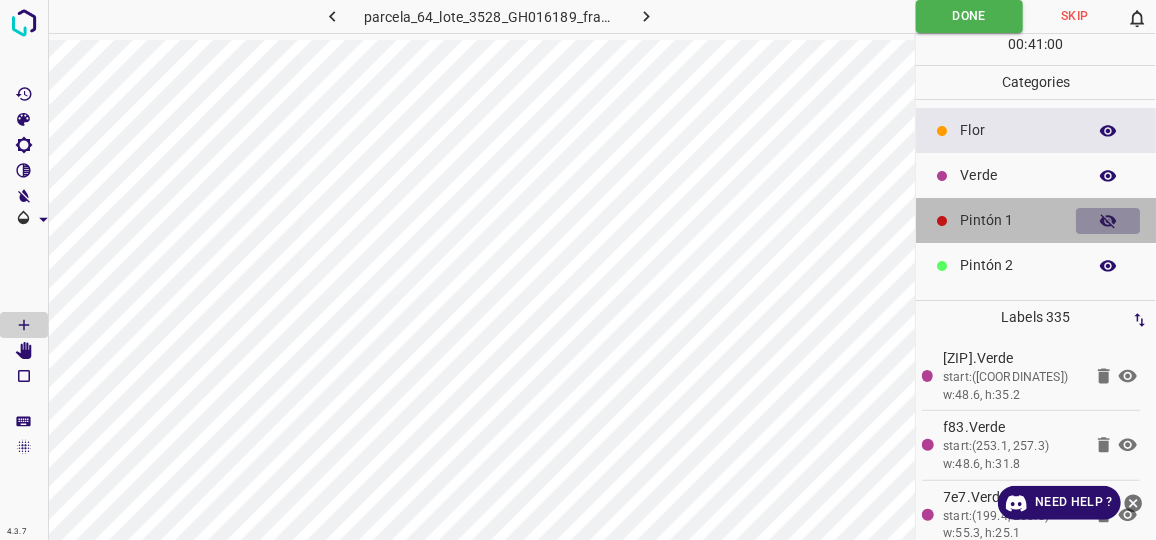 click 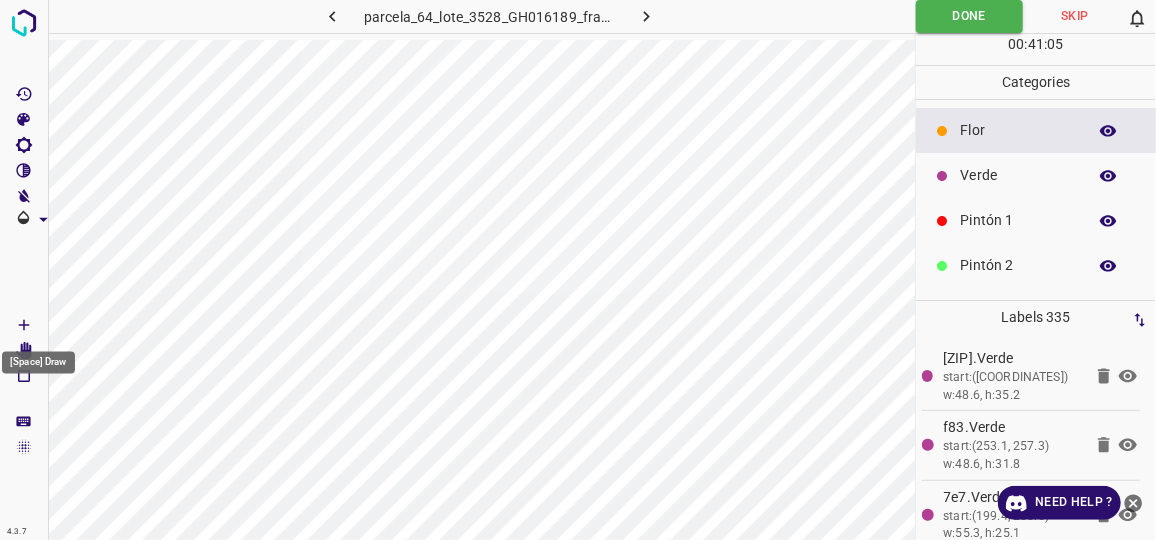 click 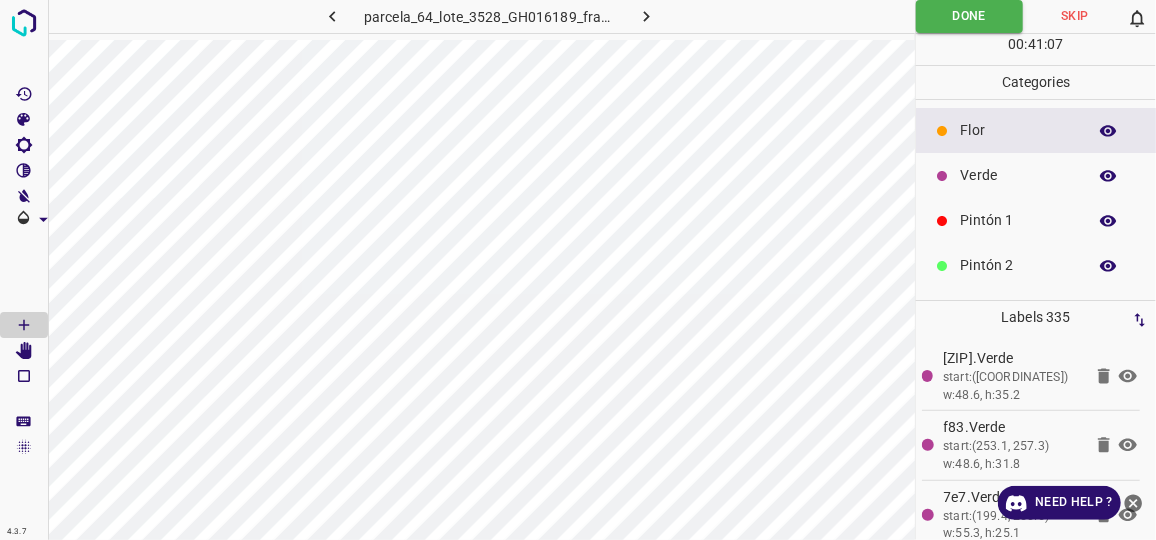 click on "Verde" at bounding box center [1018, 175] 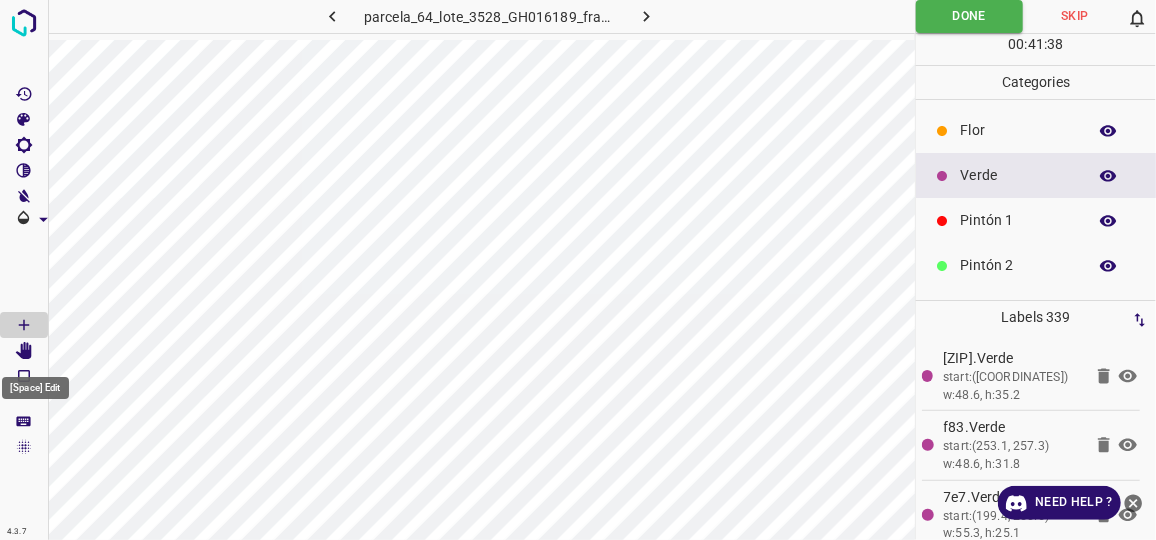 click 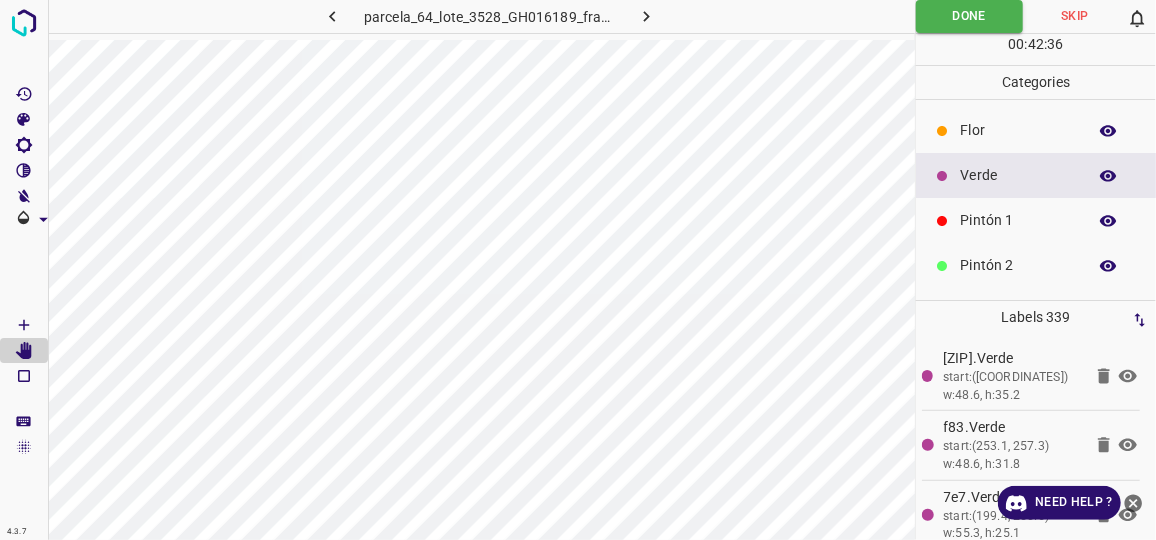 click on "Verde" at bounding box center (1018, 175) 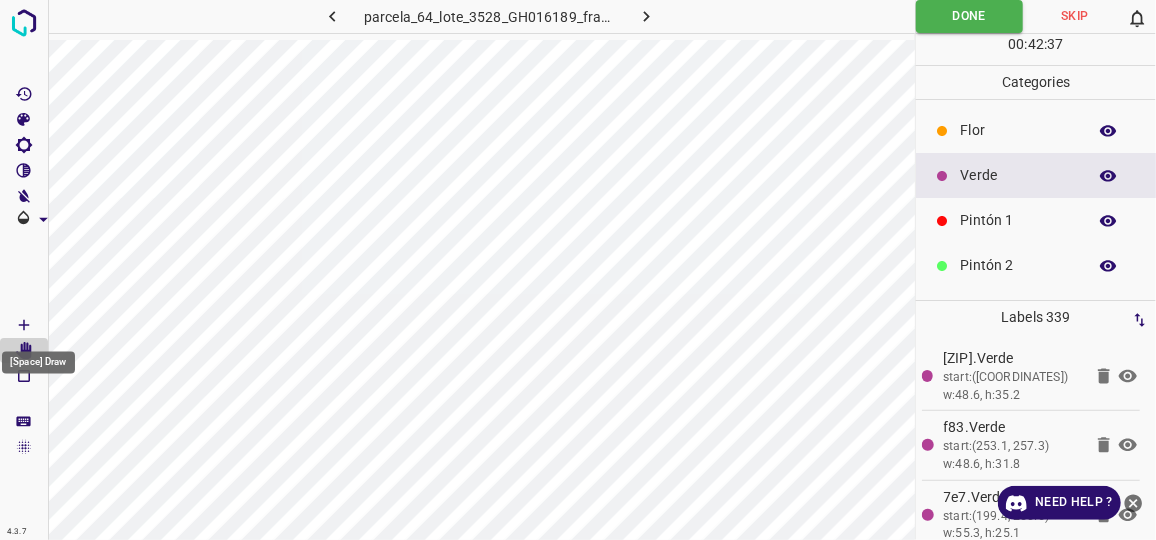 click 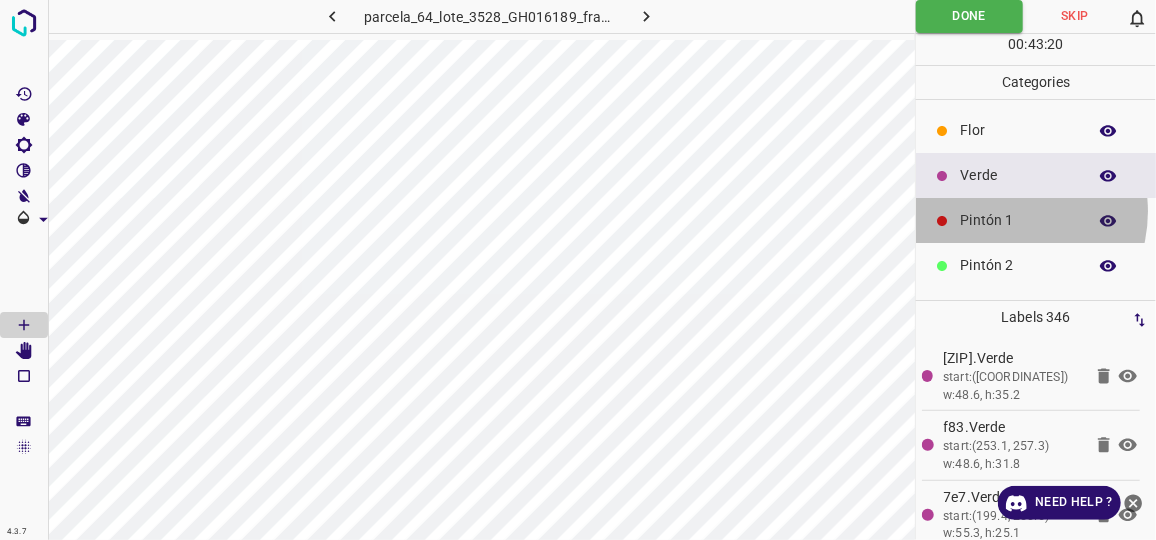 click on "Pintón 1" at bounding box center [1018, 220] 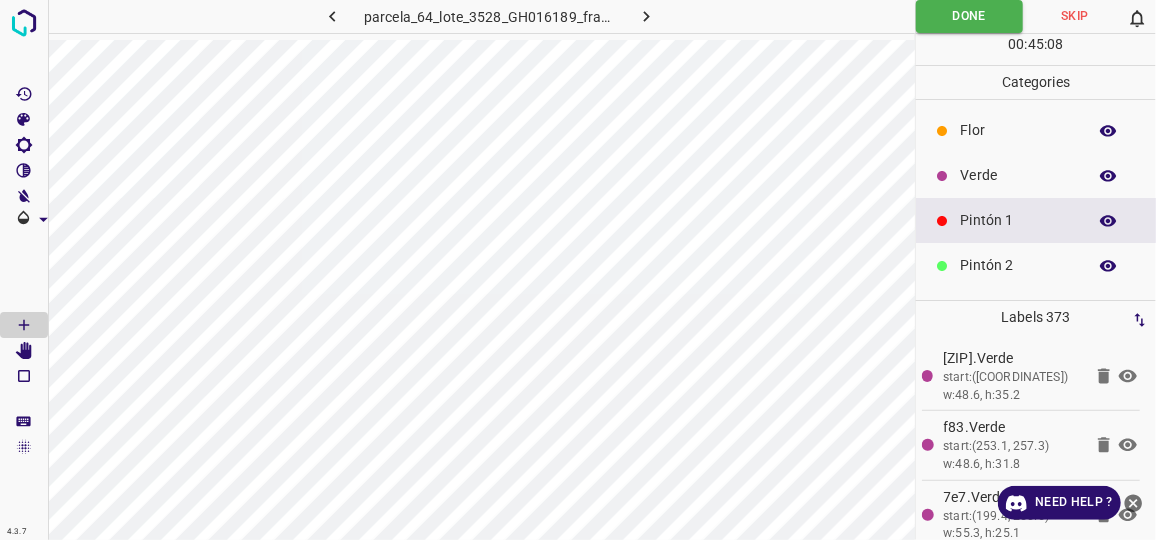 click 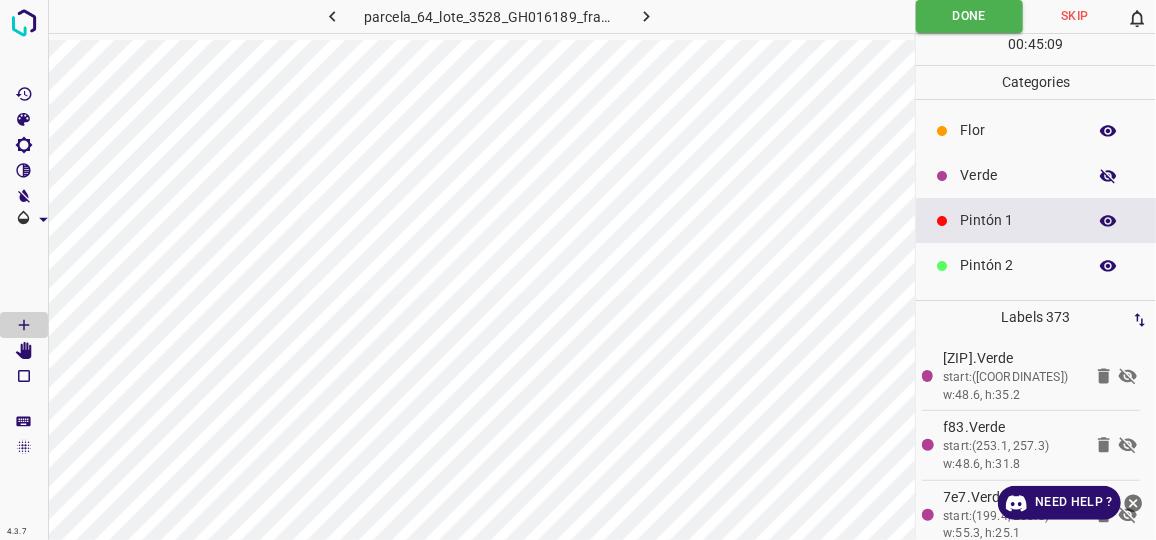 click 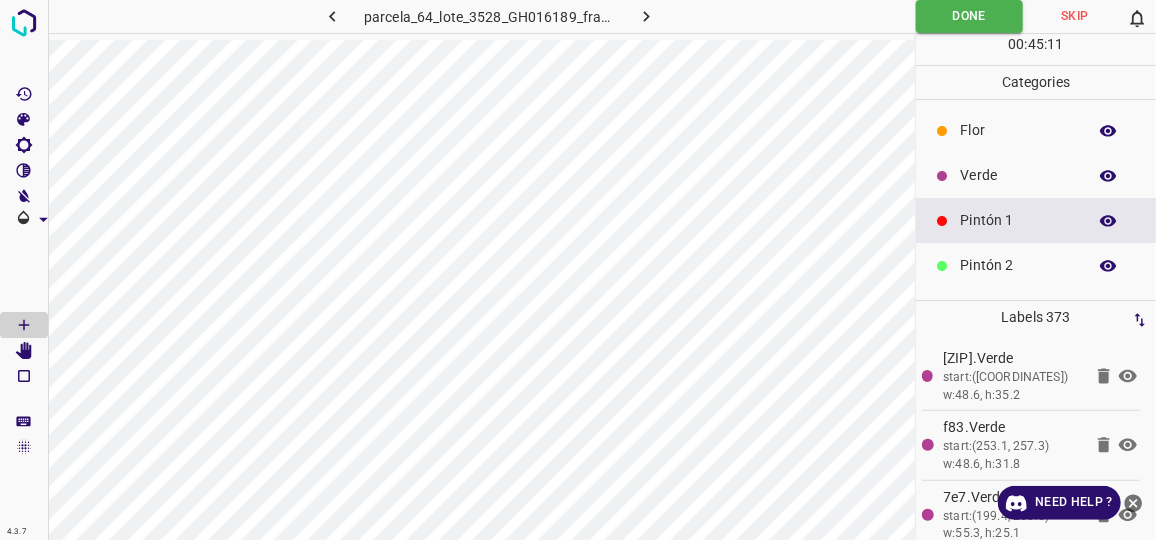 click 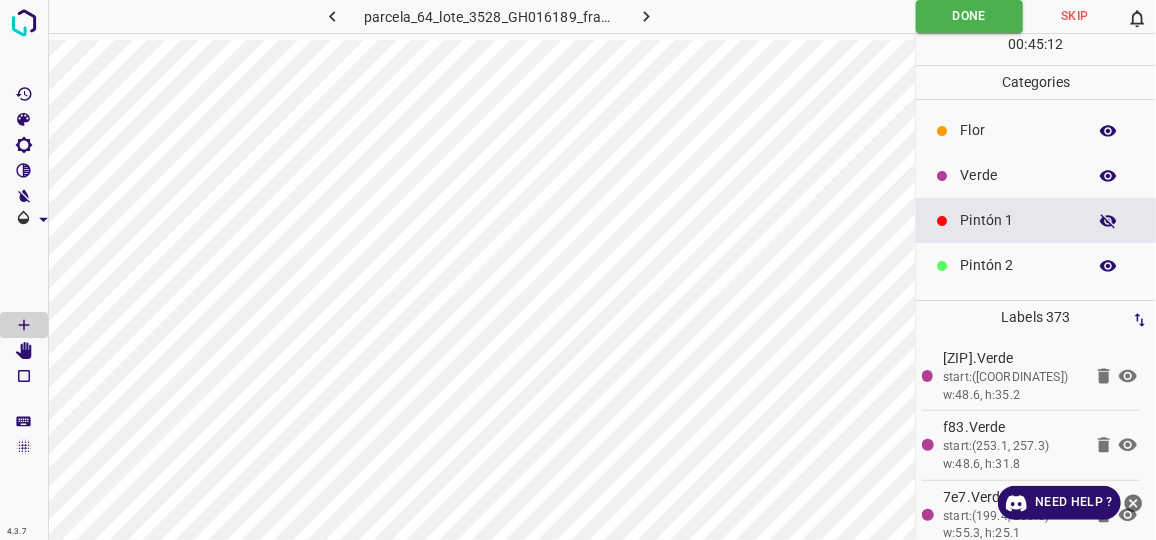 click 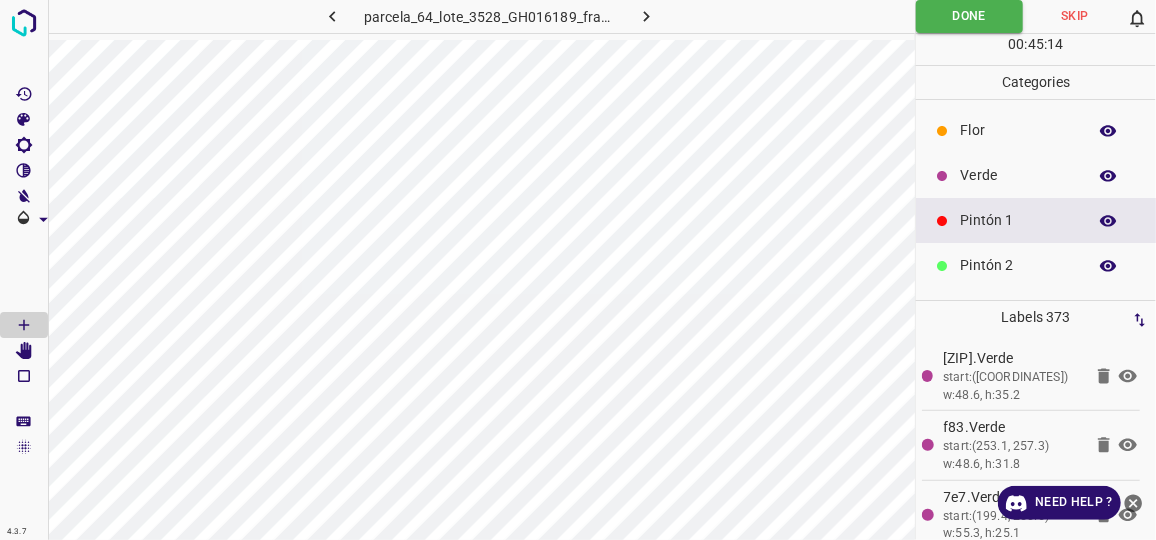 click 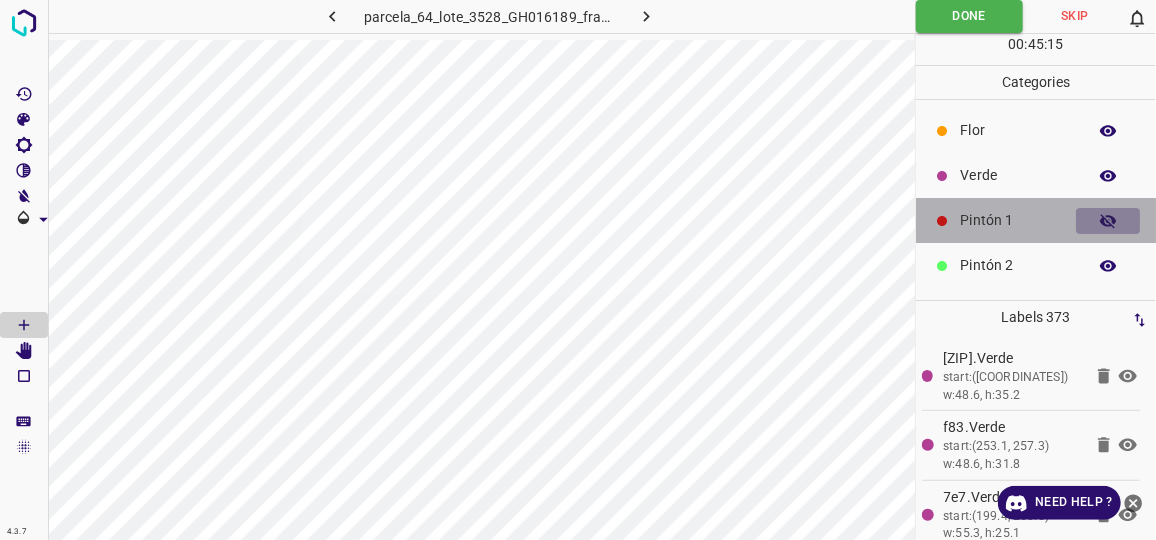 click 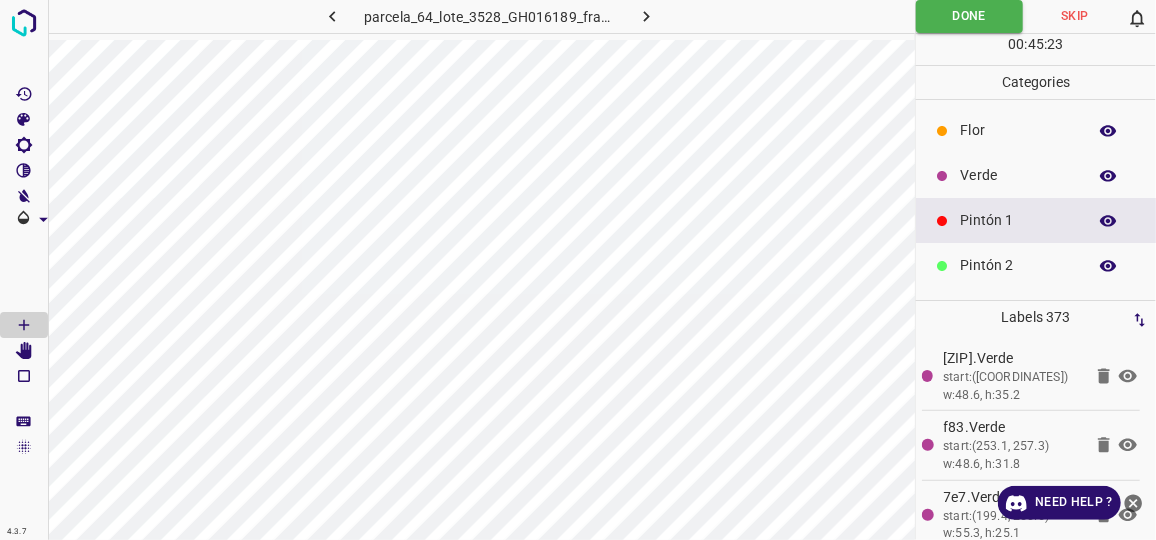 click on "Pintón 1" at bounding box center (1018, 220) 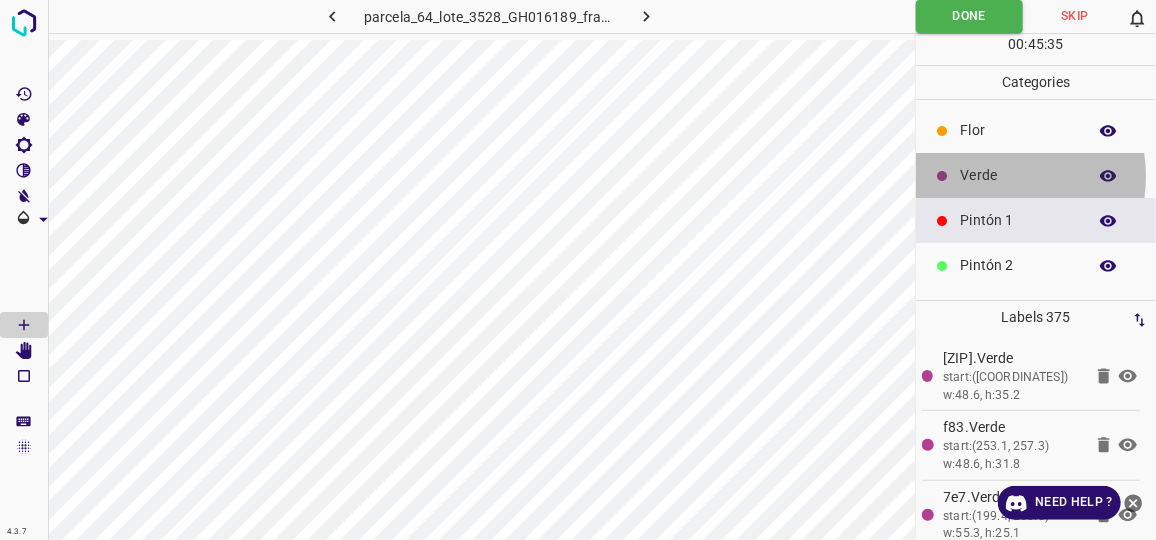 click on "Verde" at bounding box center [1018, 175] 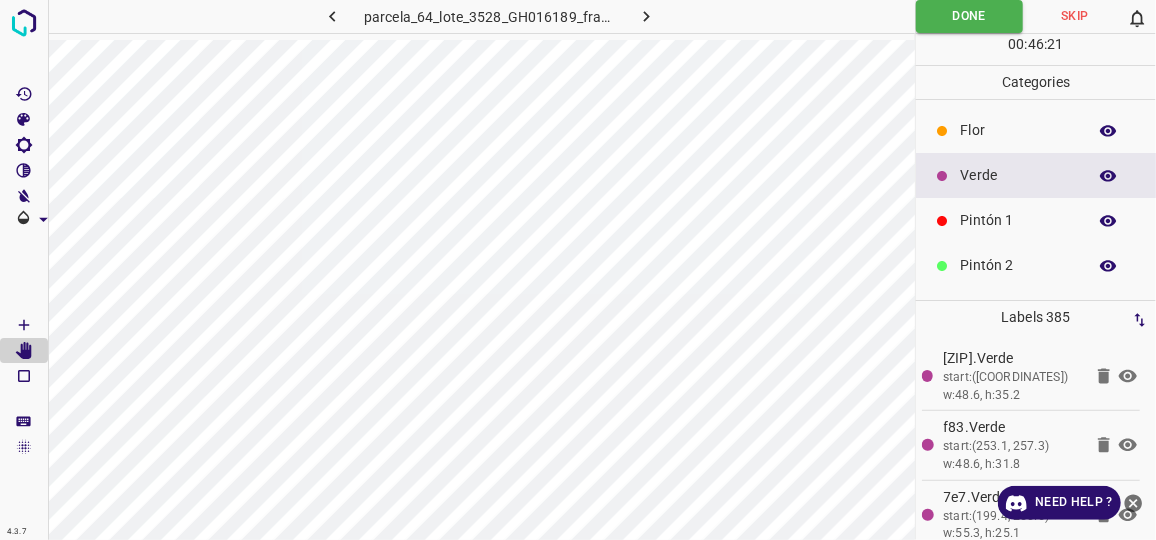 click on "Pintón 1" at bounding box center (1018, 220) 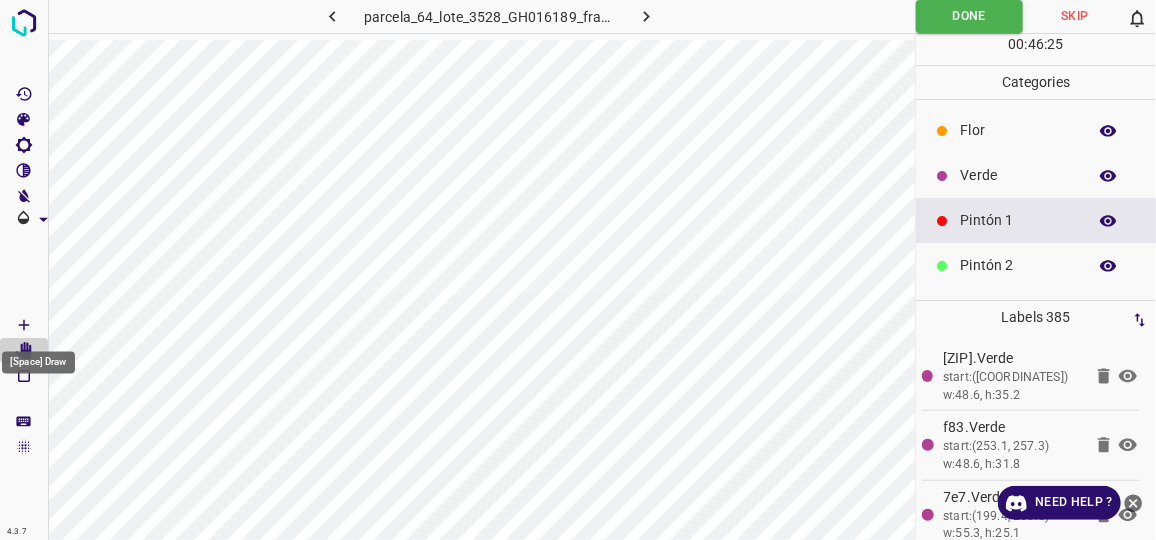 click 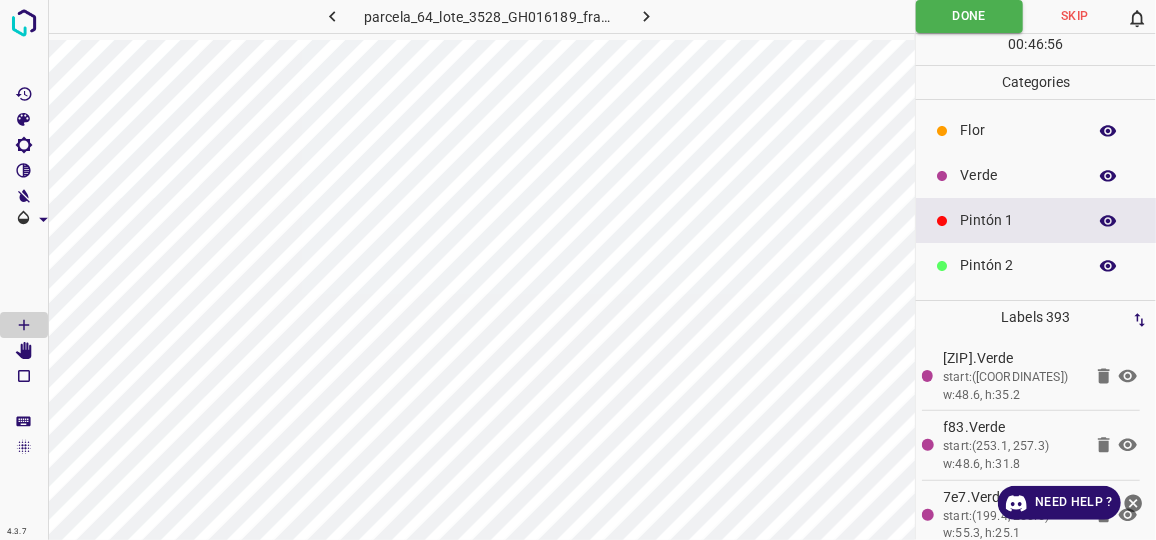 click on "Verde" at bounding box center [1018, 175] 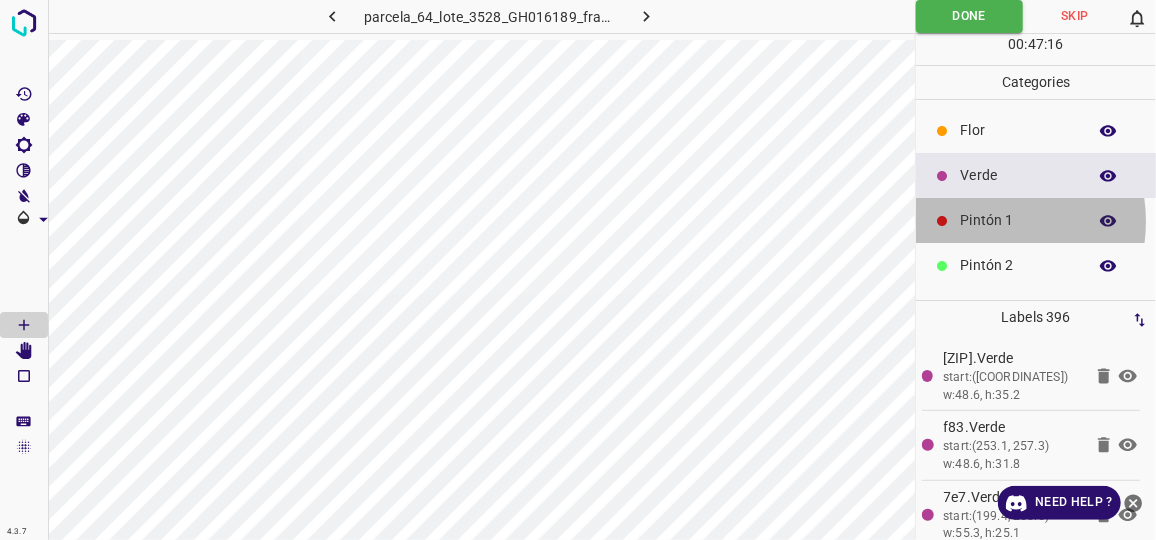 click on "Pintón 1" at bounding box center (1018, 220) 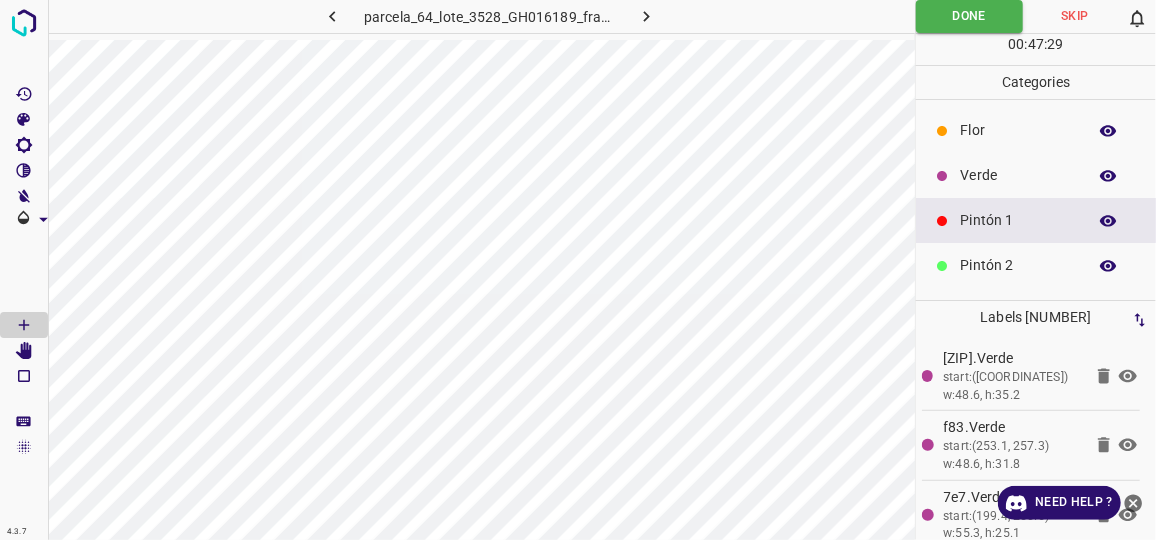 click on "Verde" at bounding box center (1018, 175) 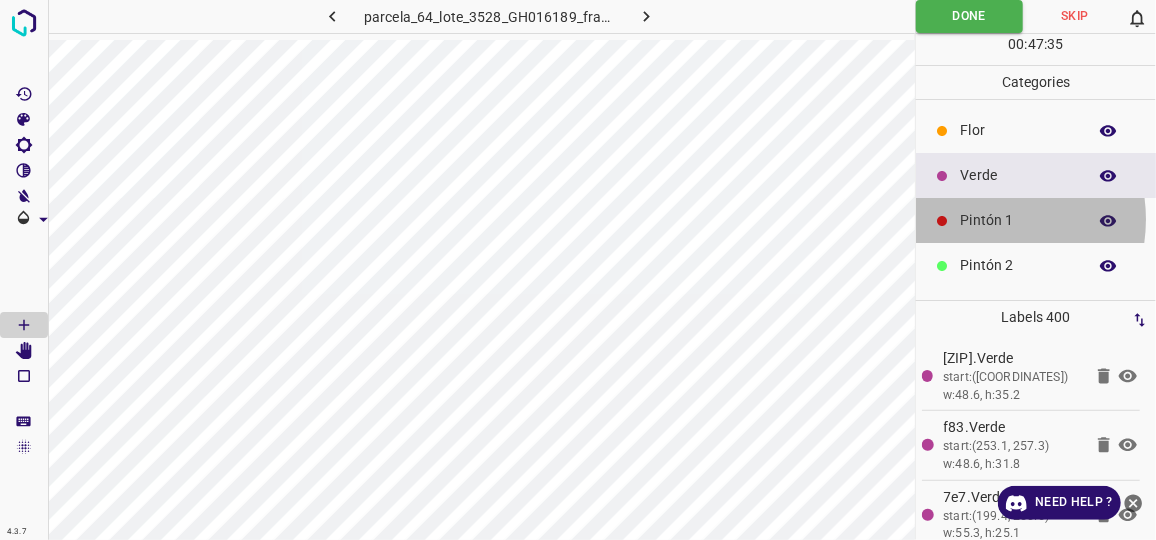 click on "Pintón 1" at bounding box center (1018, 220) 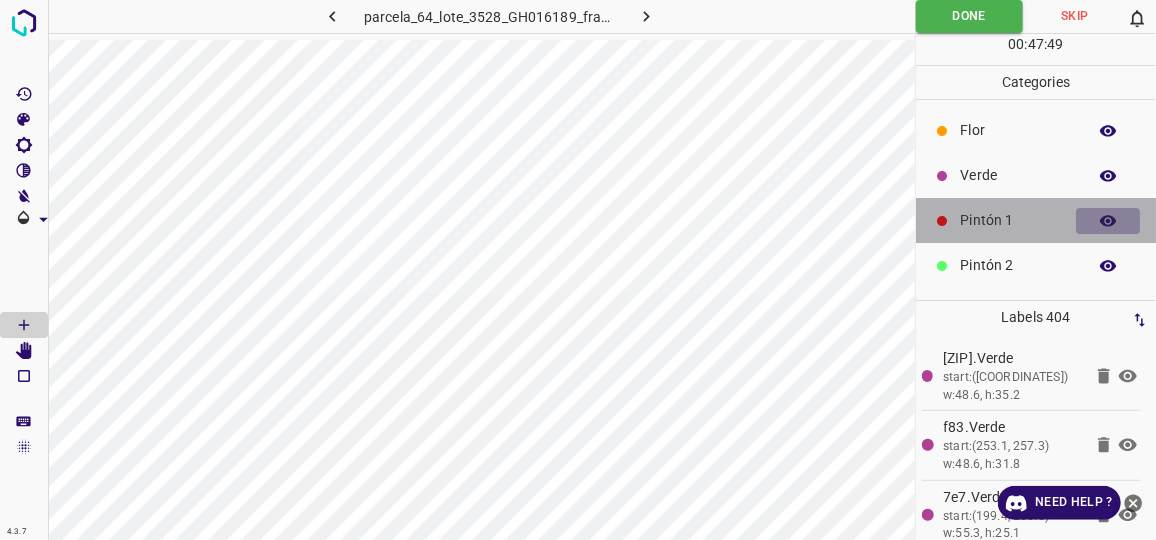 click 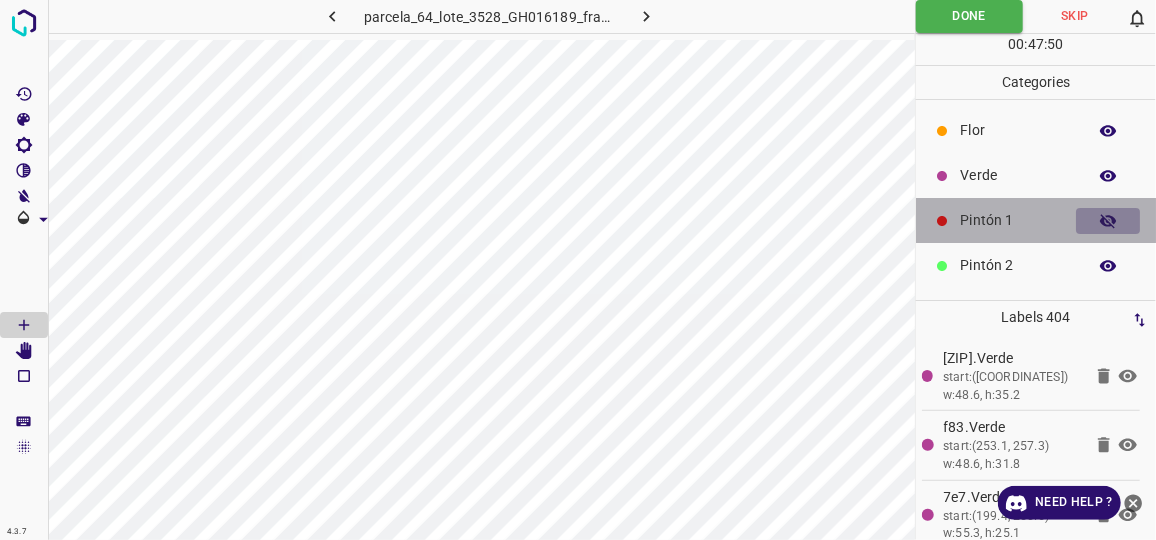 click 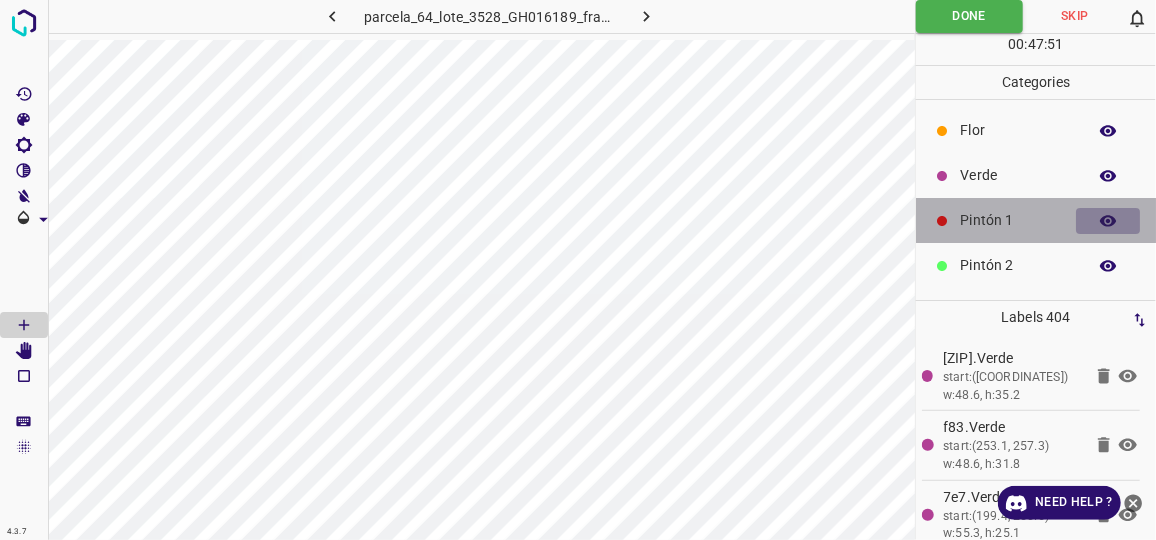 click 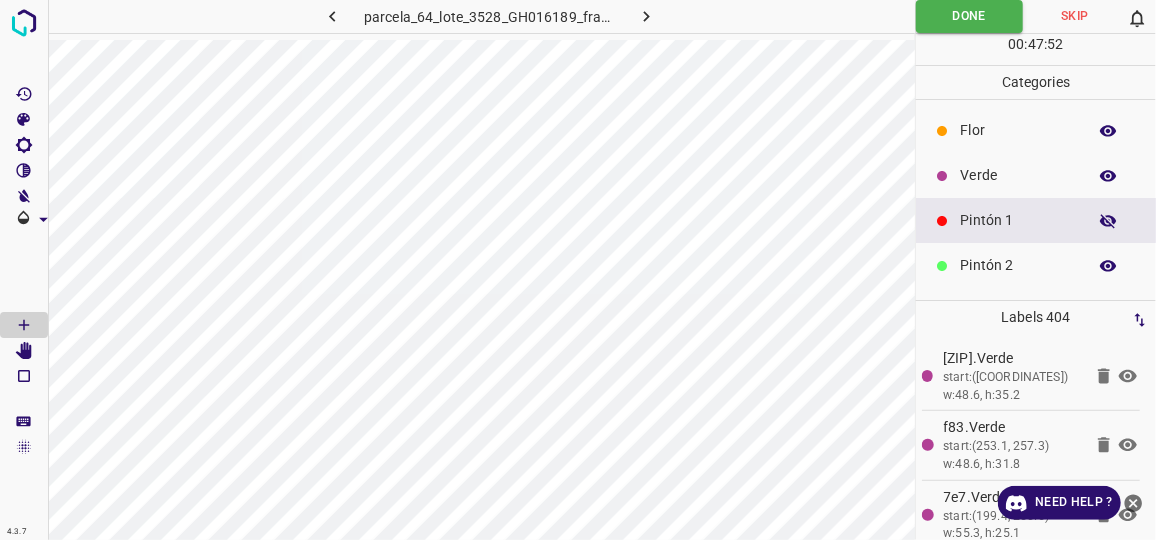 click 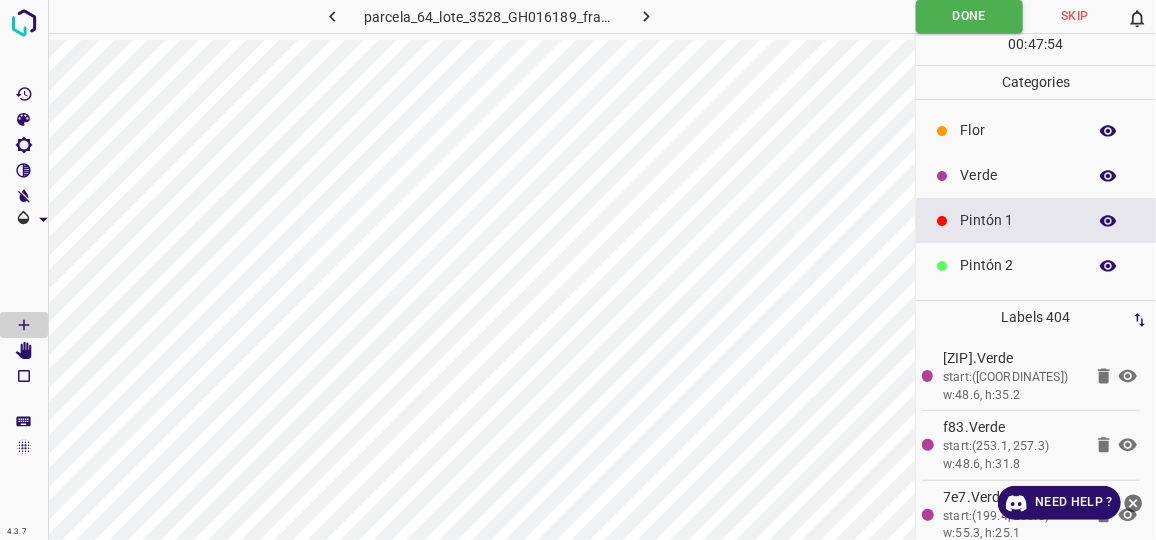 click 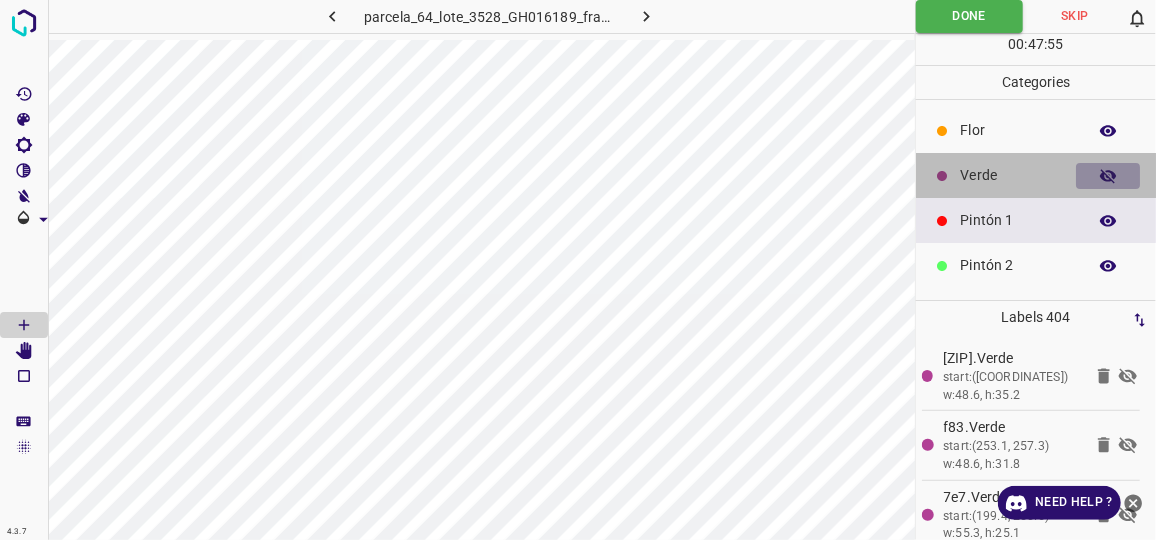 click 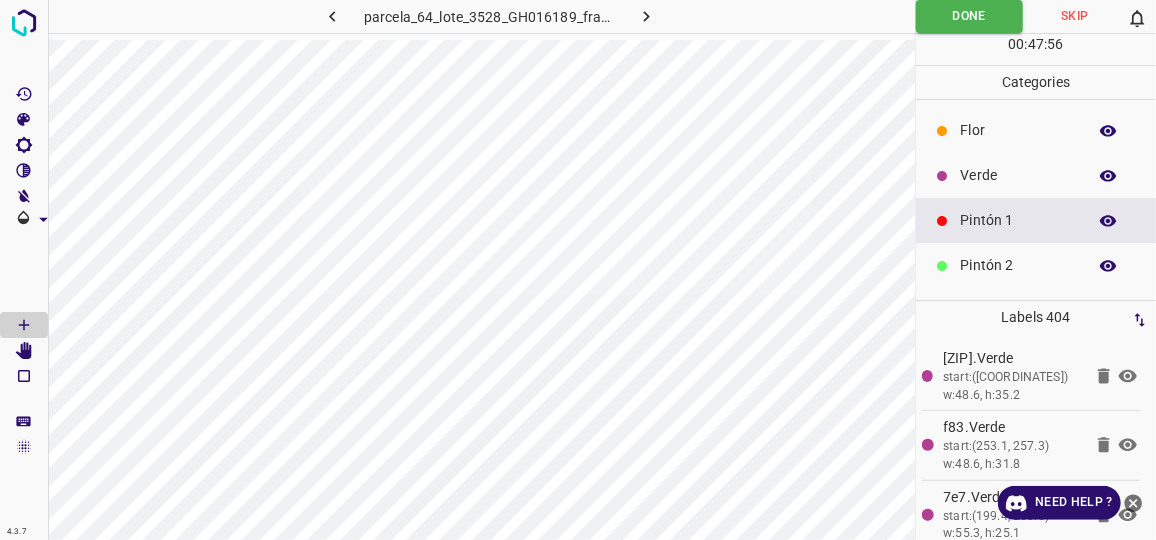 click 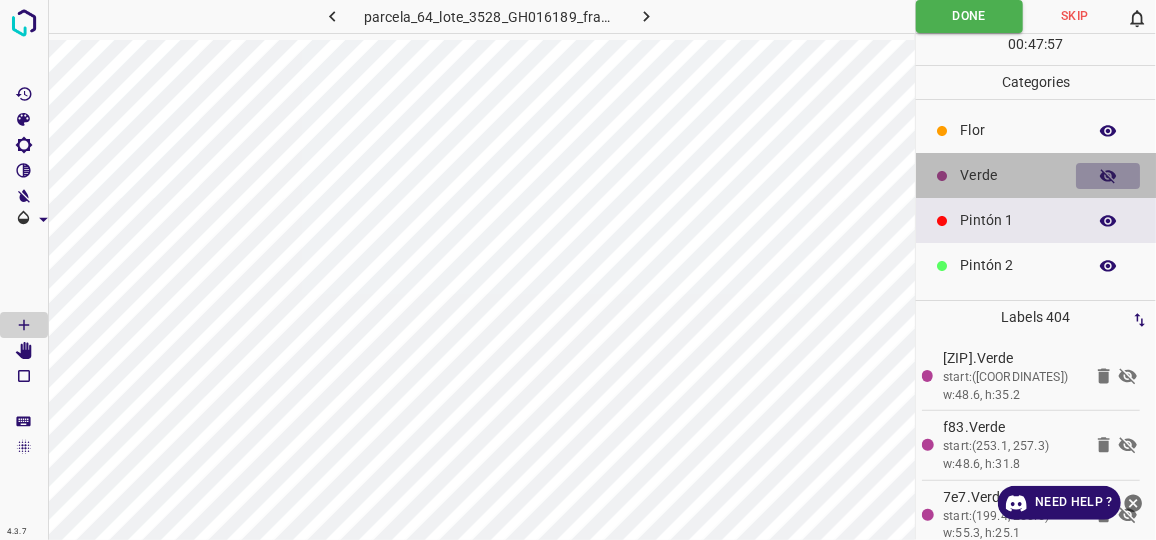 click 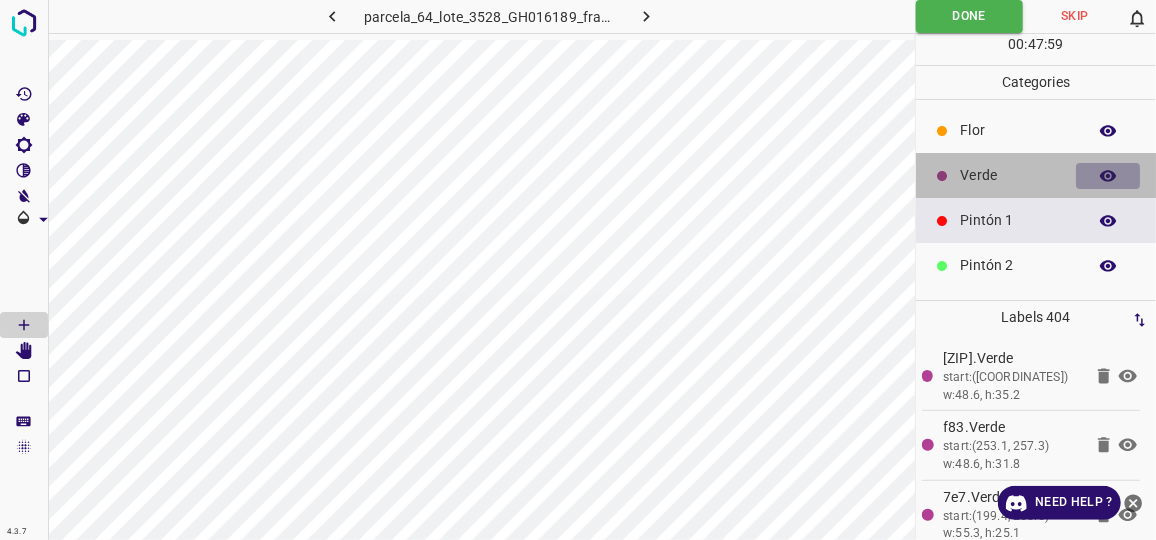 click 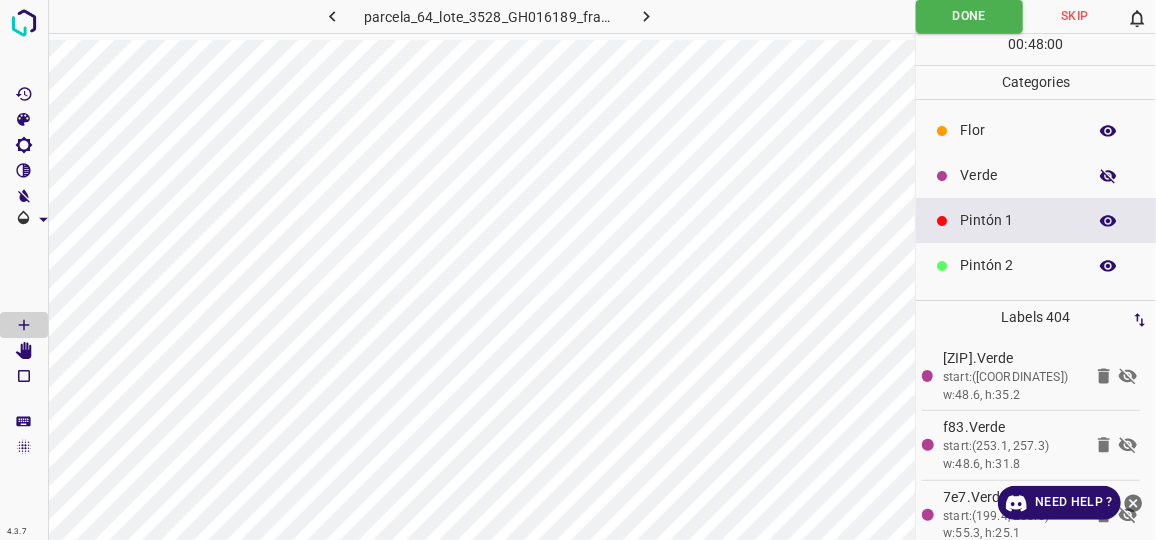 click 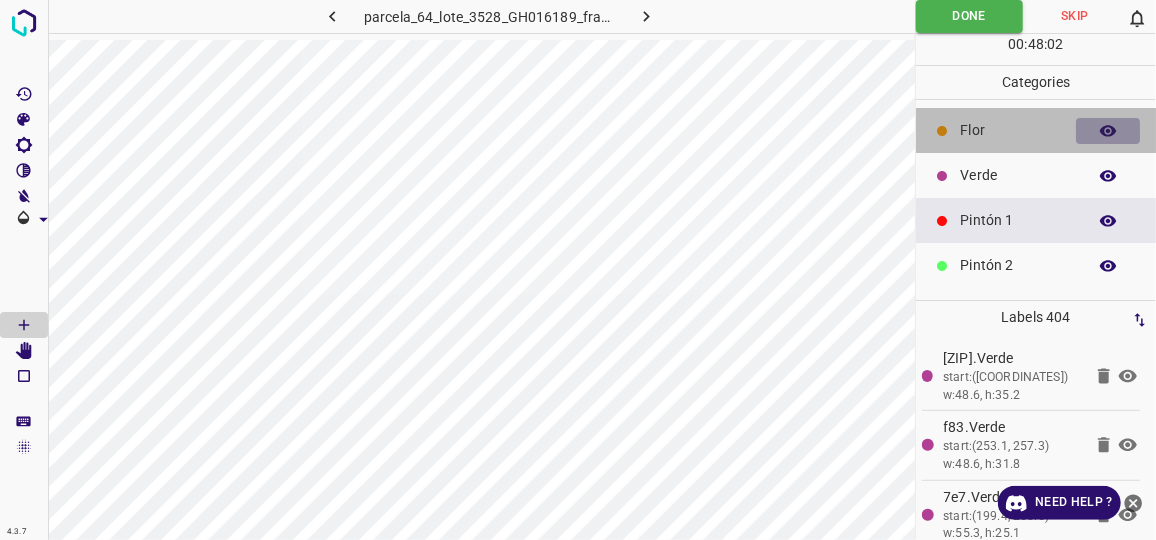 click 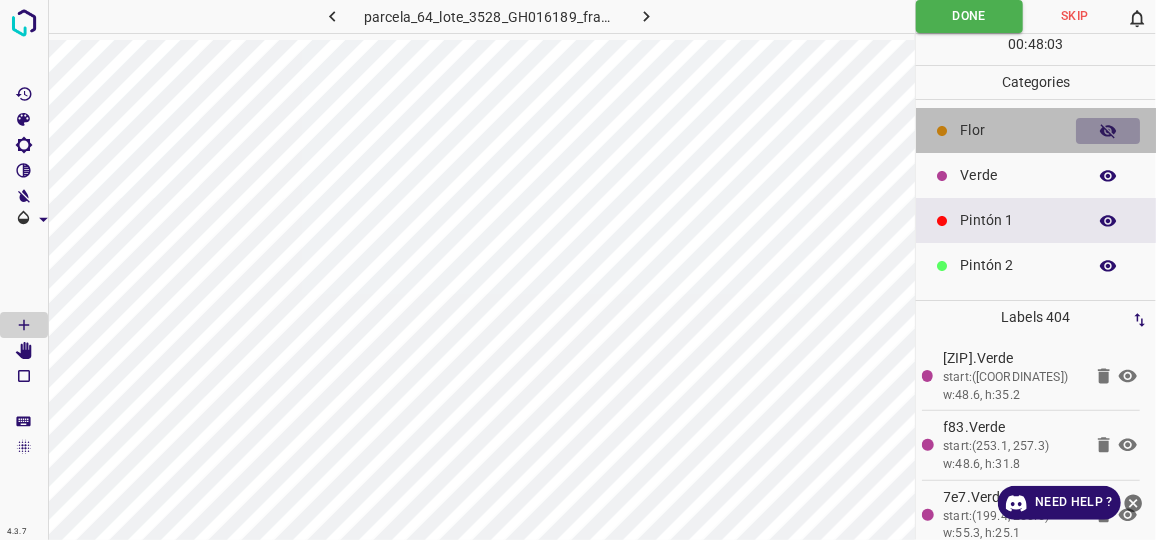 click 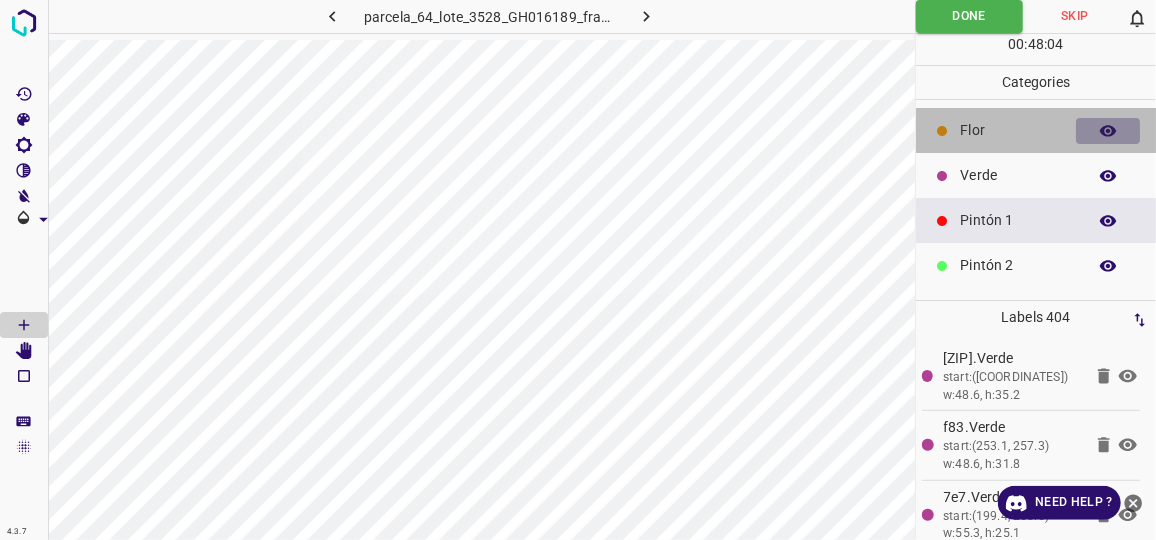 click 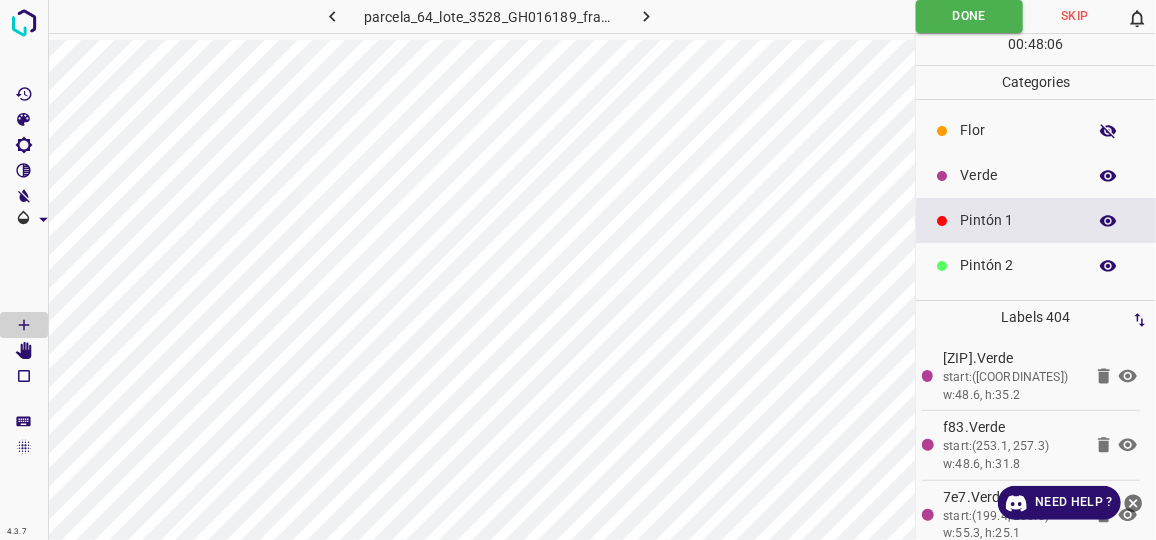 click 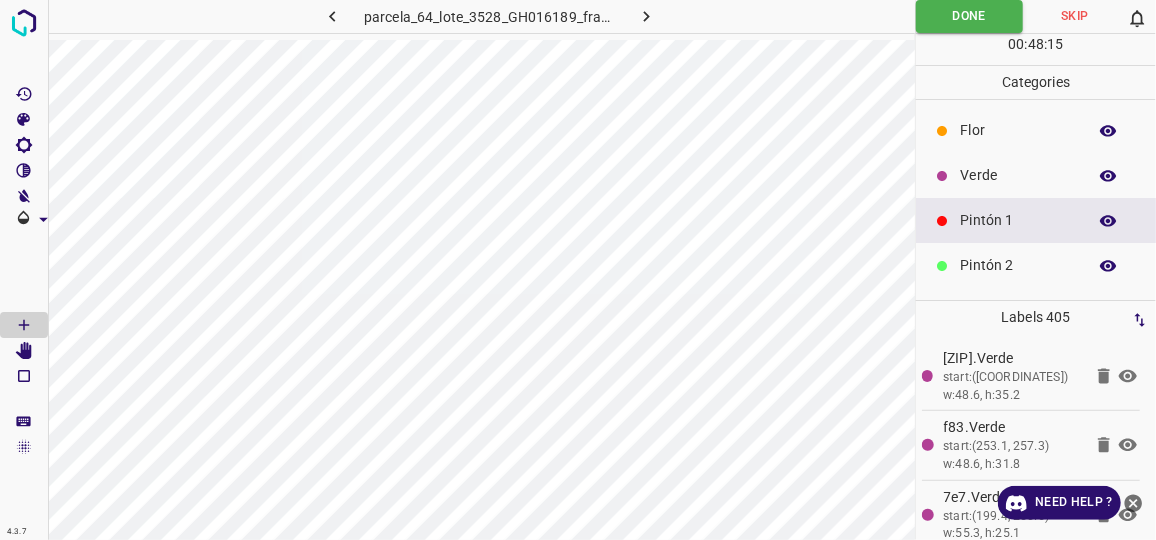 click on "Verde" at bounding box center [1036, 175] 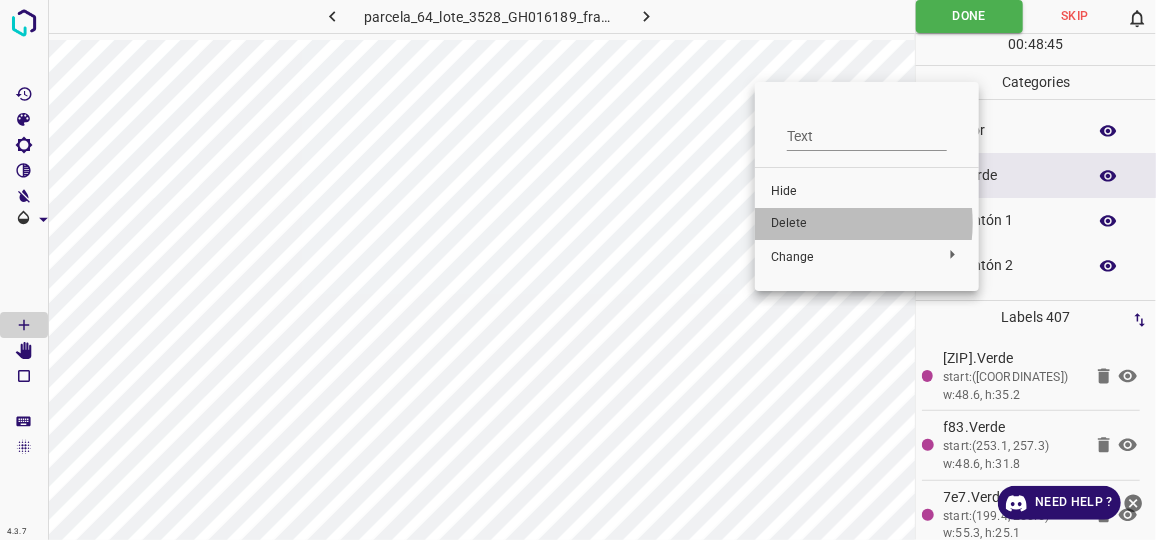 click on "Delete" at bounding box center [867, 224] 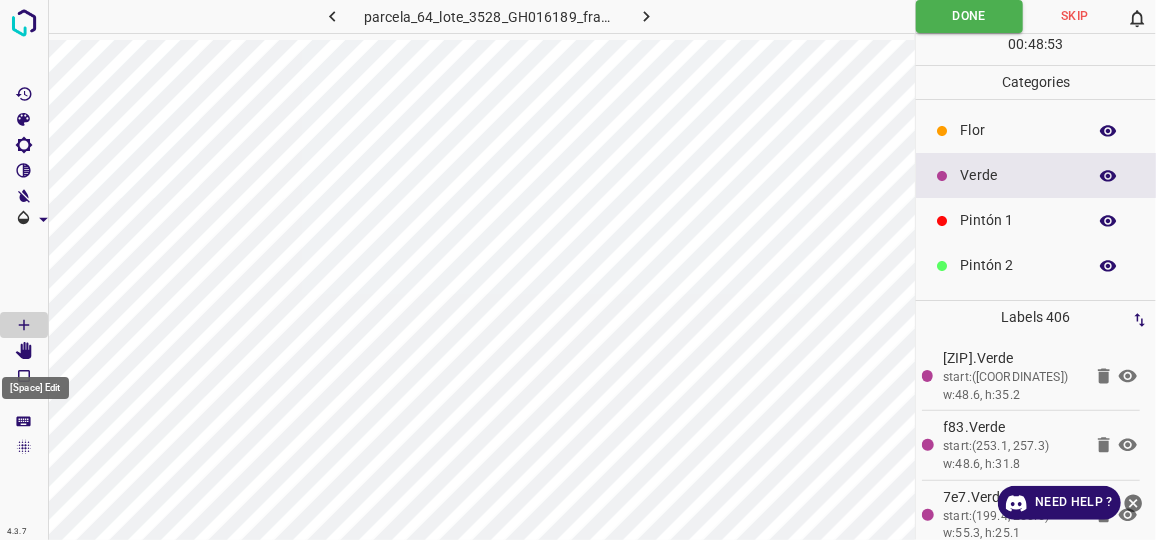 click 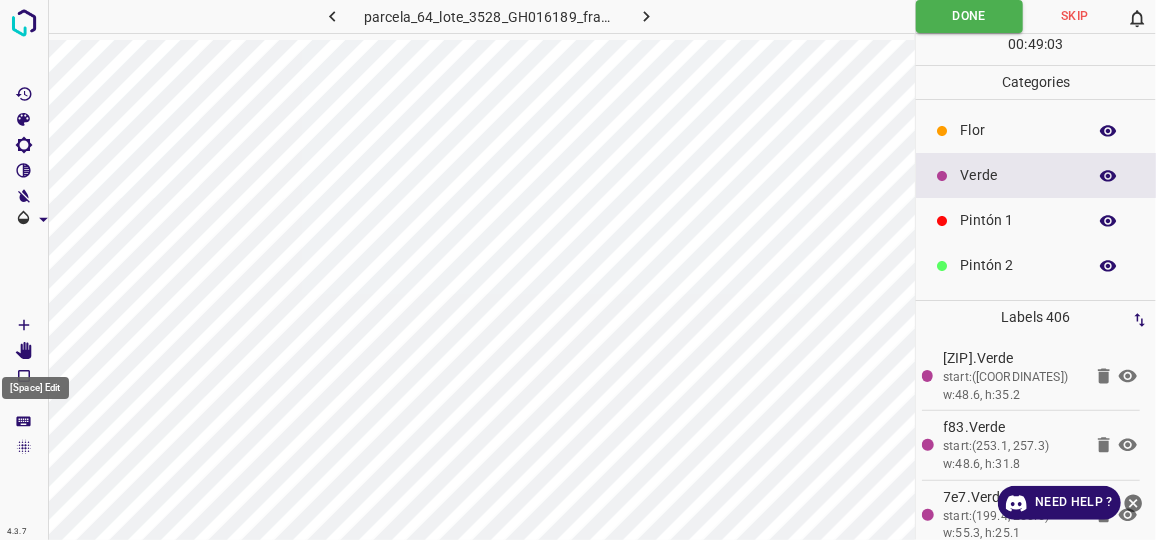 click 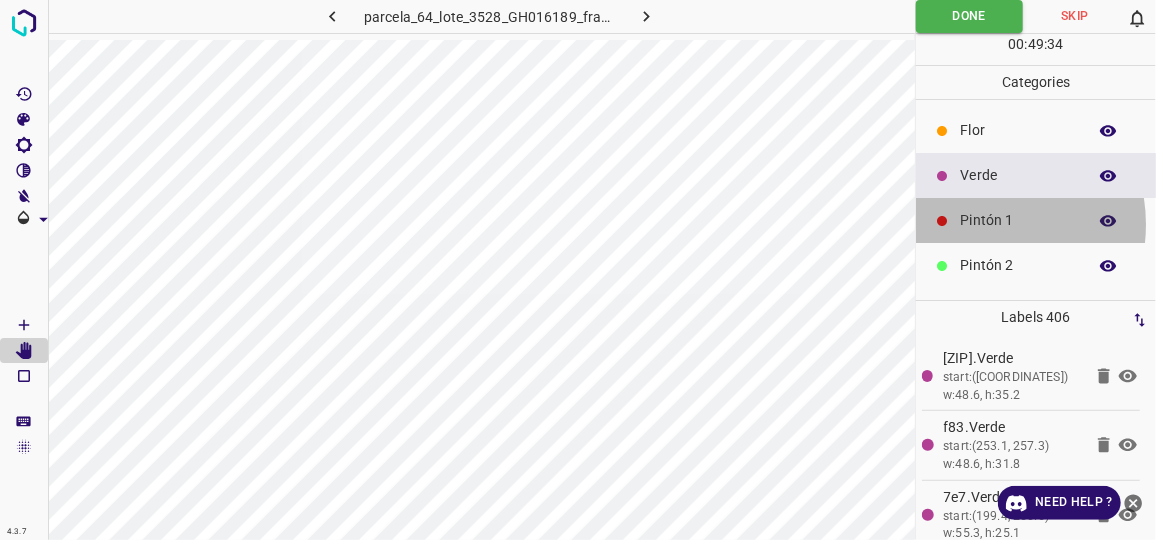 click on "Pintón 1" at bounding box center (1018, 220) 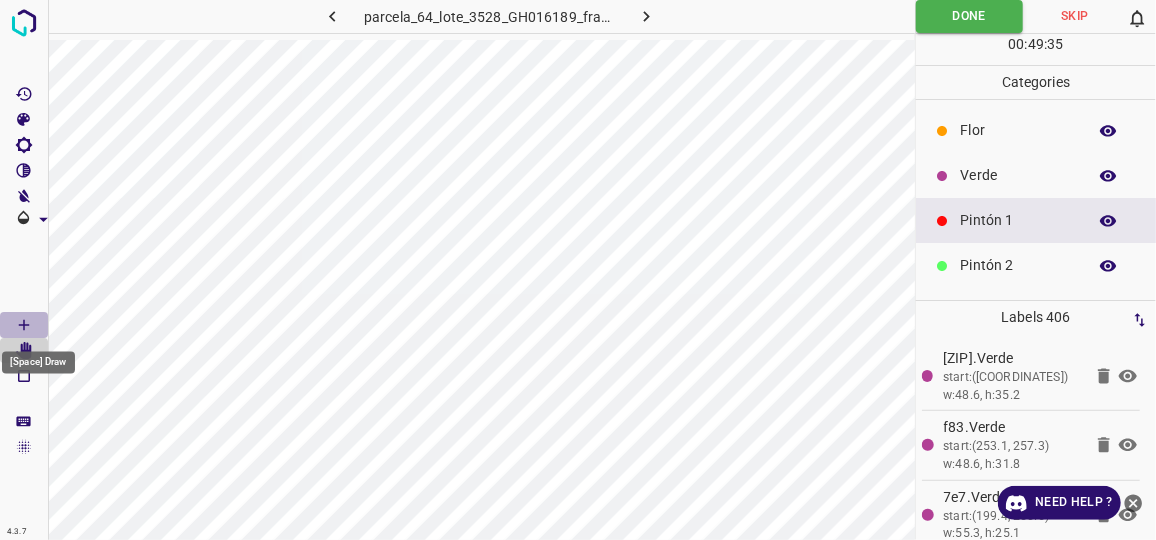 click 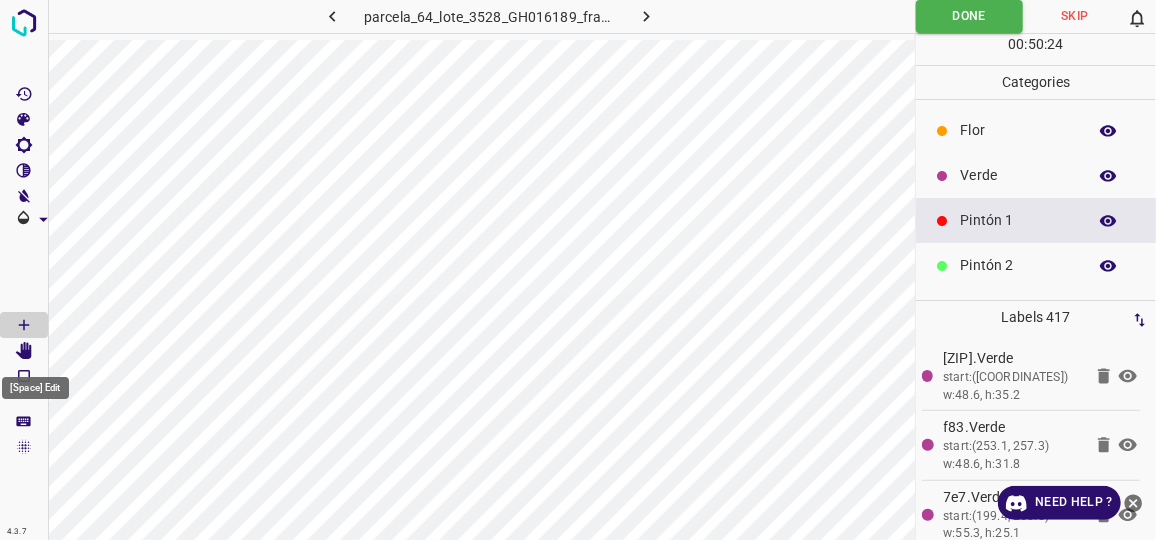 click 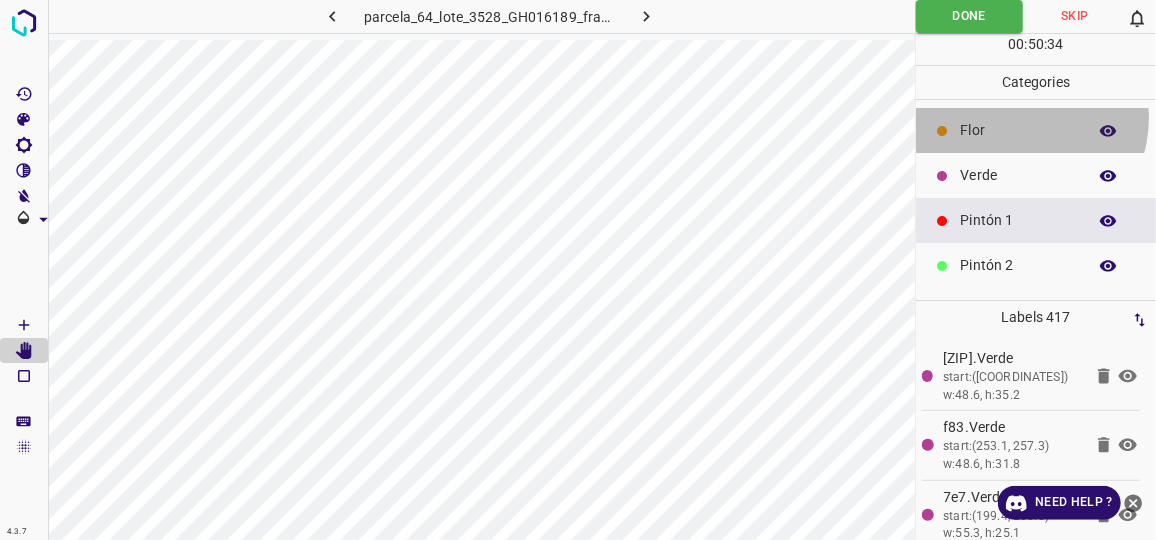 click on "Flor" at bounding box center (1036, 130) 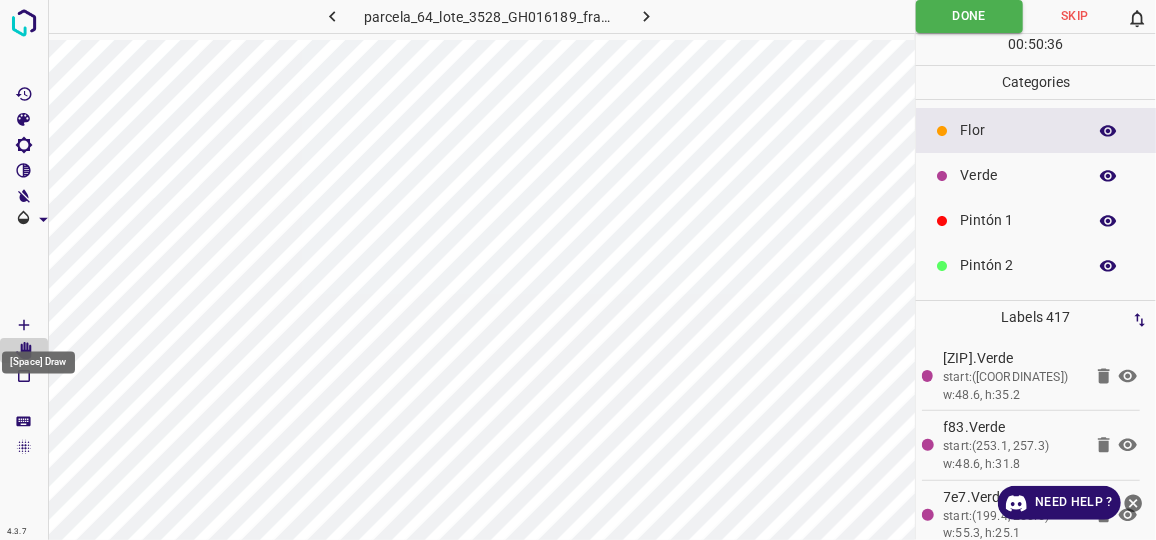 click 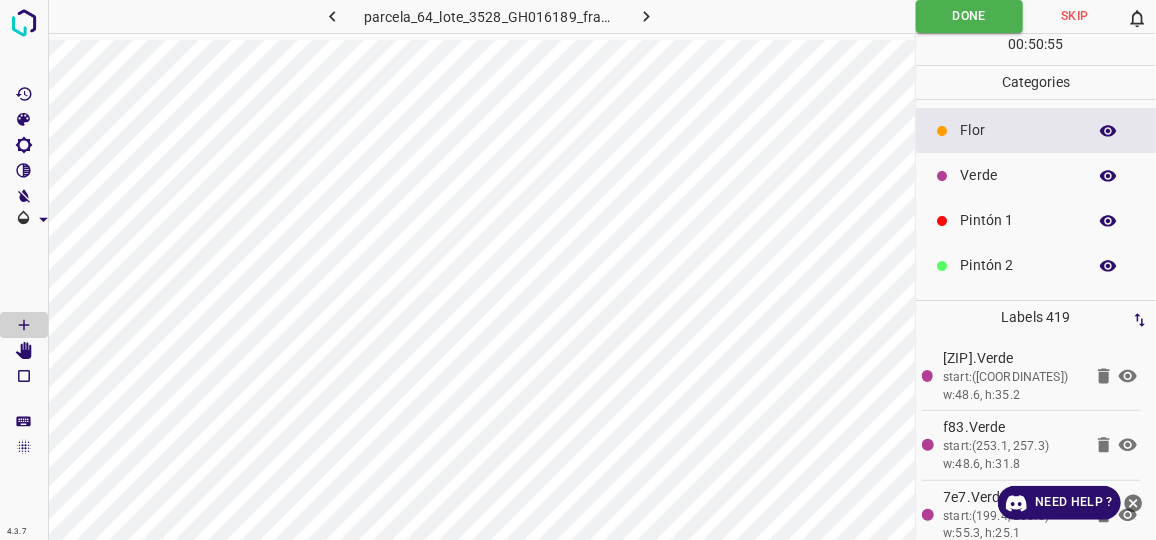 click on "Pintón 1" at bounding box center (1018, 220) 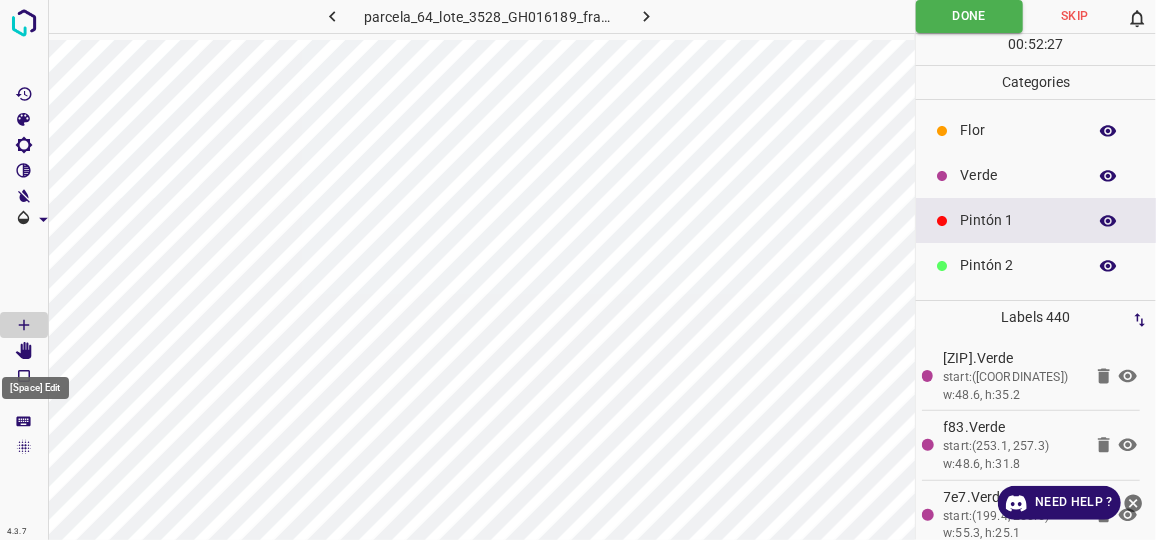click 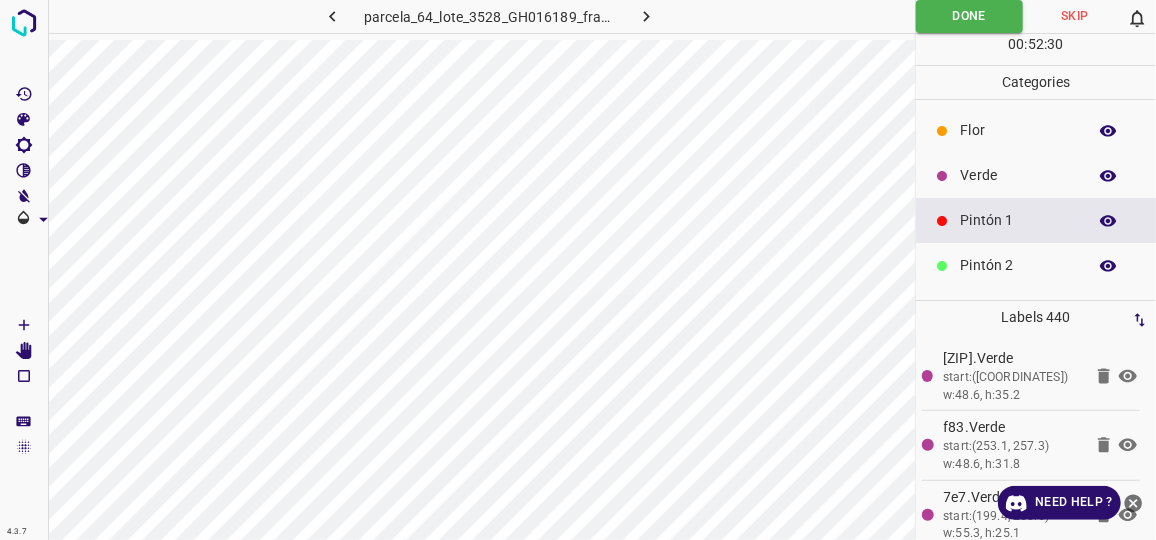 type 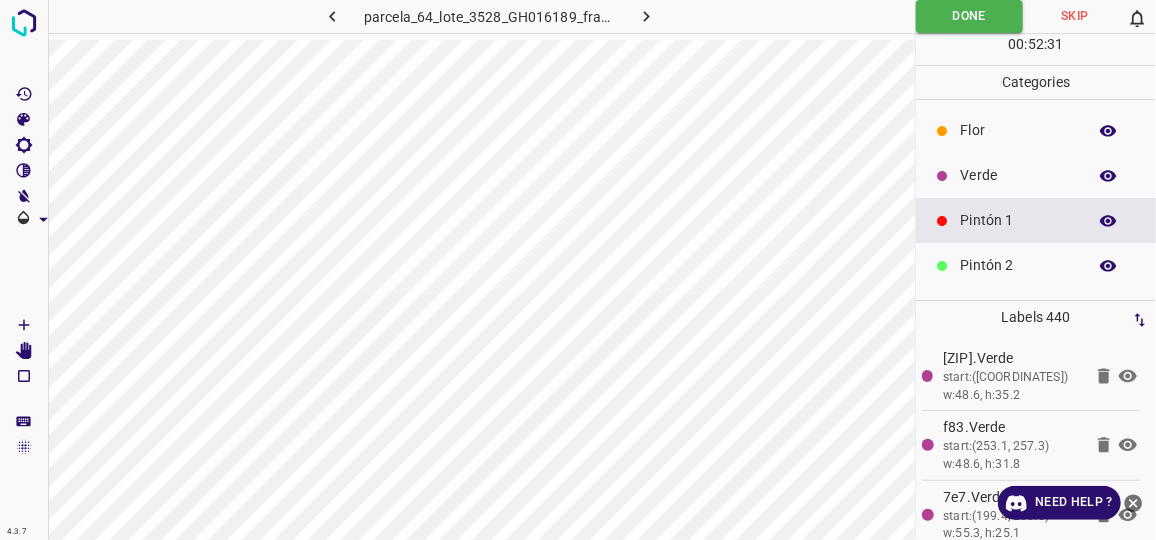 click at bounding box center (24, 351) 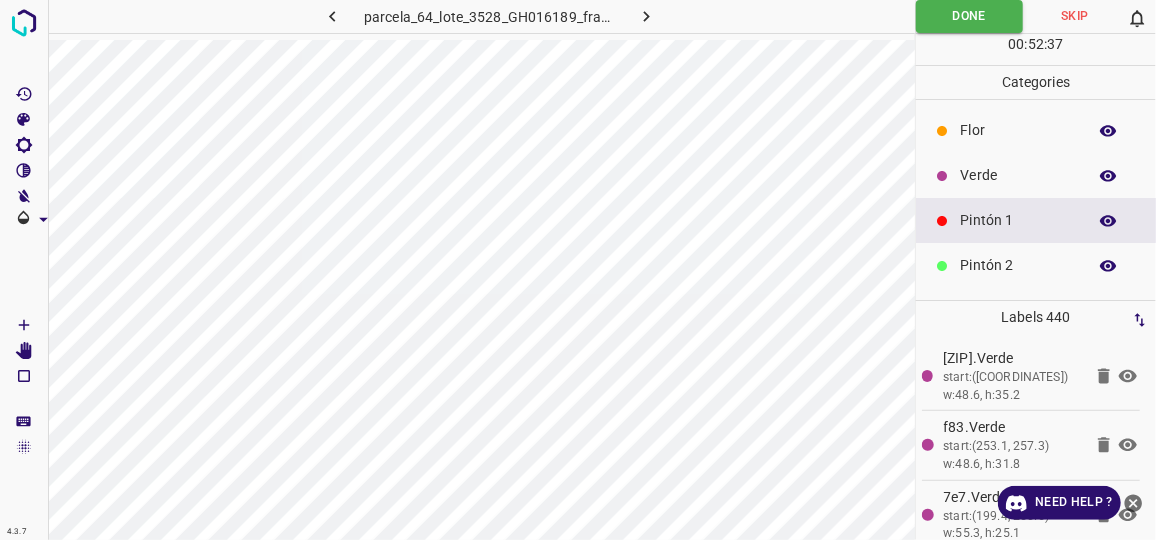 click at bounding box center (24, 351) 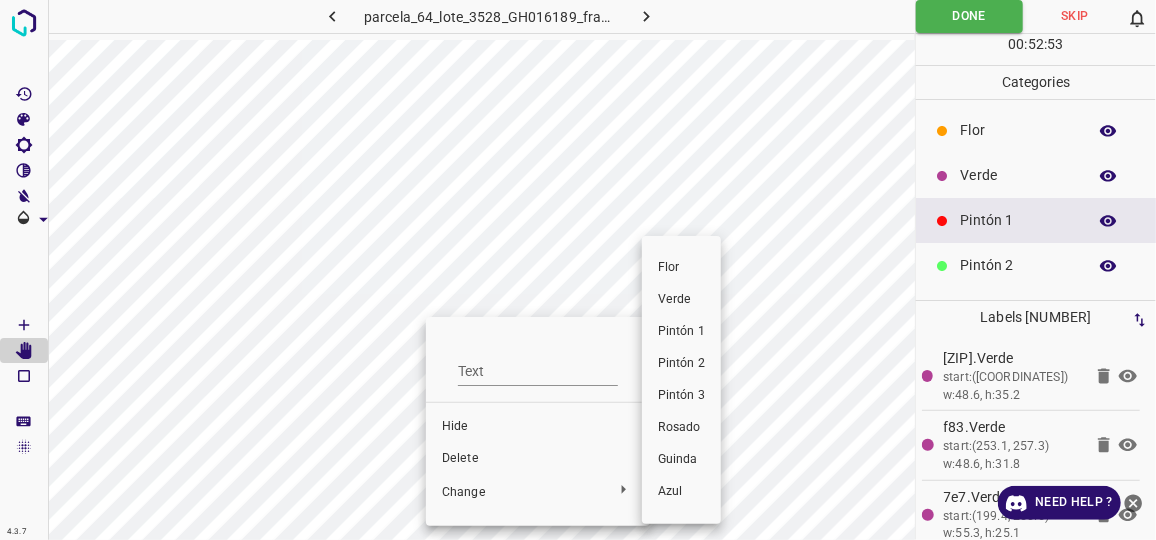 click at bounding box center [578, 270] 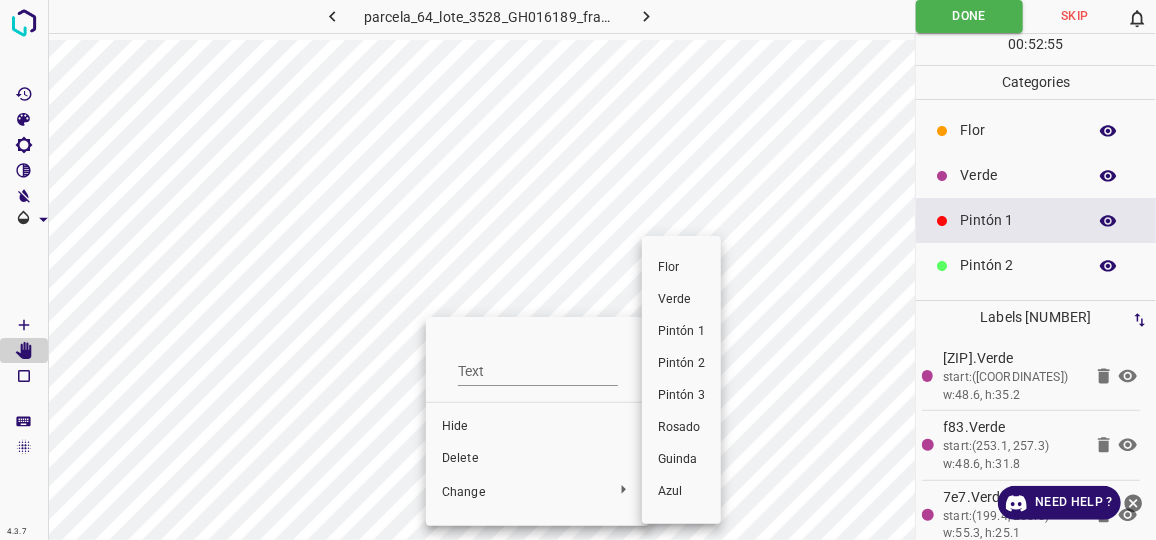 click at bounding box center (578, 270) 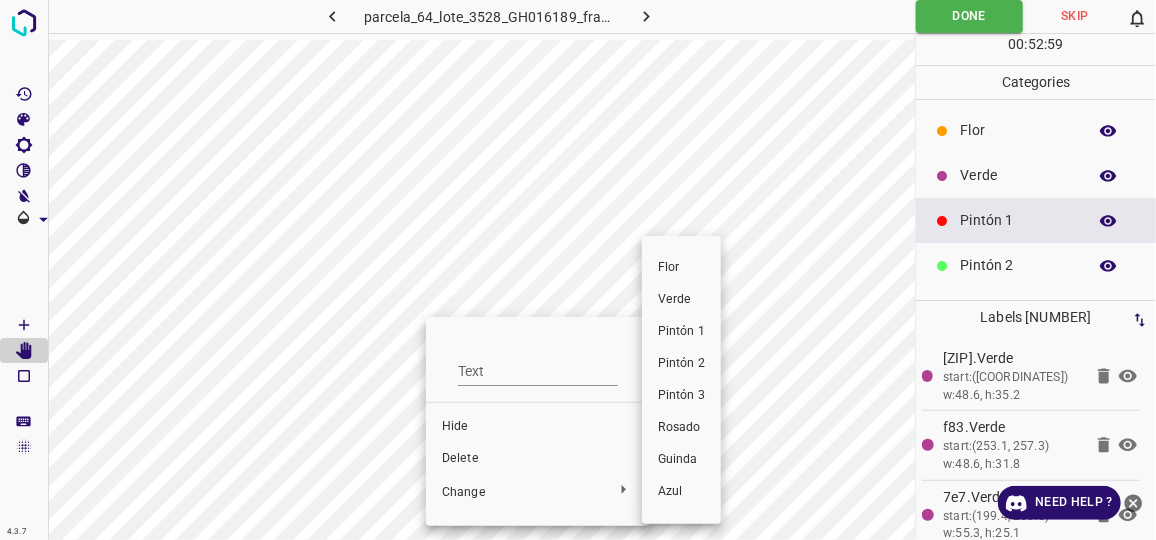 click at bounding box center (578, 270) 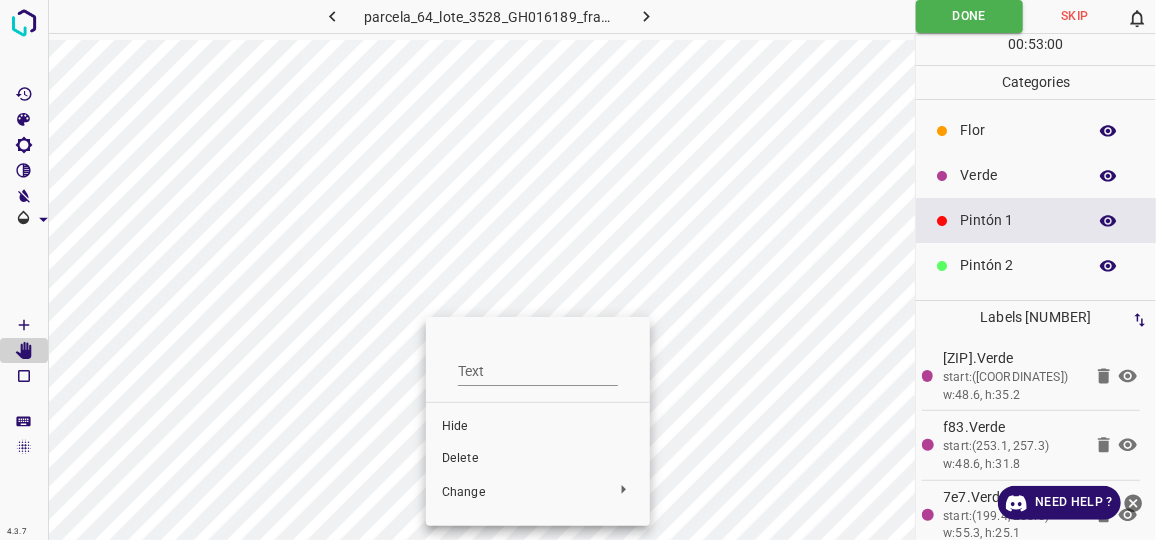 click on "Delete" at bounding box center (538, 459) 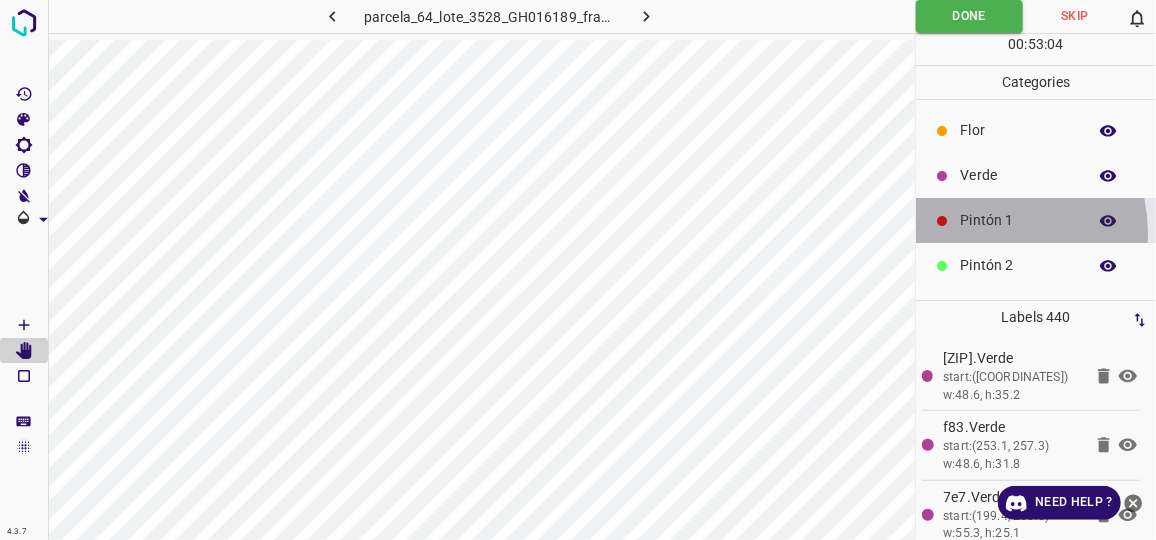 click on "Pintón 1" at bounding box center (1036, 220) 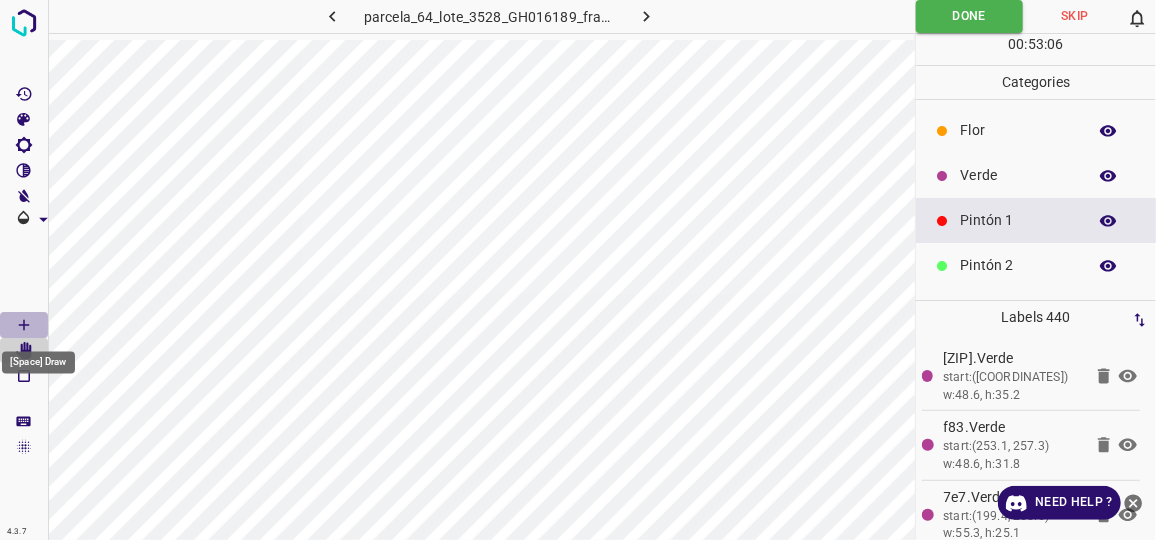 click 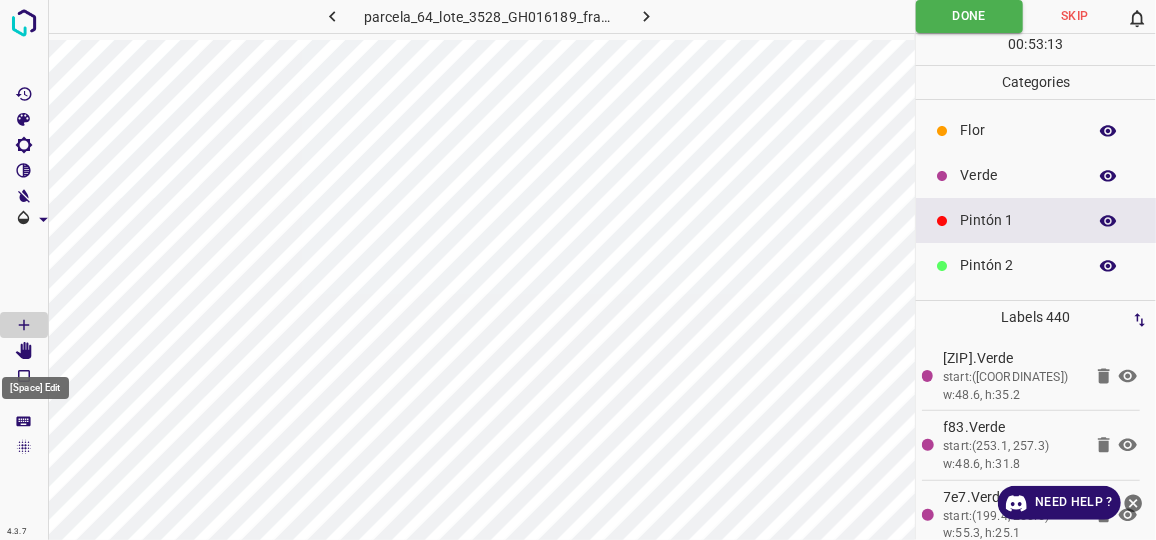 click 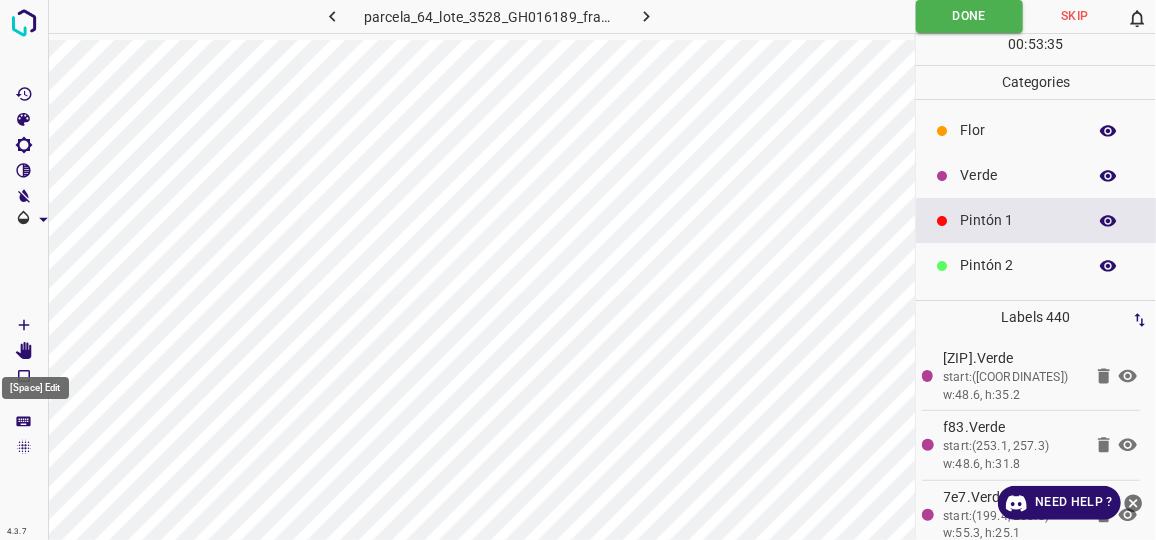 click 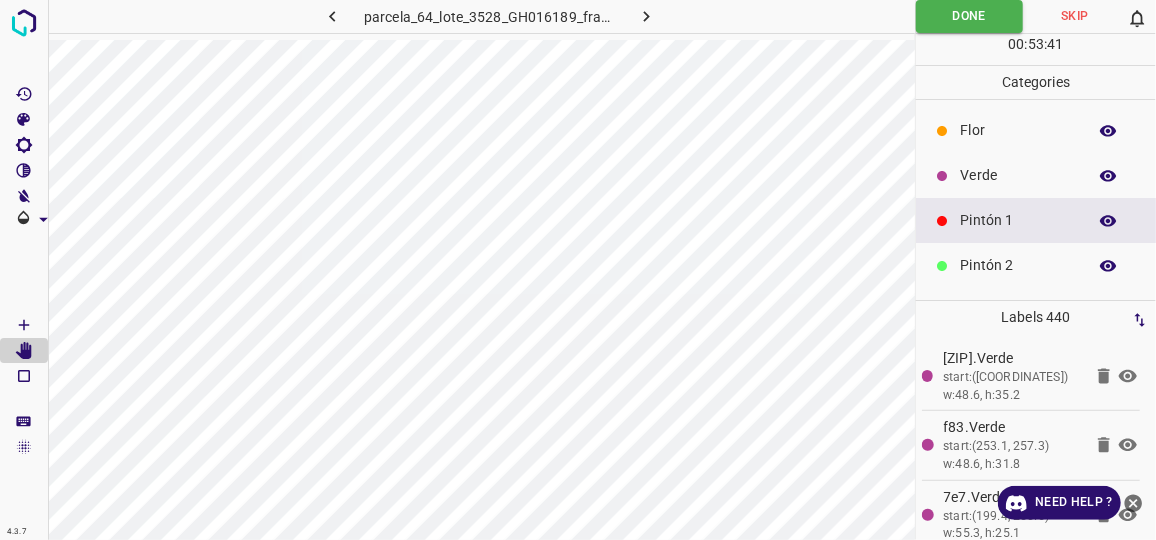 click on "Verde" at bounding box center (1018, 175) 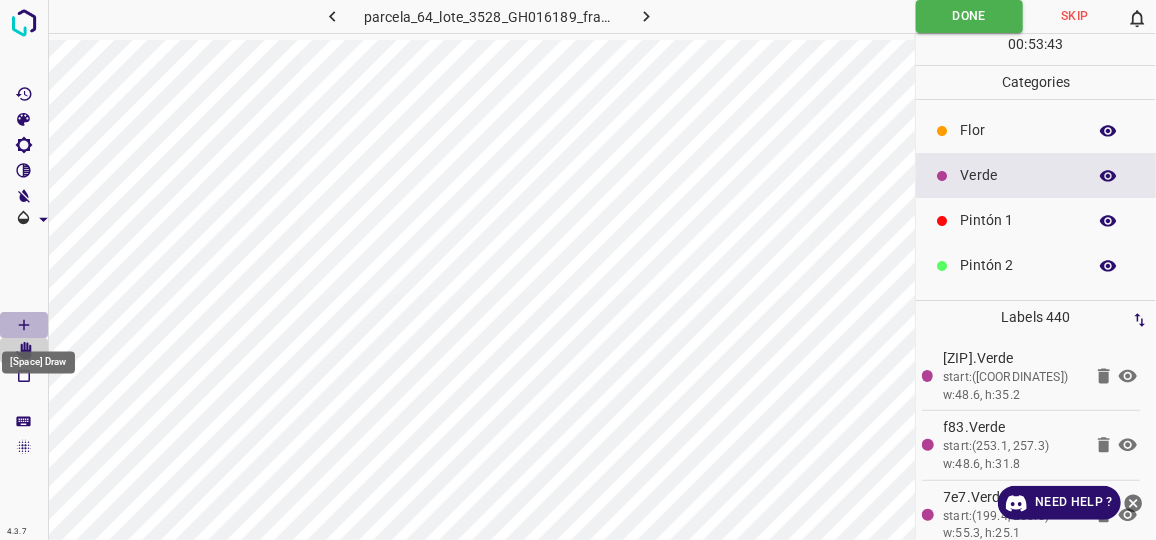 click 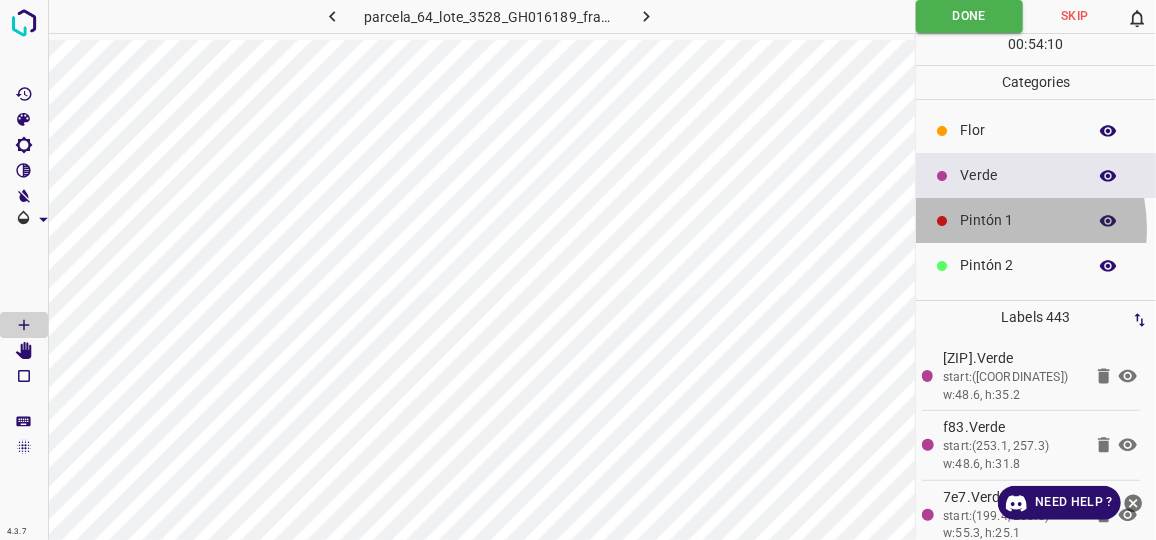 click on "Pintón 1" at bounding box center (1018, 220) 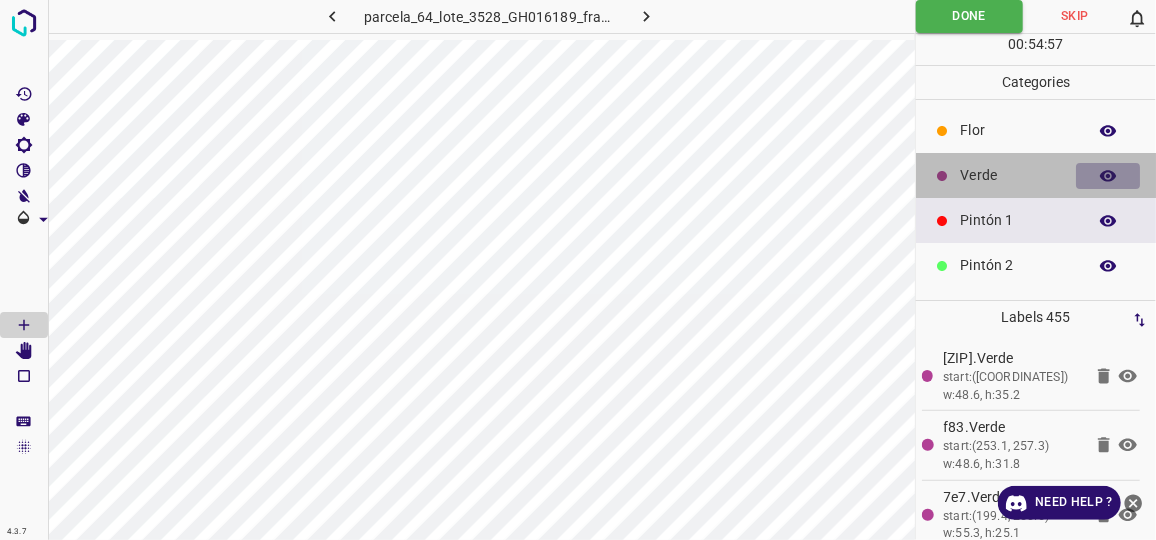 click 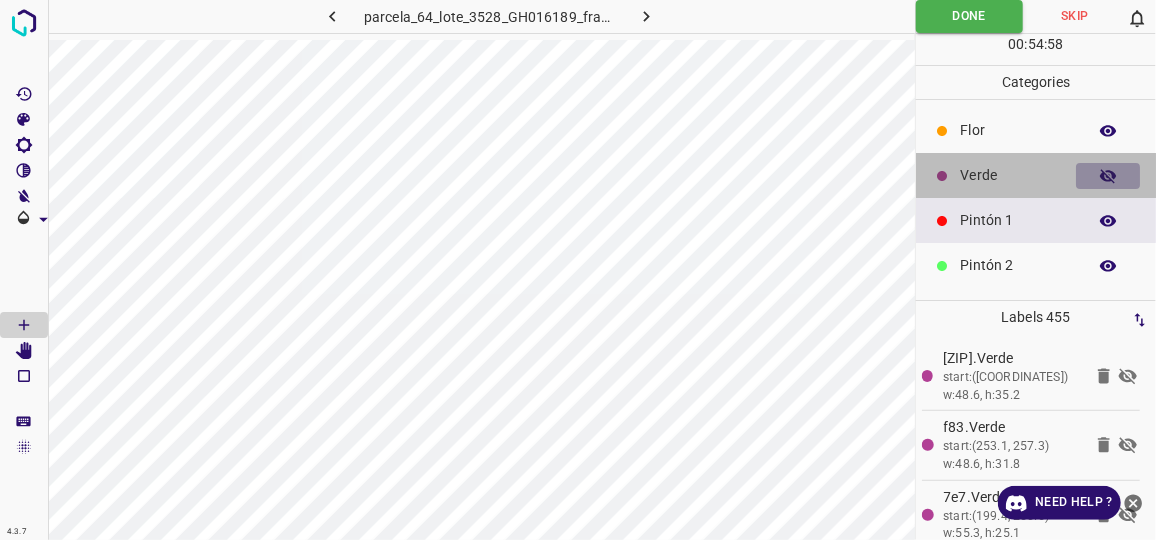 click 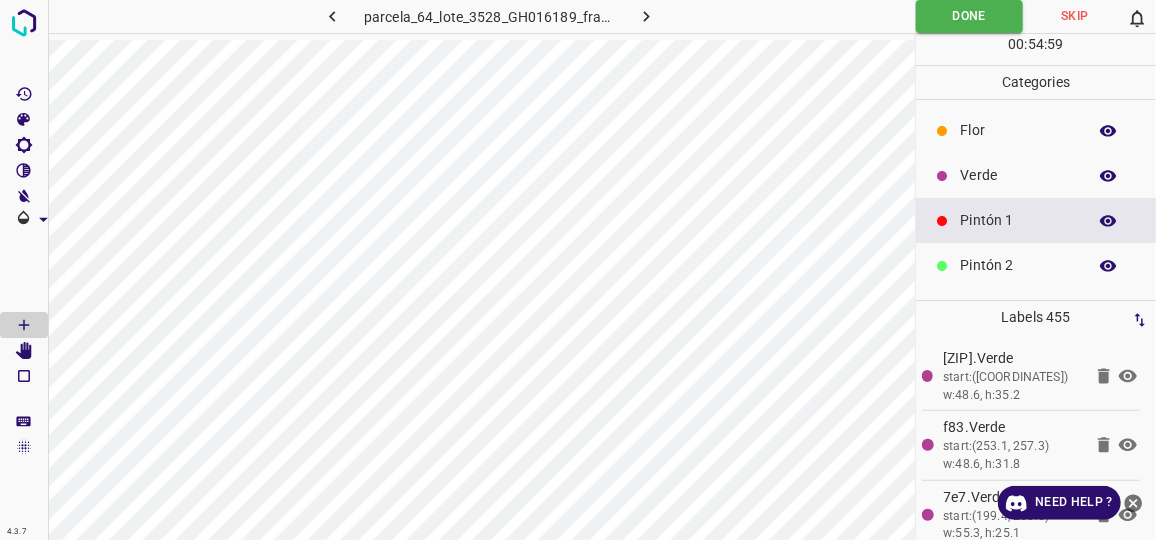 click 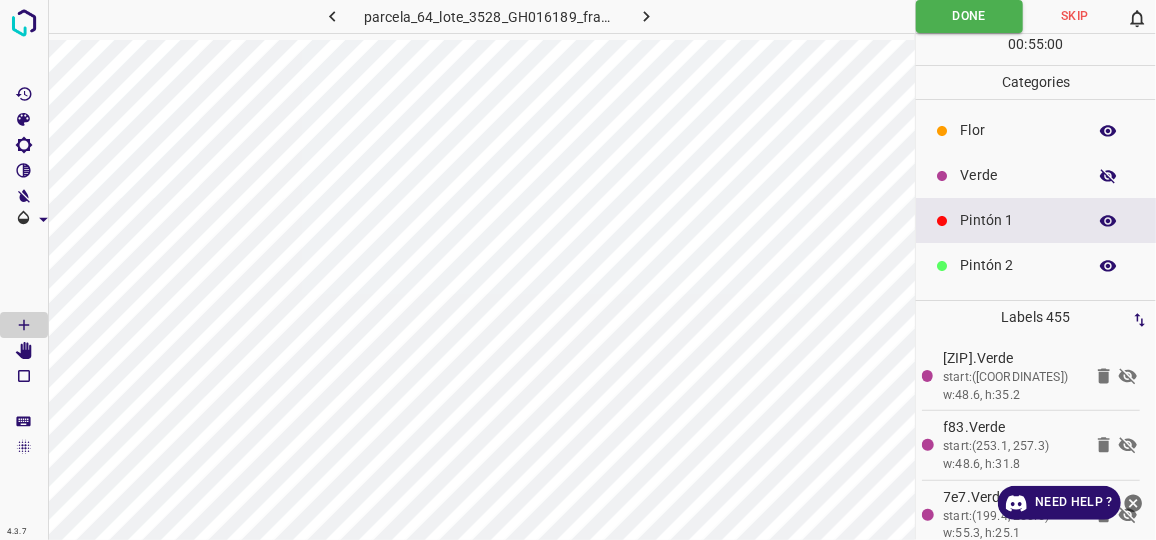 click 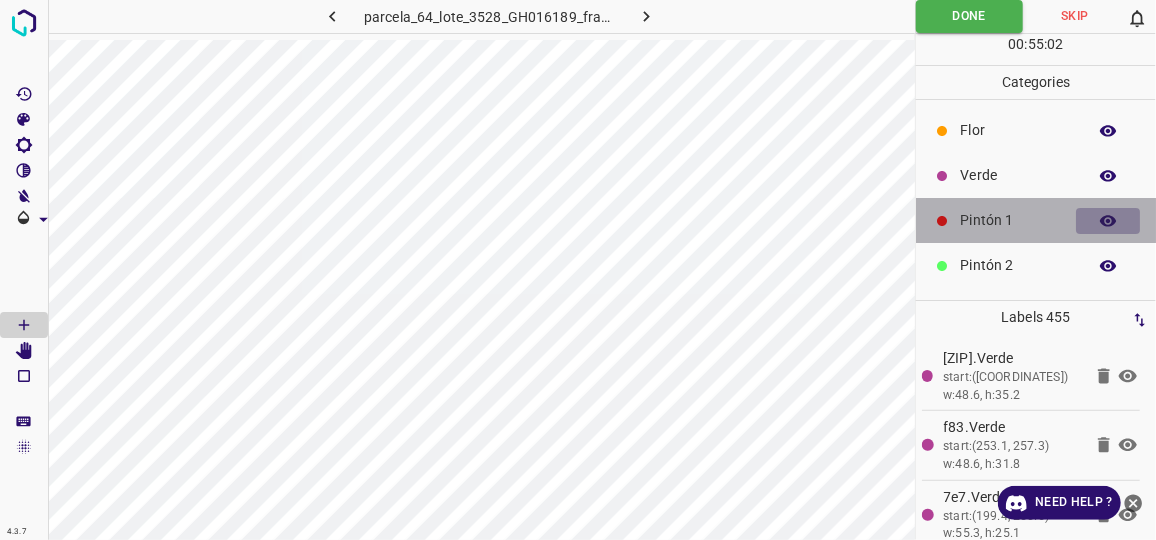 click 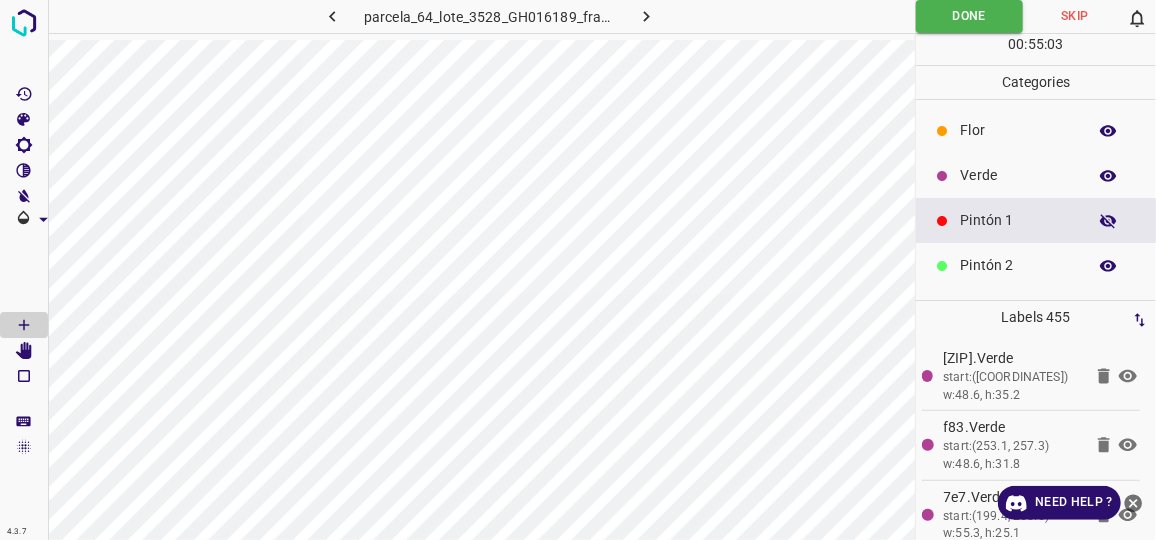 click 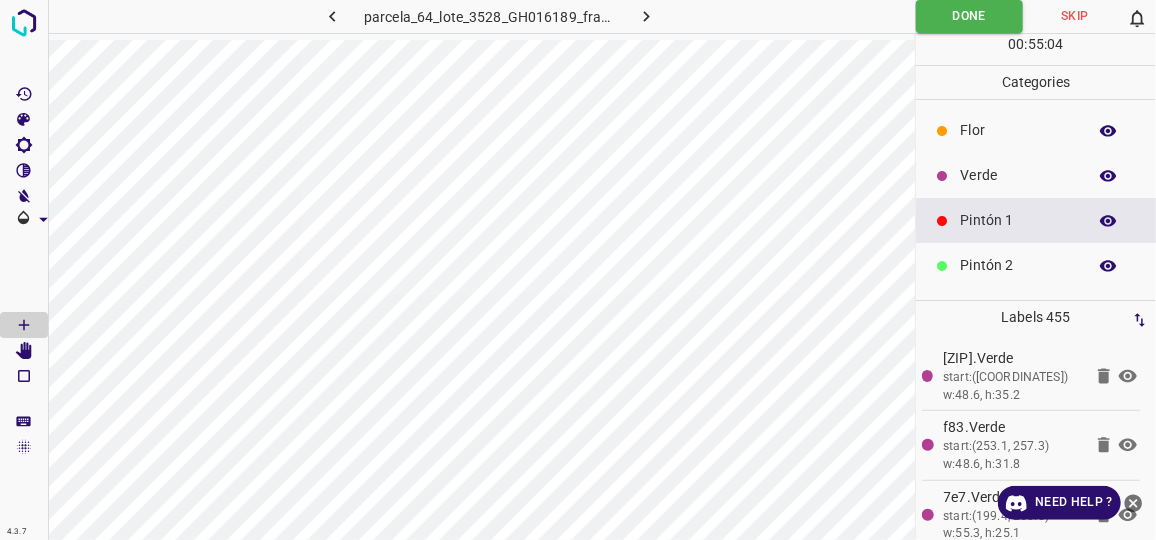 click 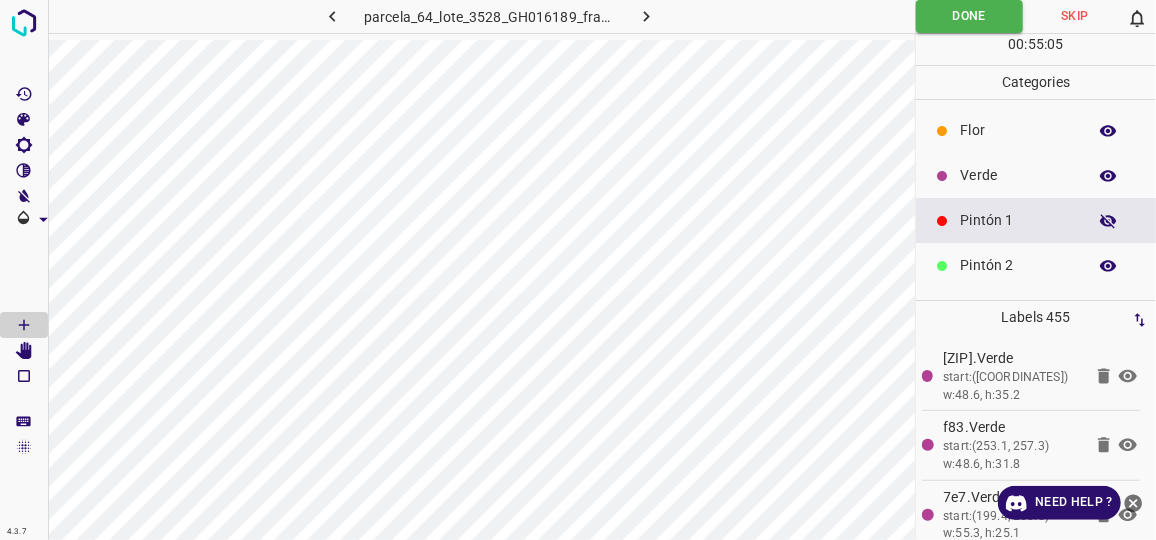 click 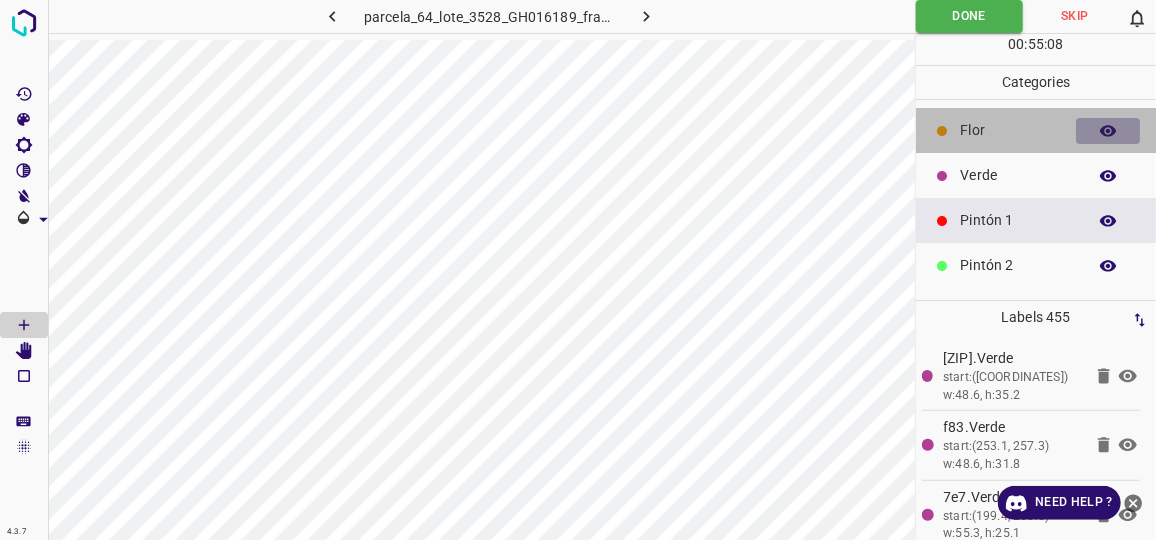 click 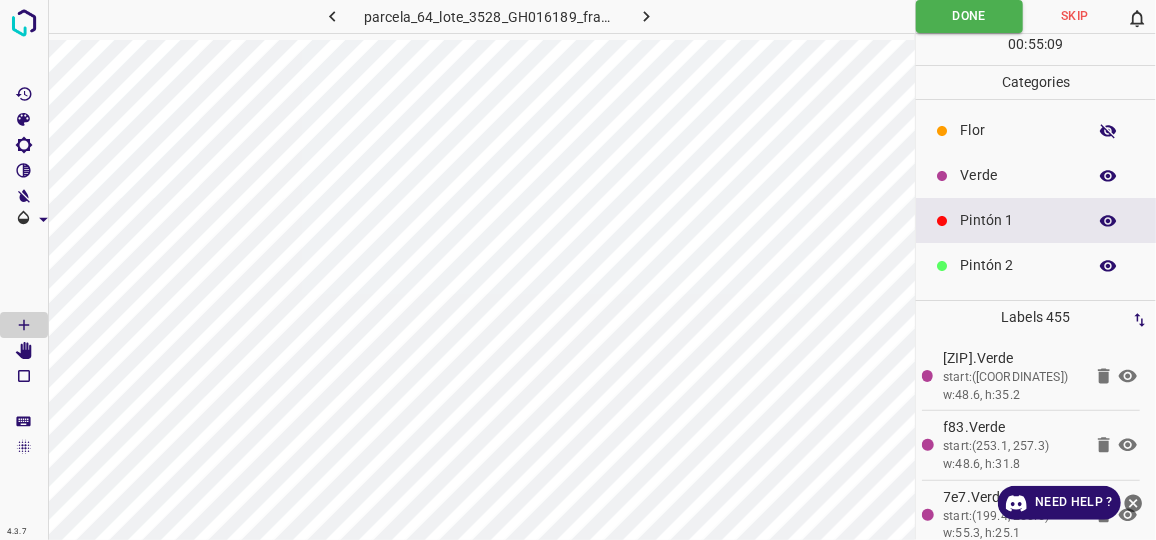 click 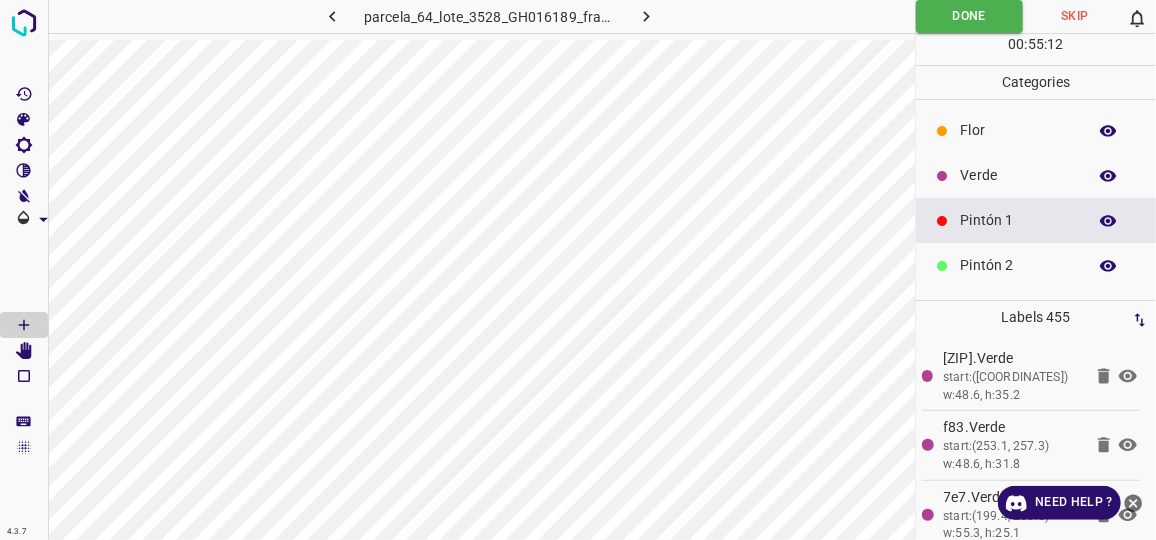 click on "Flor" at bounding box center (1018, 130) 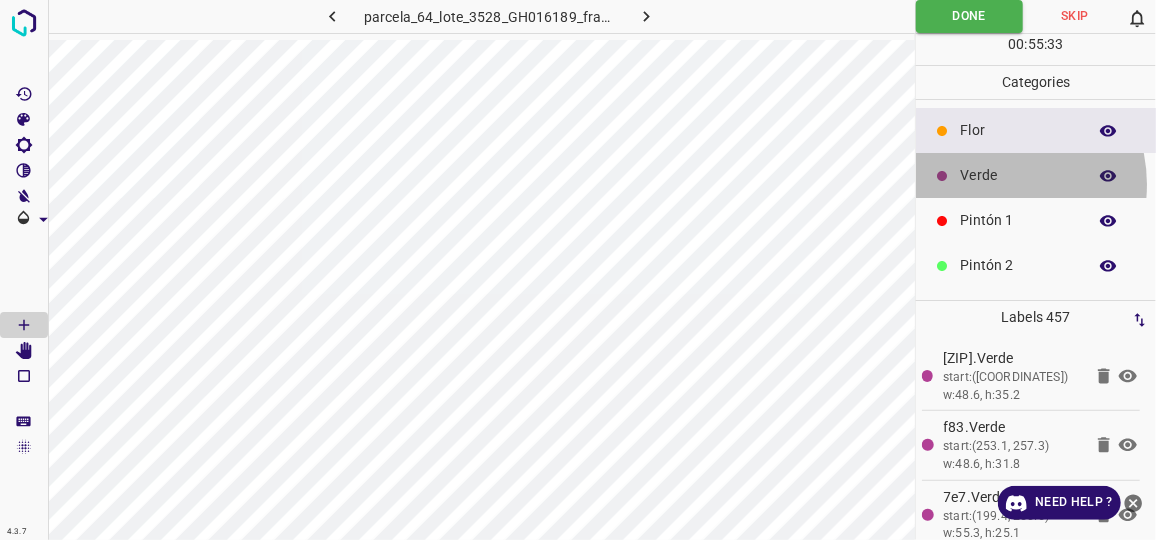 click on "Verde" at bounding box center (1018, 175) 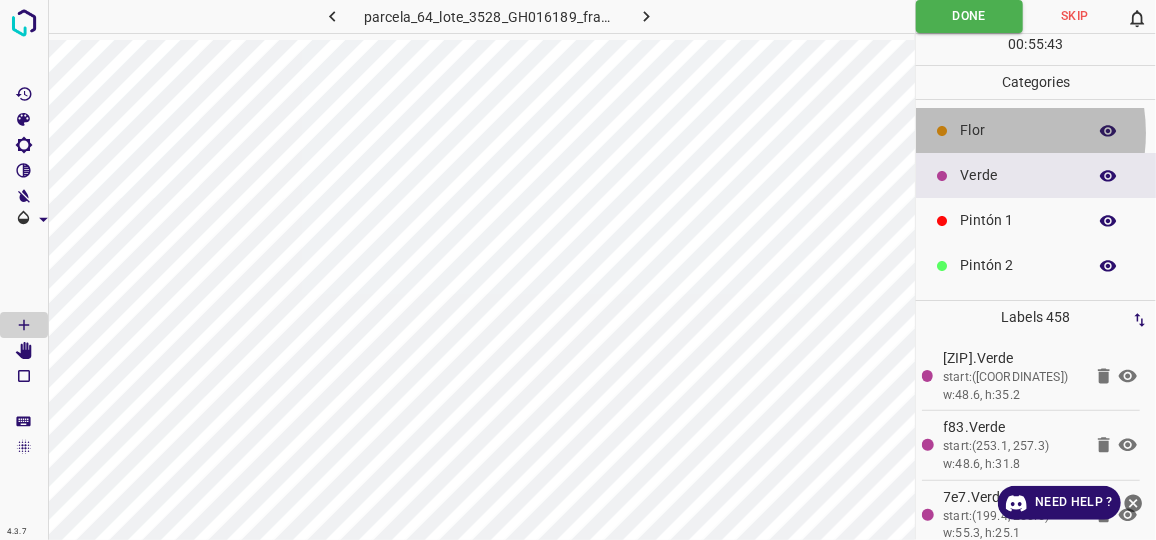 click on "Flor" at bounding box center (1018, 130) 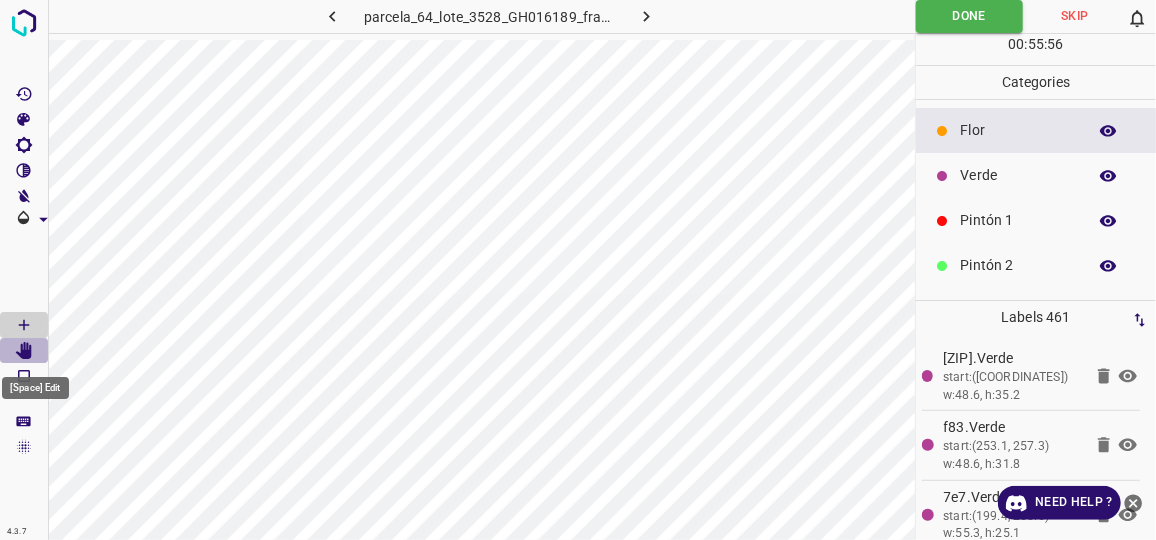 click 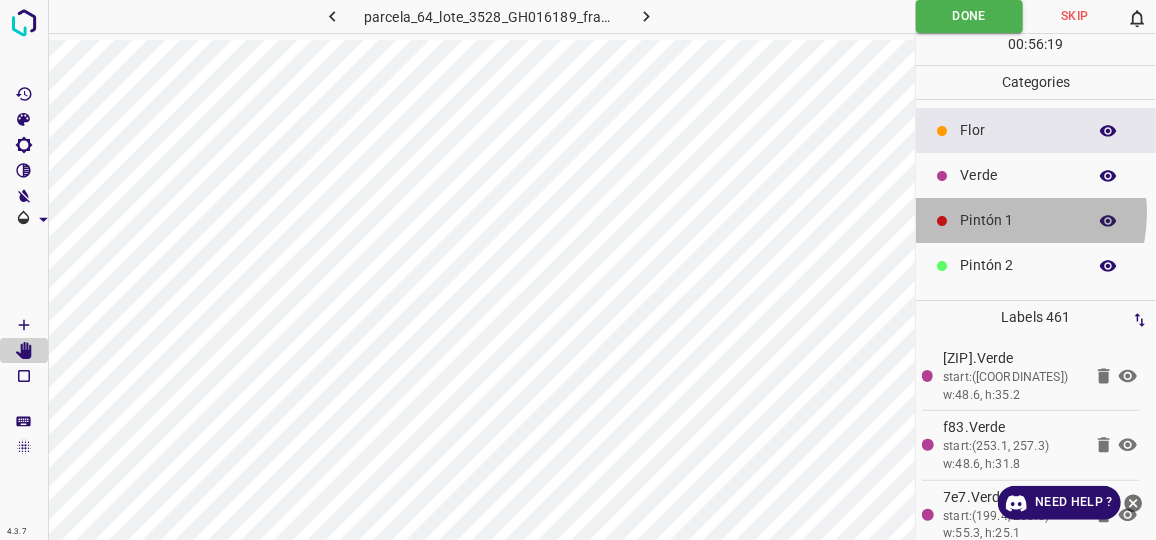 click on "Pintón 1" at bounding box center (1018, 220) 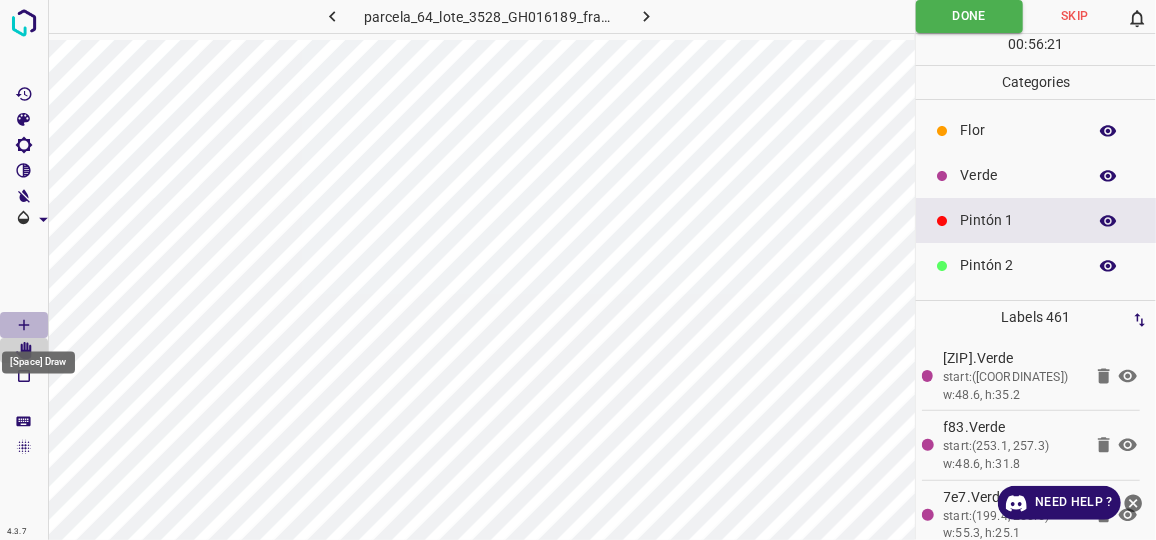 click 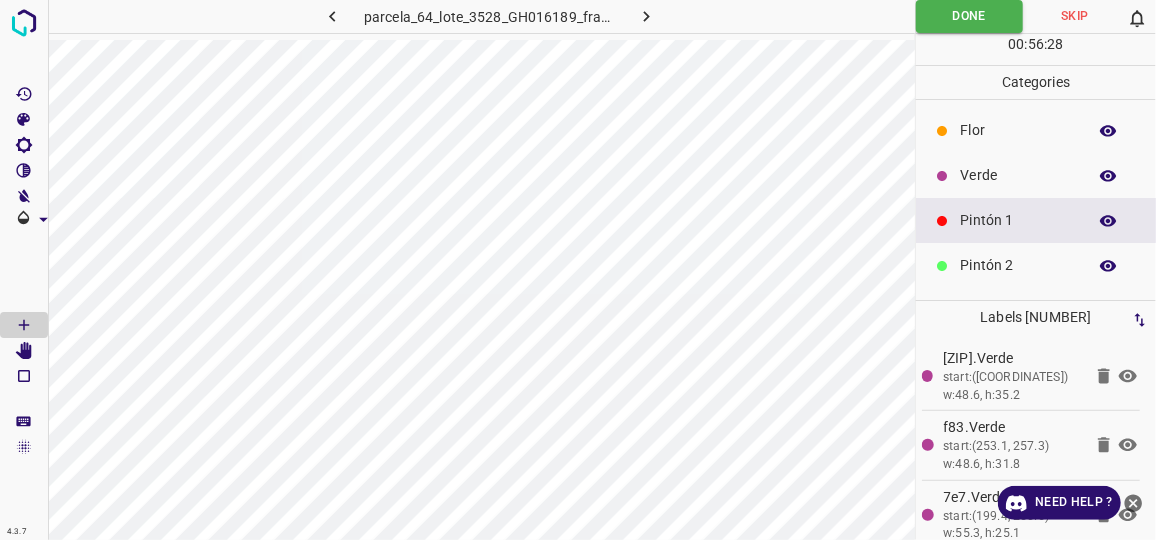 click on "Verde" at bounding box center (1018, 175) 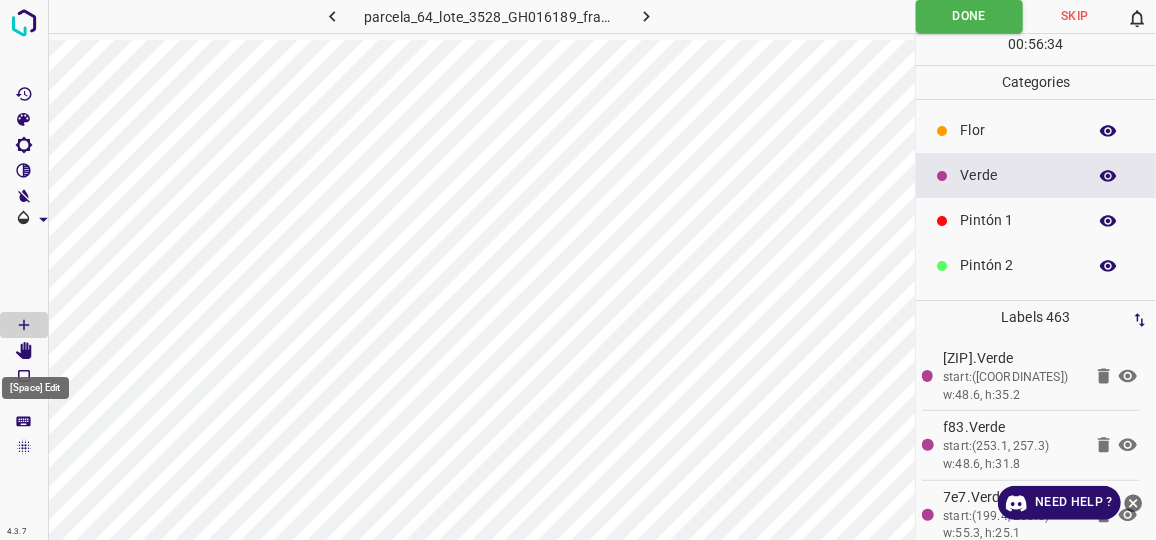 click 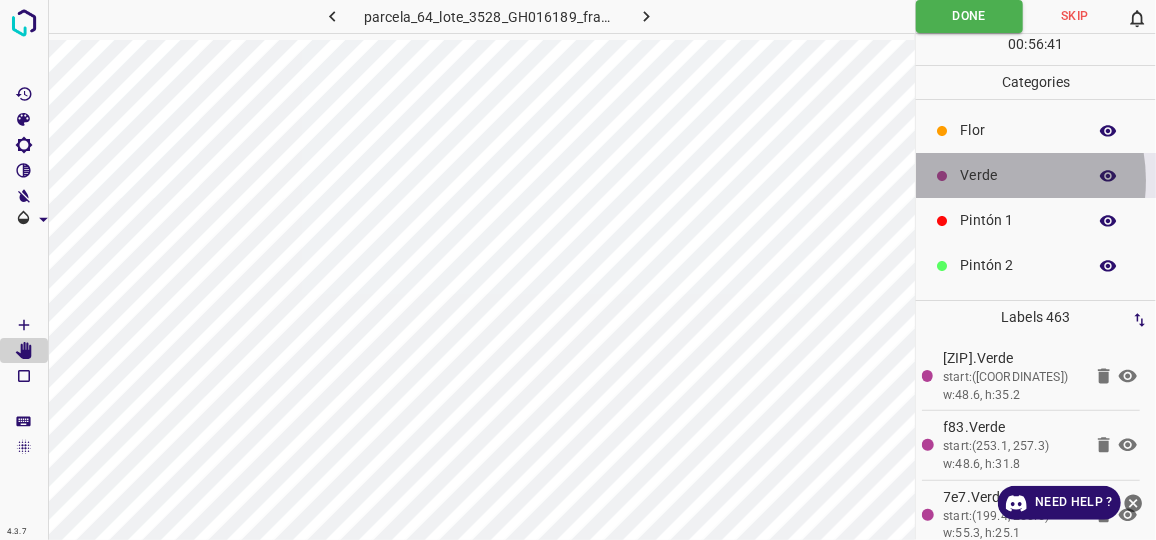 click on "Verde" at bounding box center [1018, 175] 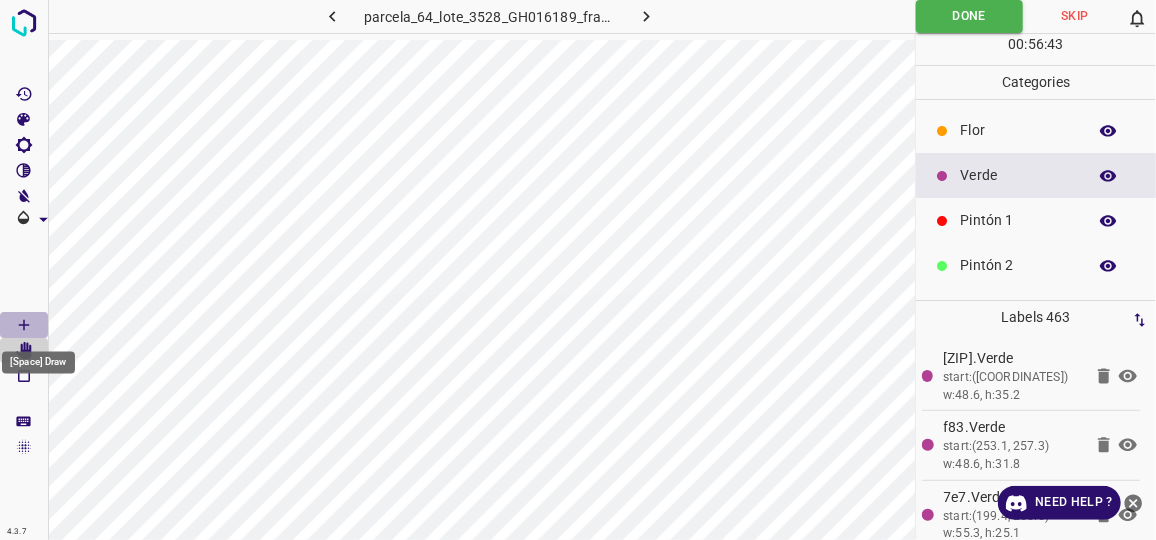 click 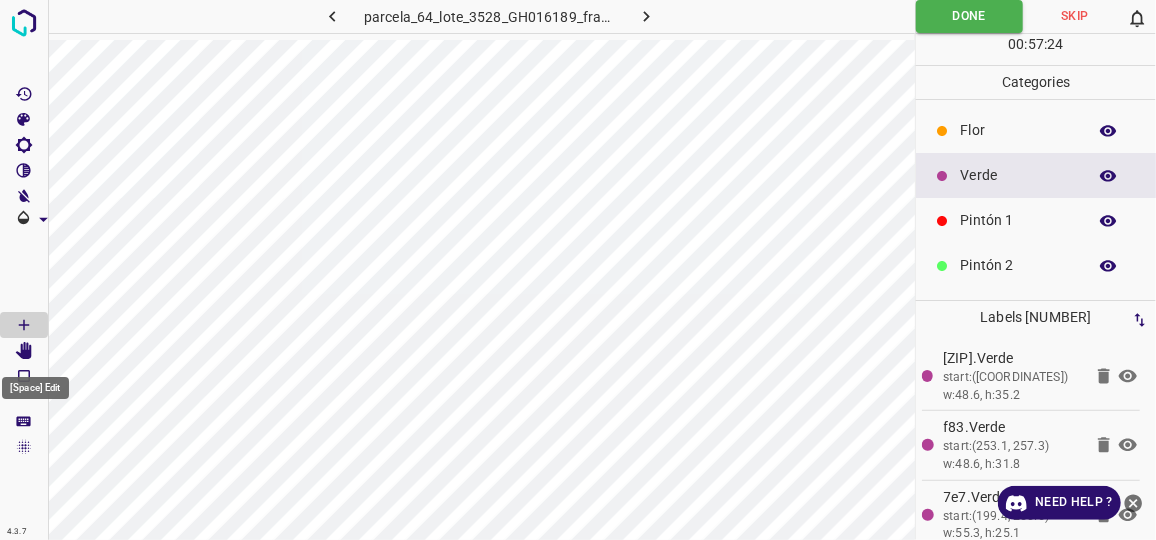 click 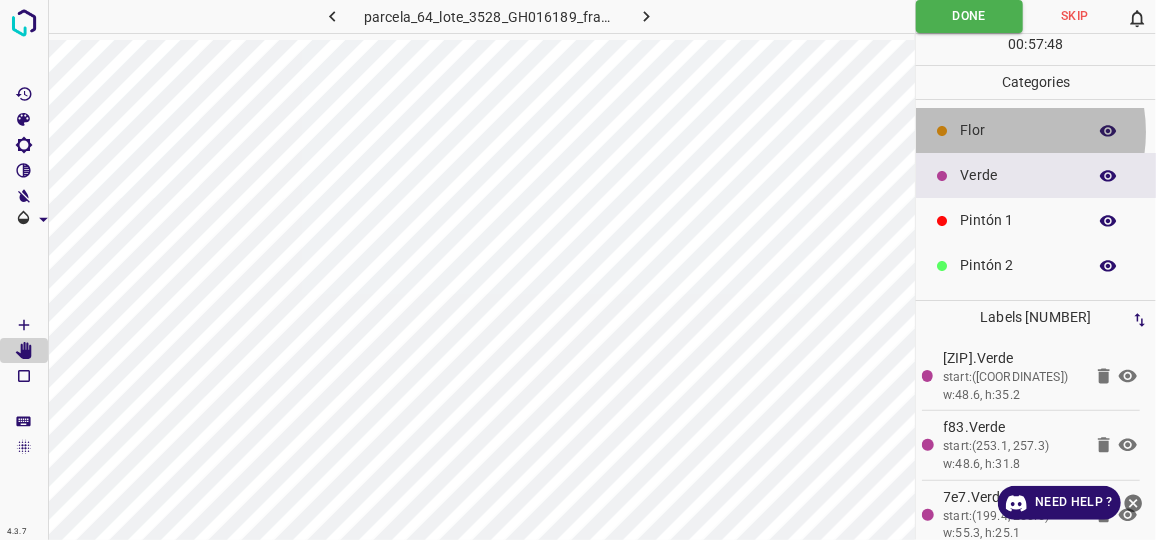 click on "Flor" at bounding box center [1018, 130] 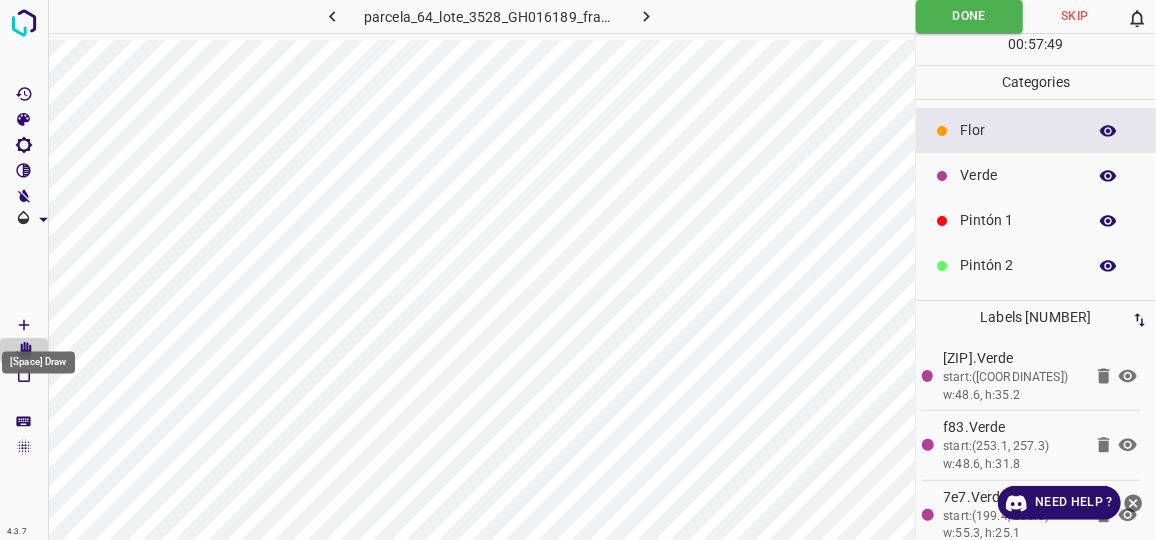 click 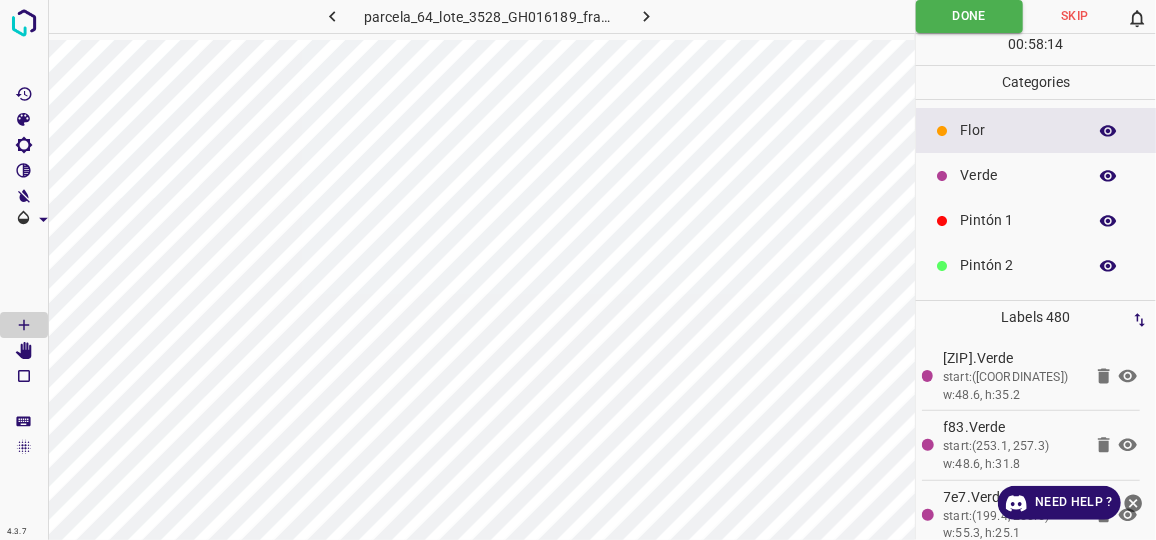 click on "Verde" at bounding box center [1018, 175] 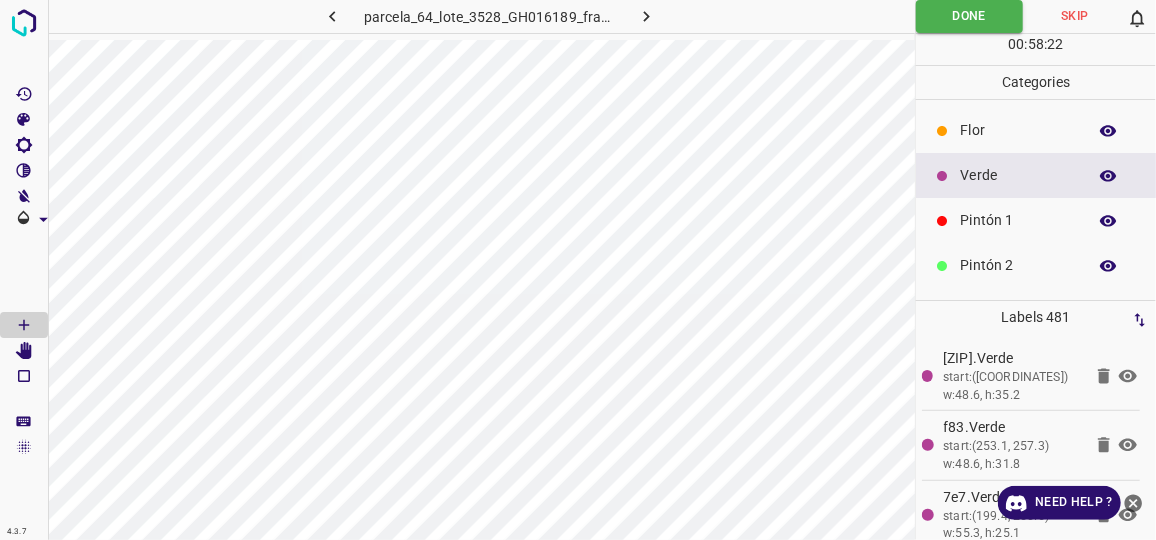 click on "Flor" at bounding box center (1018, 130) 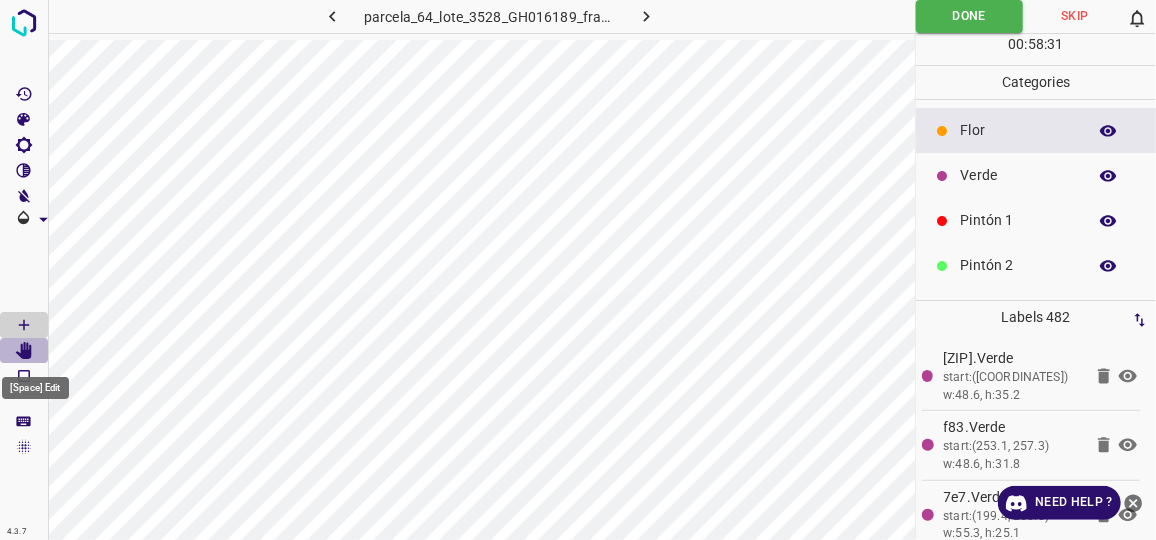 click 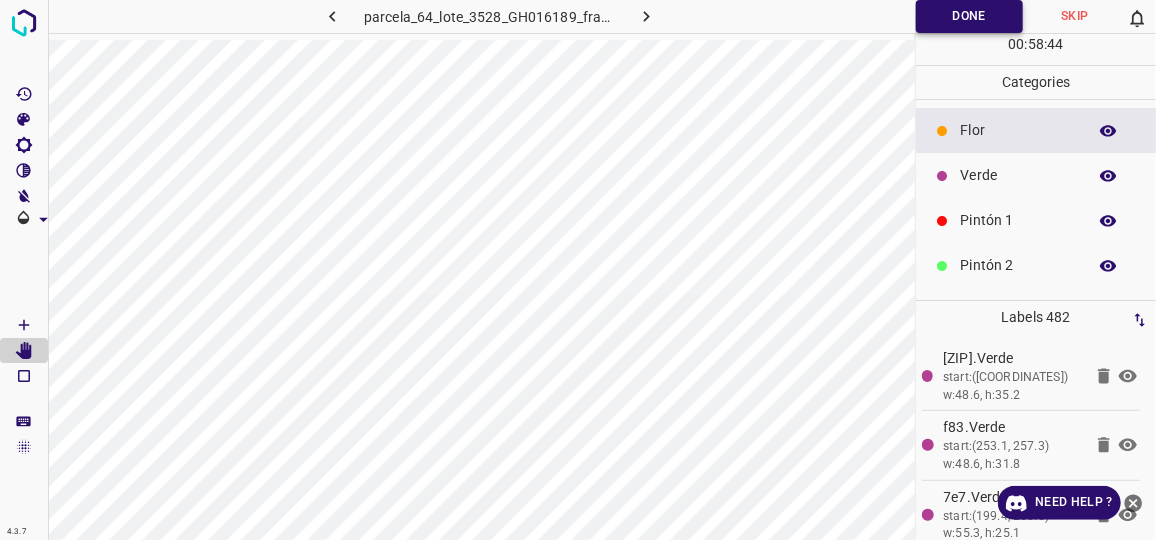 click on "Done" at bounding box center [969, 16] 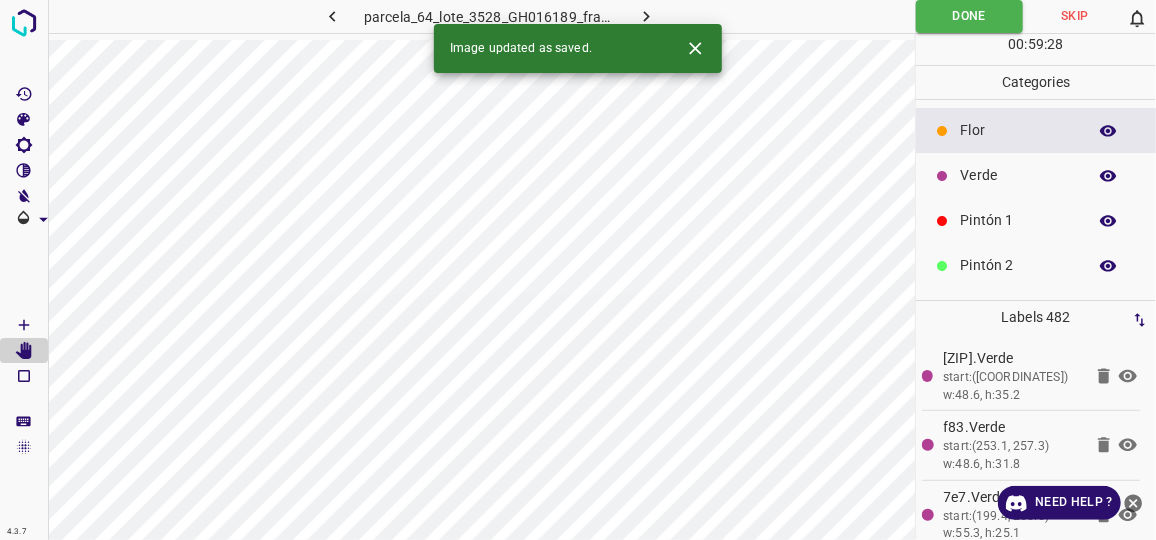 click on "190.Verde
start:(236.3, 287.5)
w:48.6, h:35.2" at bounding box center (1012, 376) 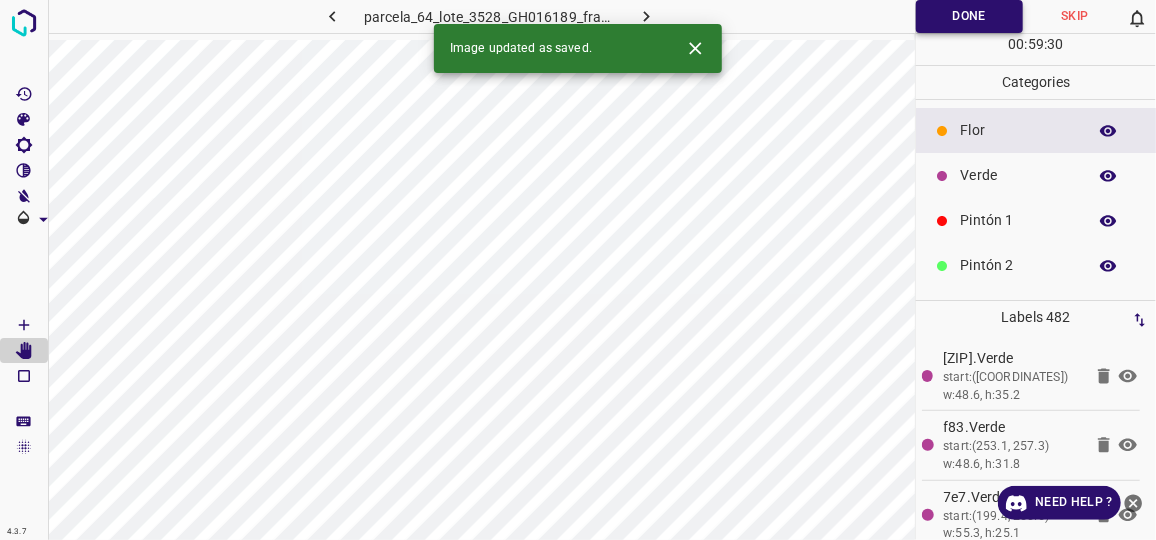 click on "Done" at bounding box center [969, 16] 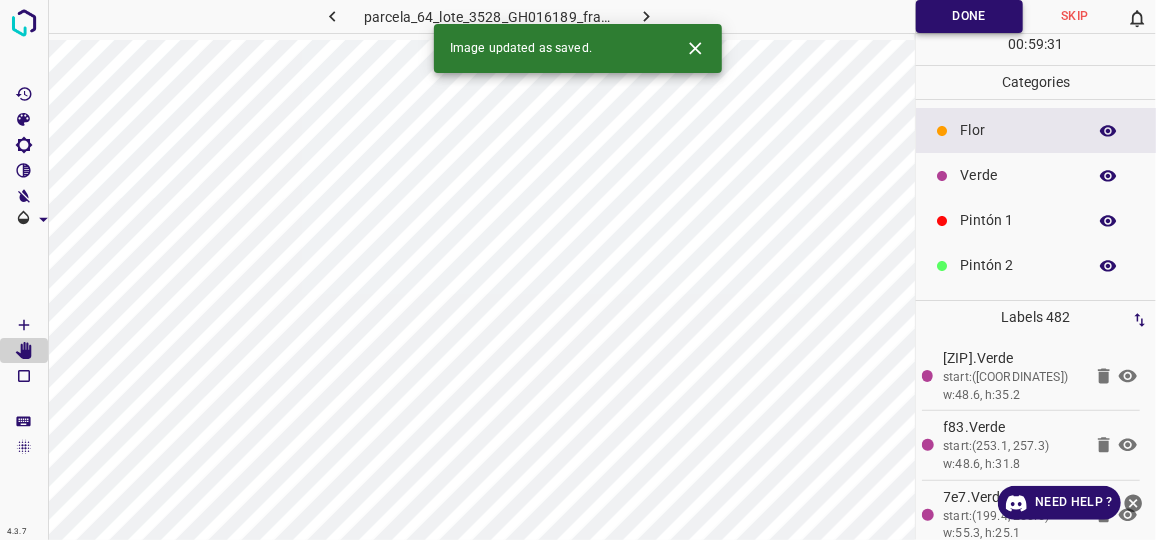 type 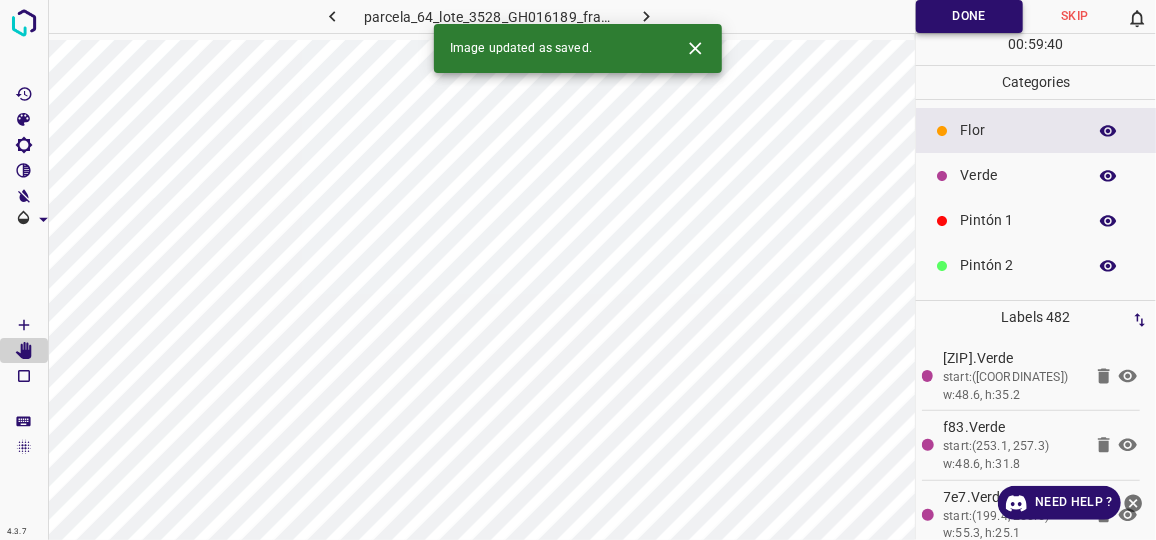 click on "Done" at bounding box center [969, 16] 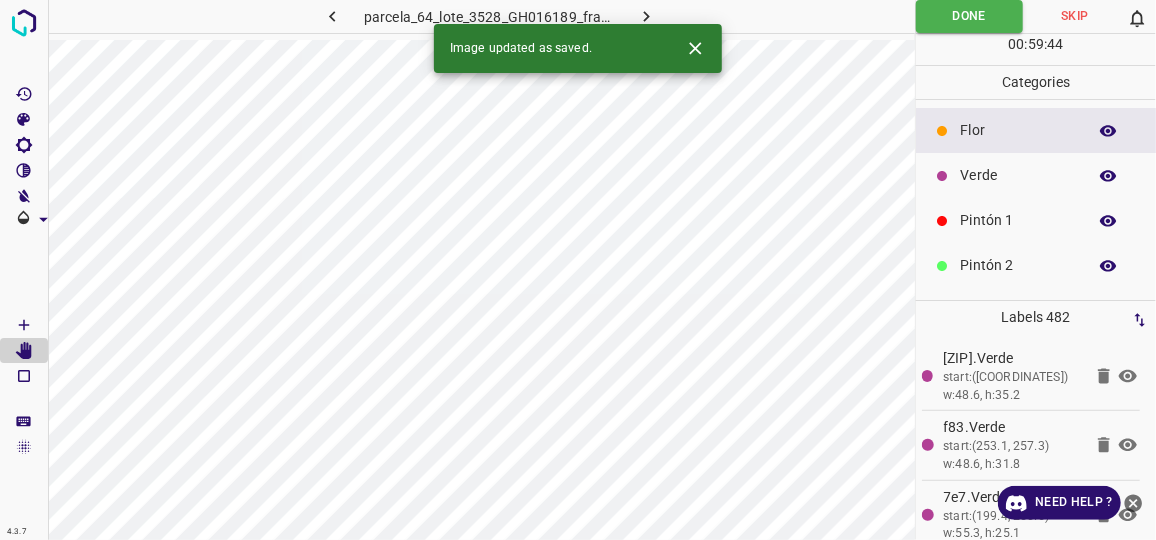 click 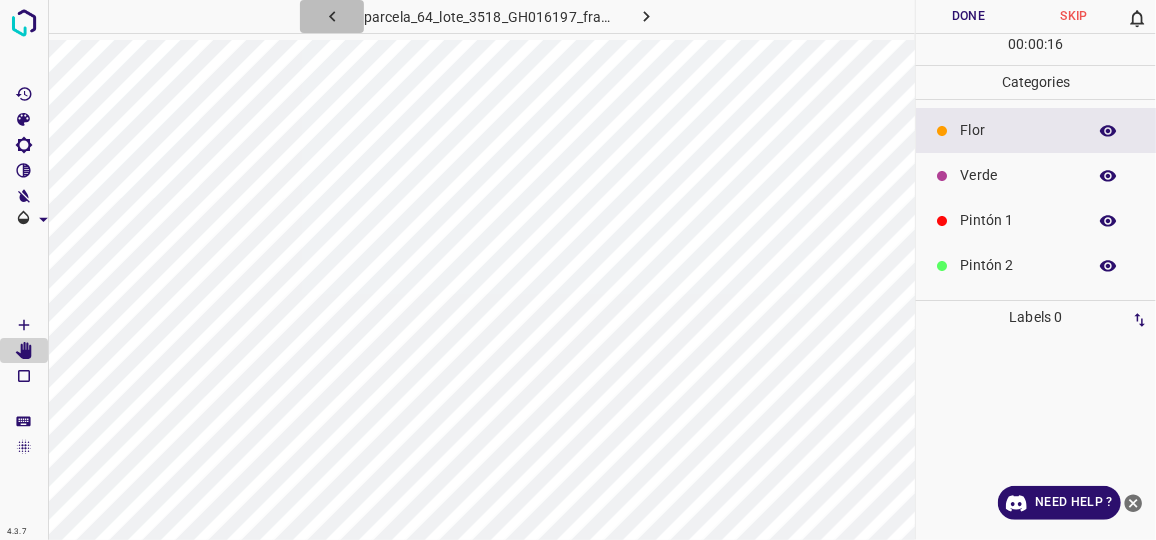 click 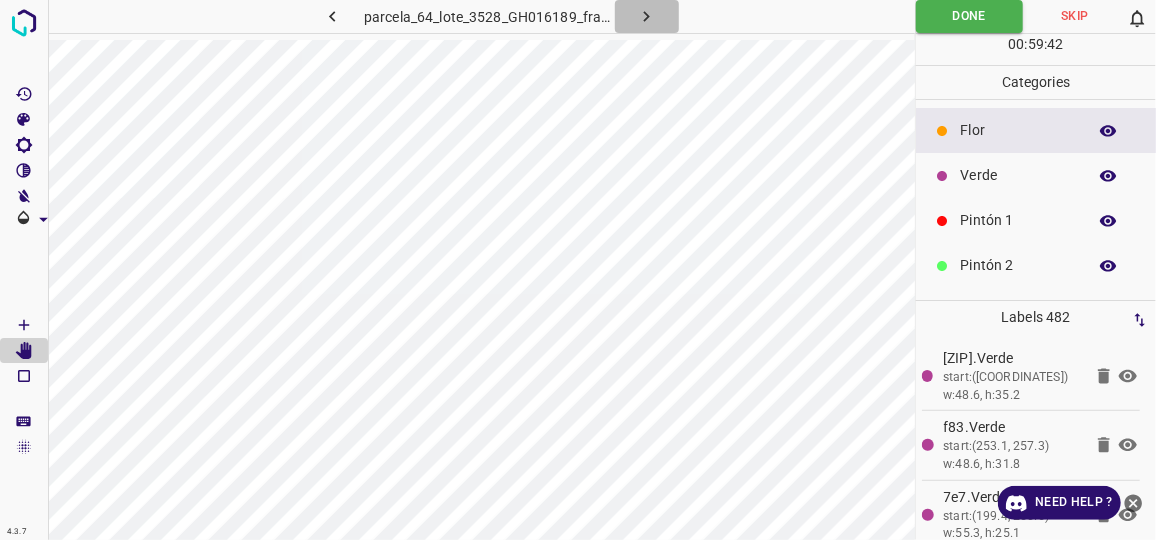 click 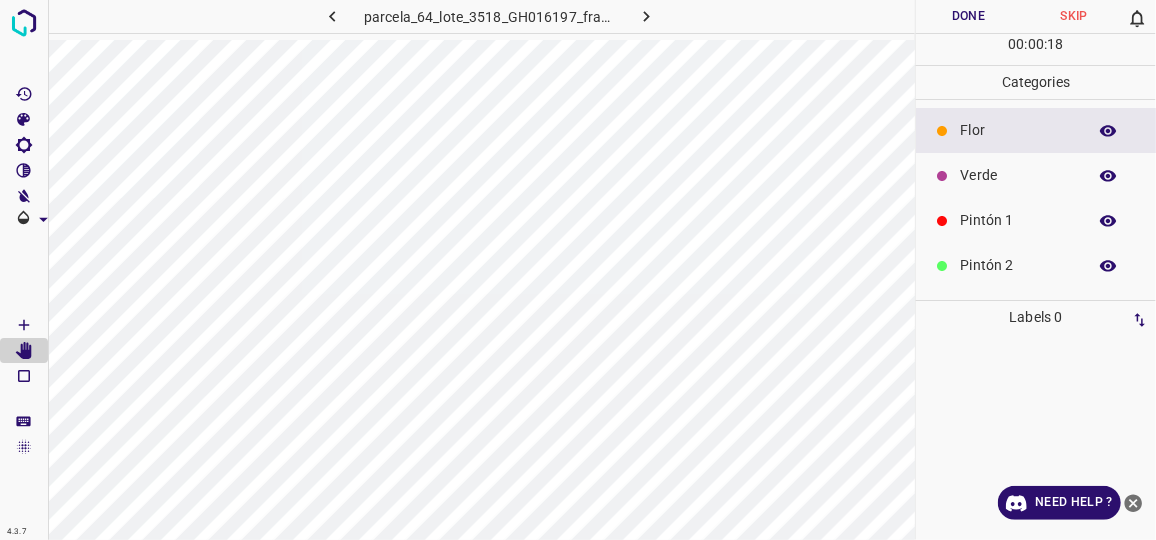 click 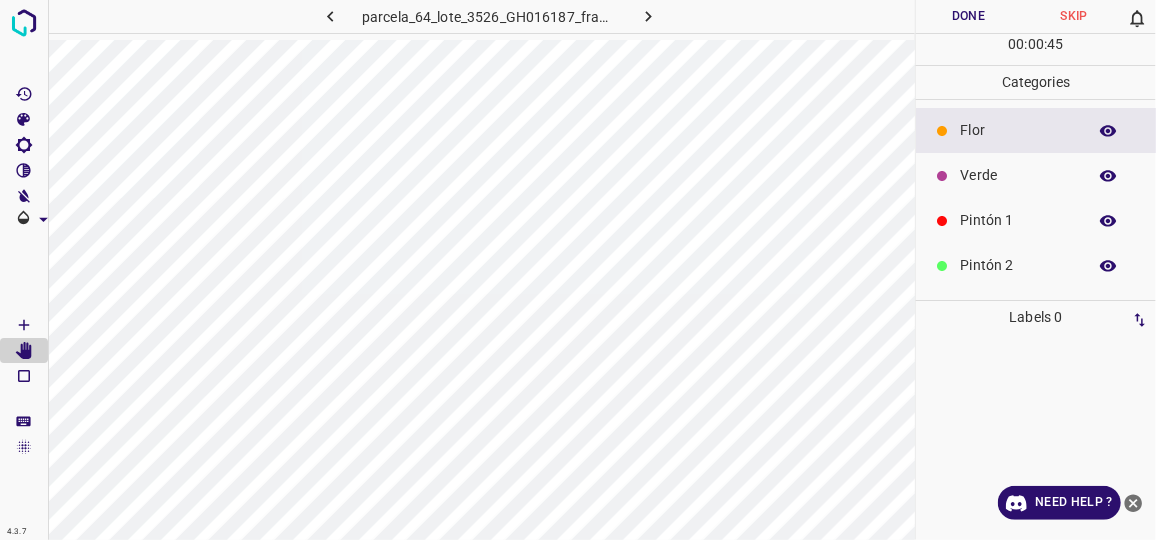 click 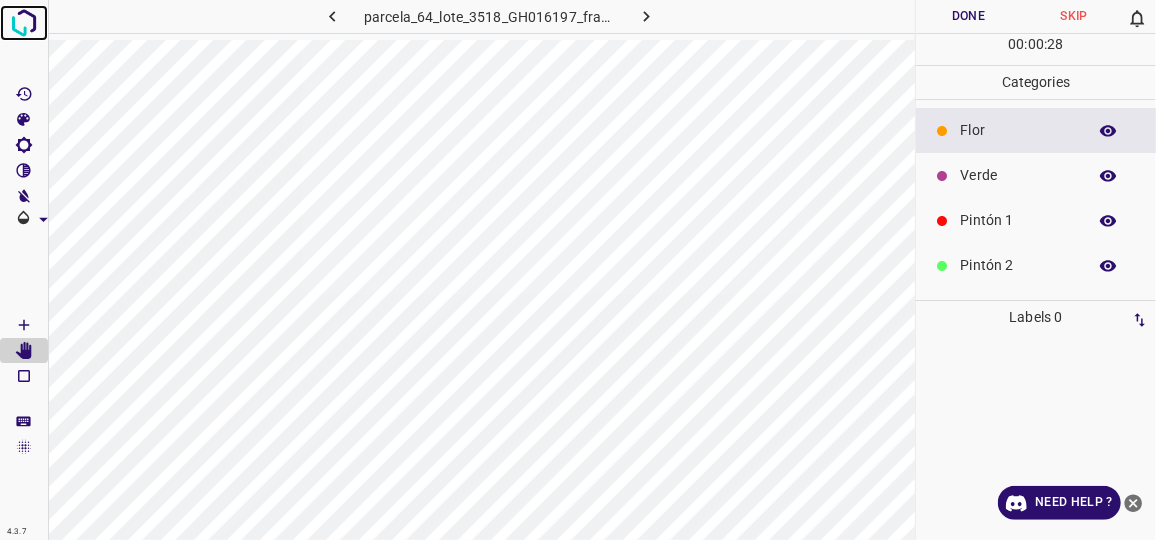 click at bounding box center [24, 23] 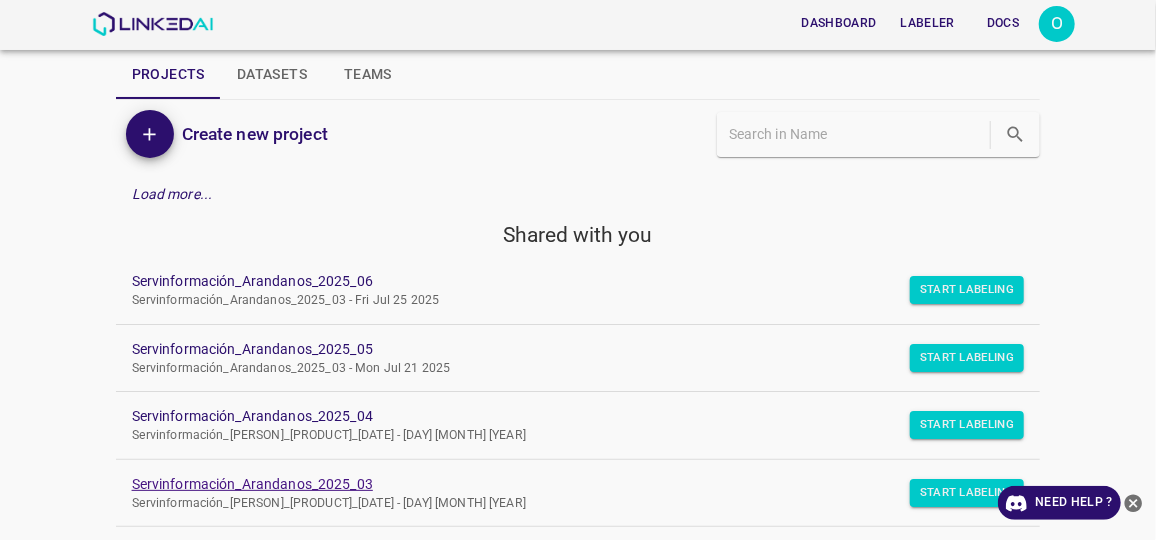 scroll, scrollTop: 0, scrollLeft: 0, axis: both 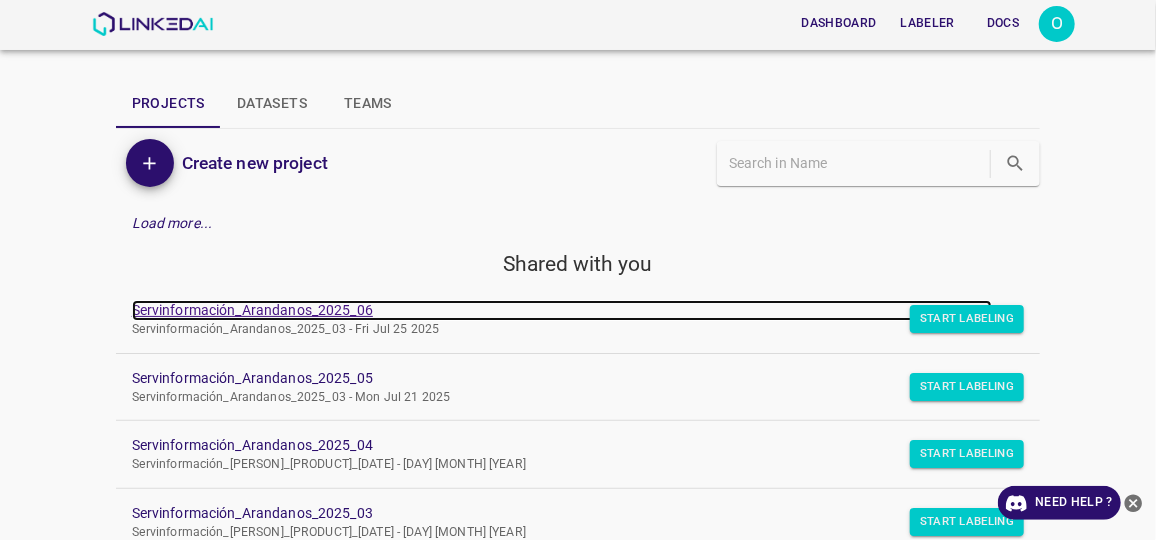 click on "Servinformación_Arandanos_2025_06" at bounding box center [562, 310] 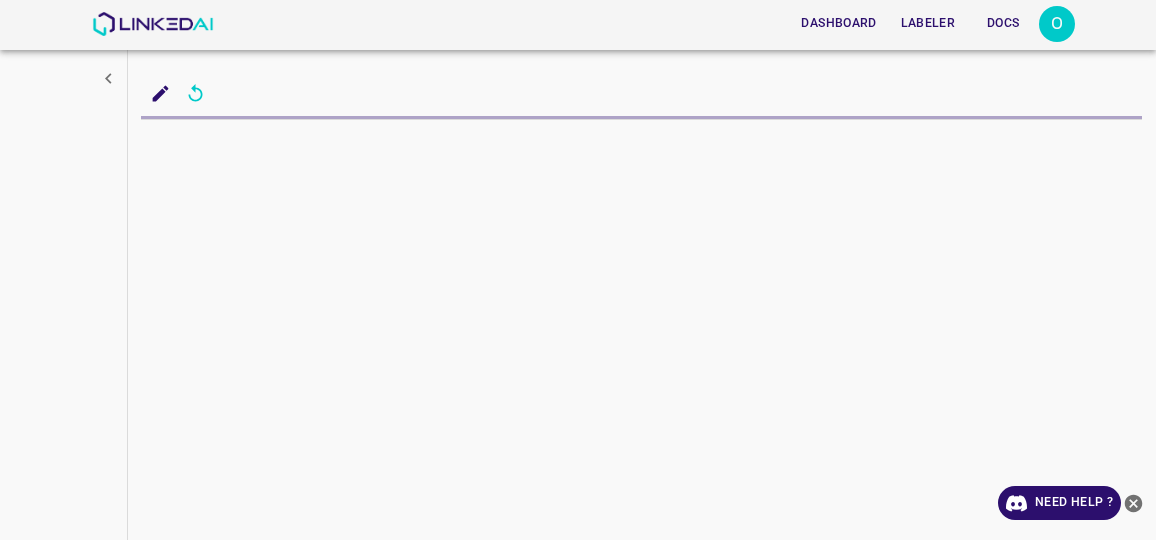 scroll, scrollTop: 0, scrollLeft: 0, axis: both 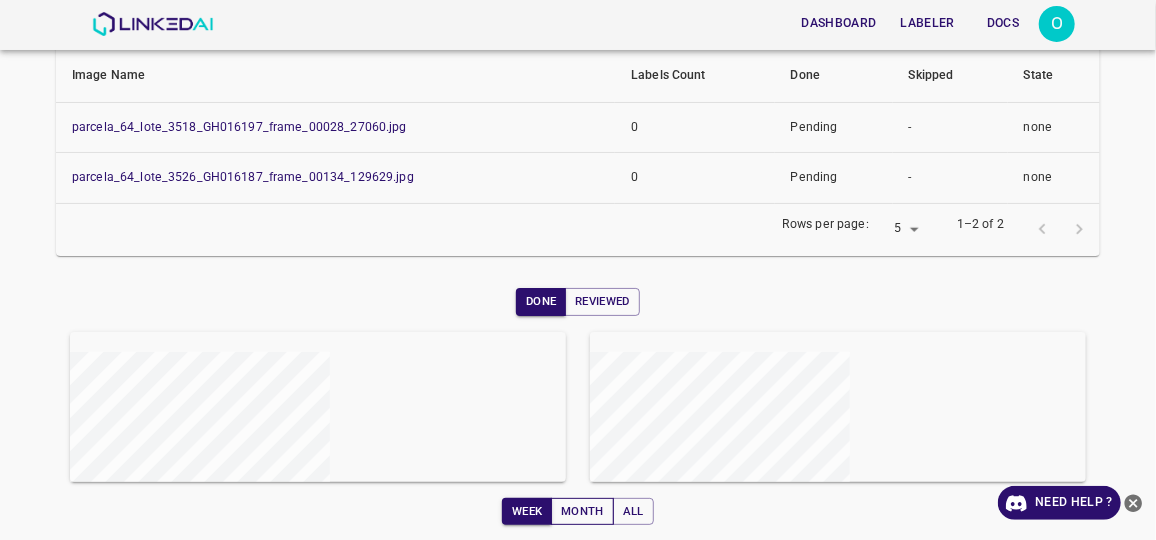 click on "Month" at bounding box center (582, 512) 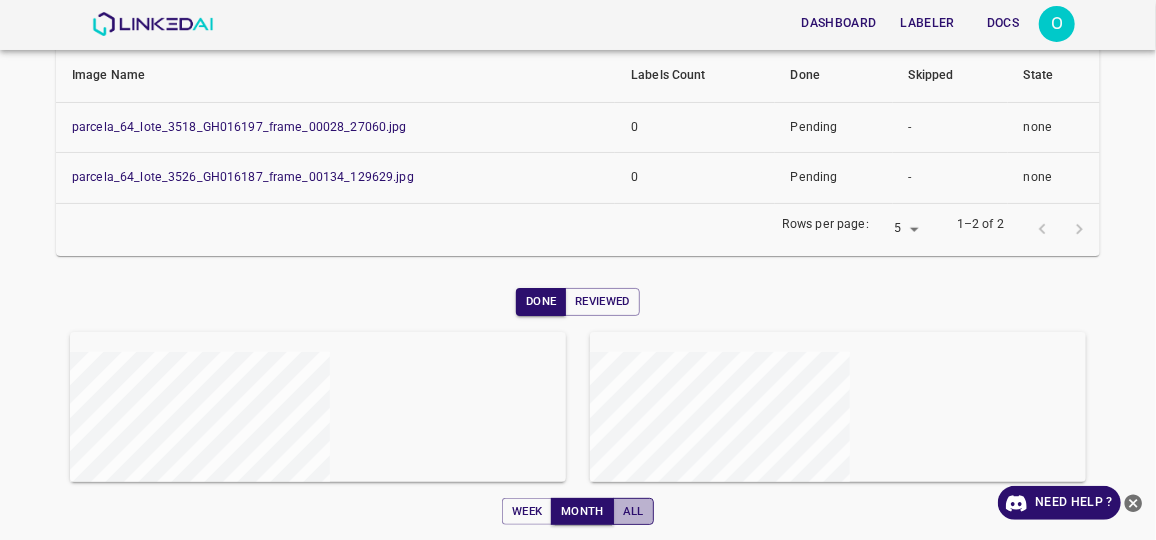 click on "All" at bounding box center (633, 512) 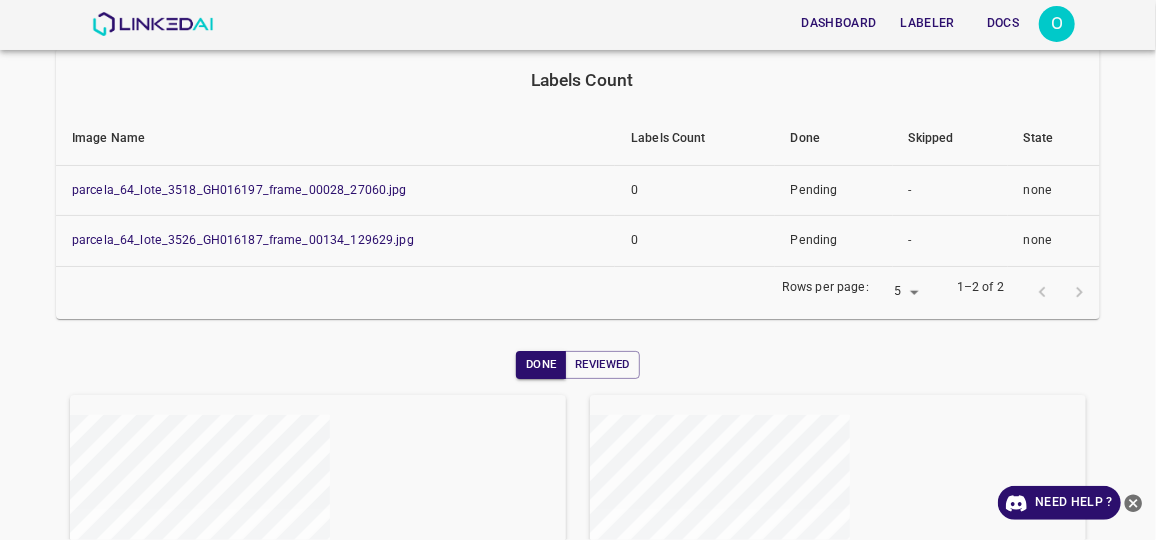 scroll, scrollTop: 329, scrollLeft: 0, axis: vertical 